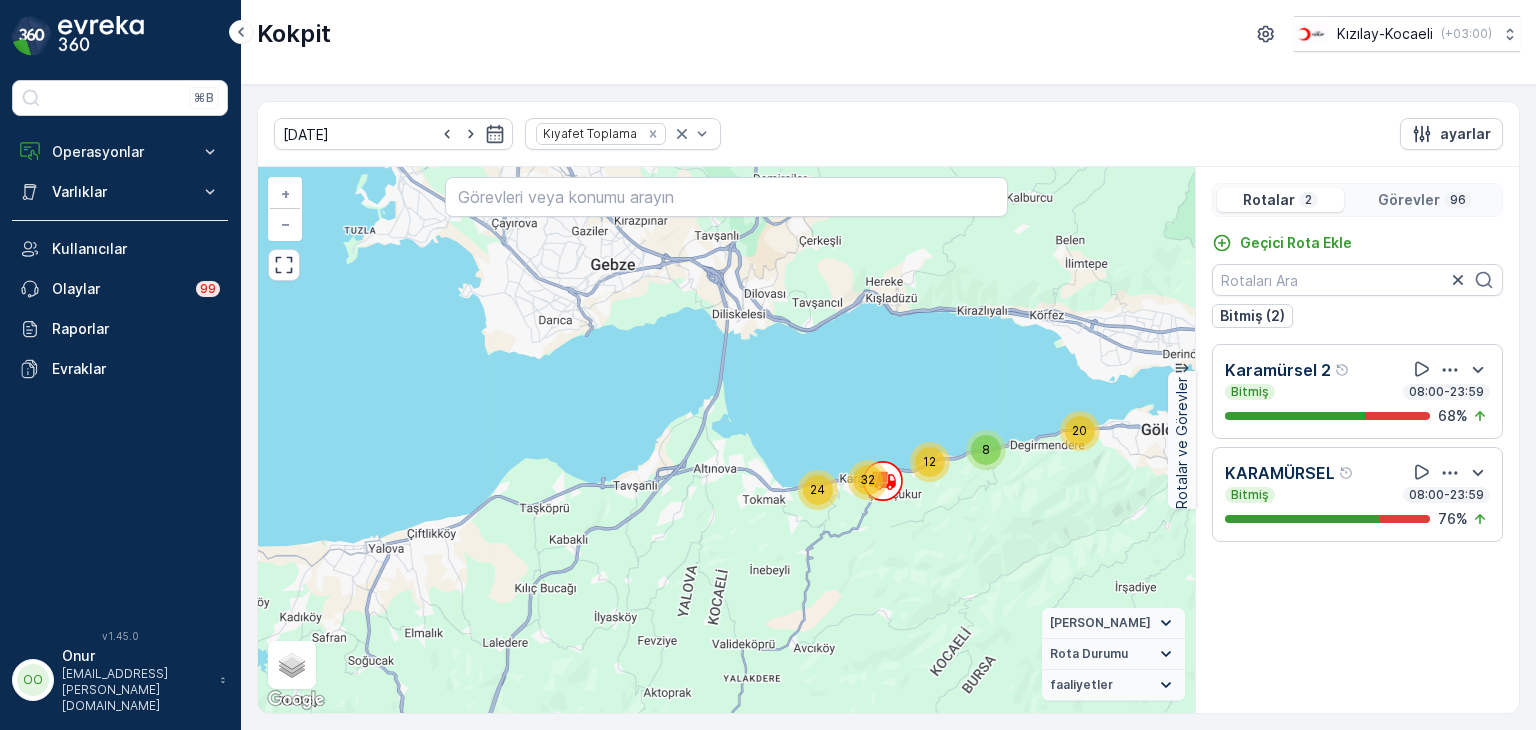 scroll, scrollTop: 0, scrollLeft: 0, axis: both 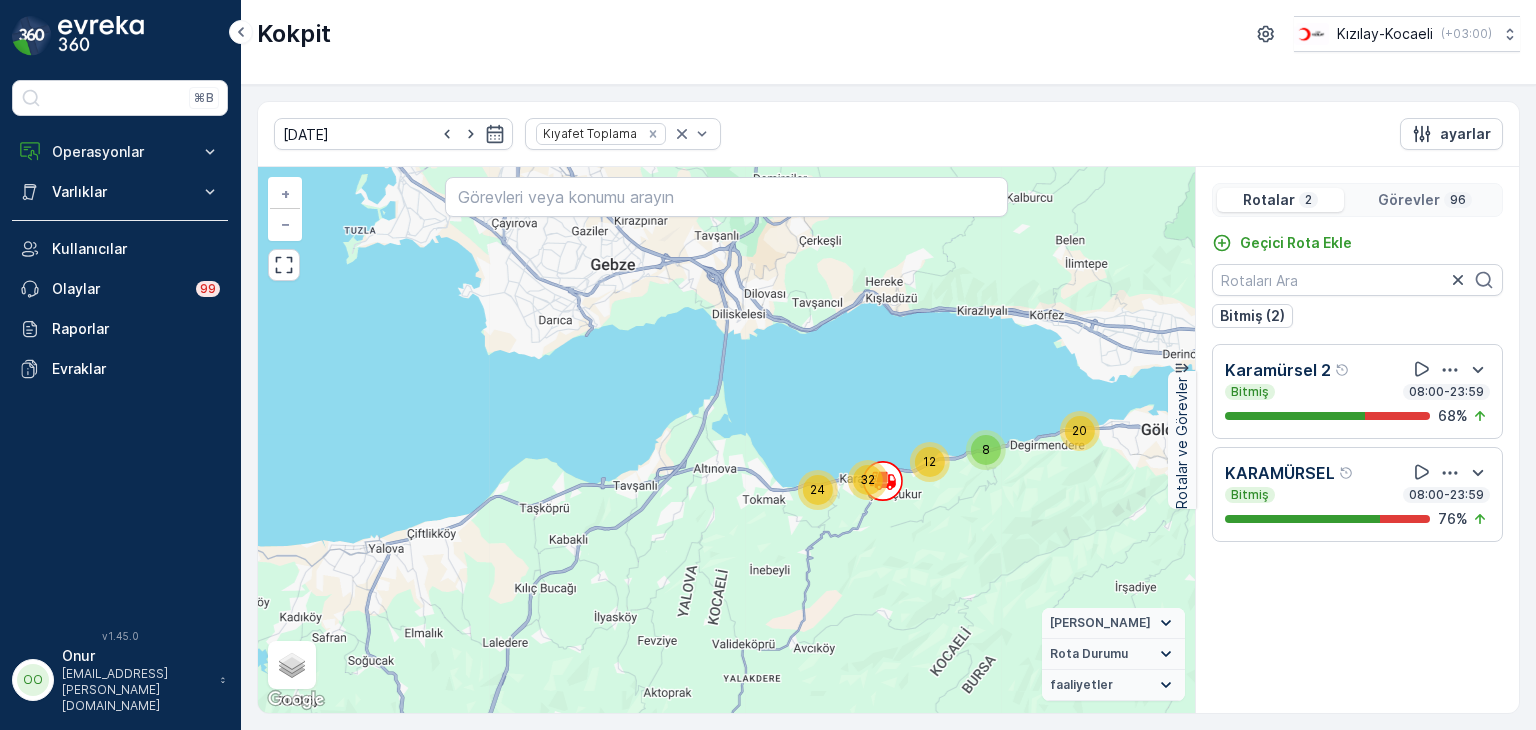 click on "96" at bounding box center (1458, 200) 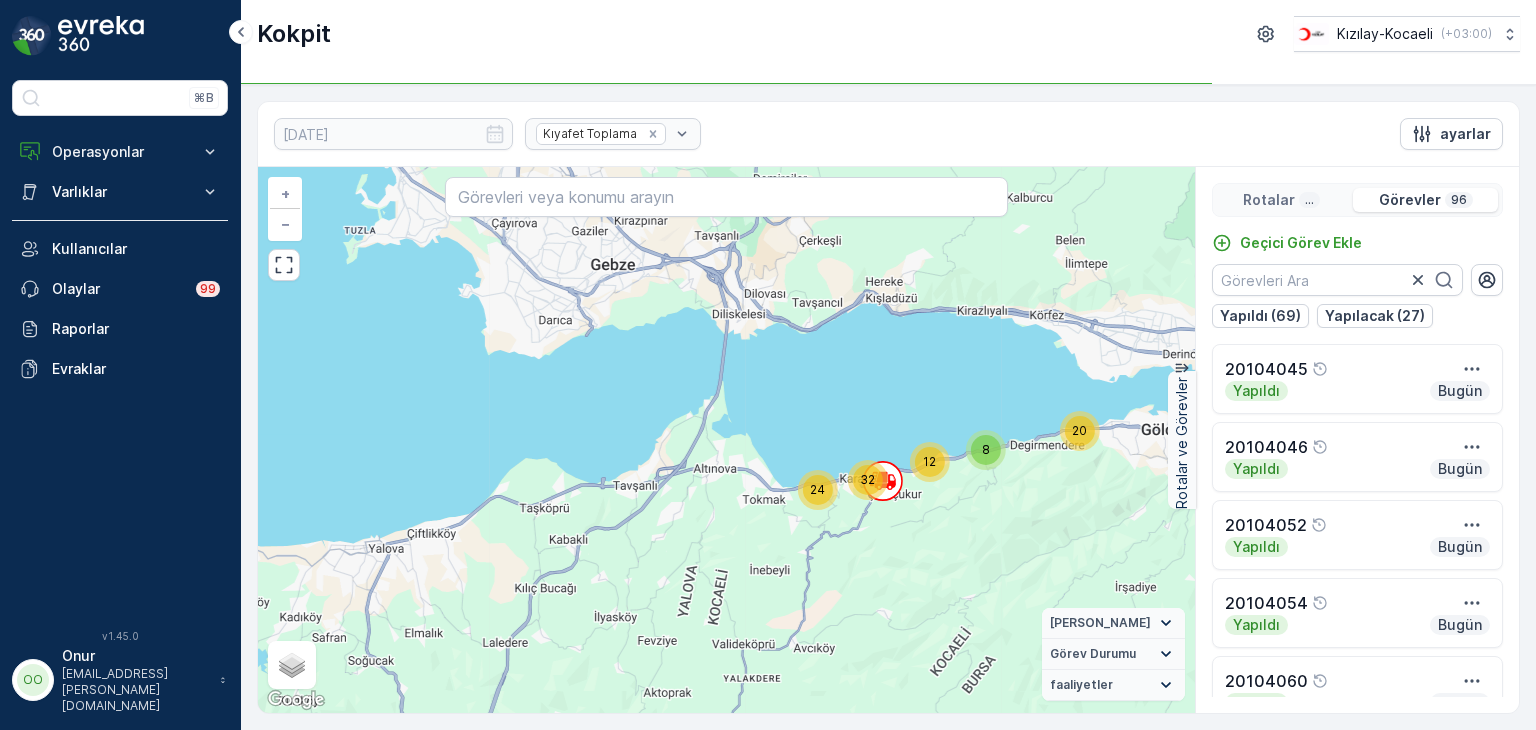 click on "Rotalar" at bounding box center (1269, 200) 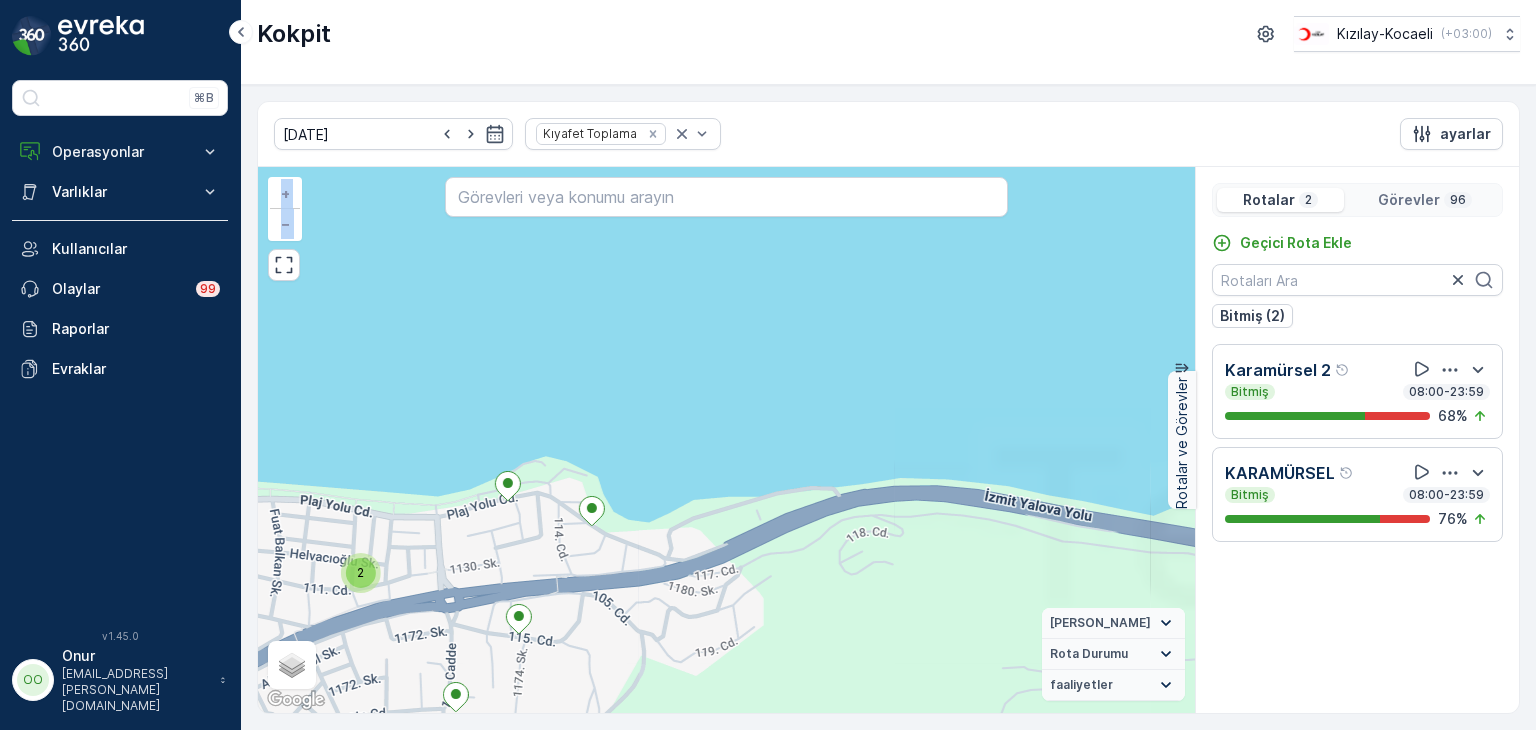 drag, startPoint x: 738, startPoint y: 613, endPoint x: 1140, endPoint y: 334, distance: 489.33118 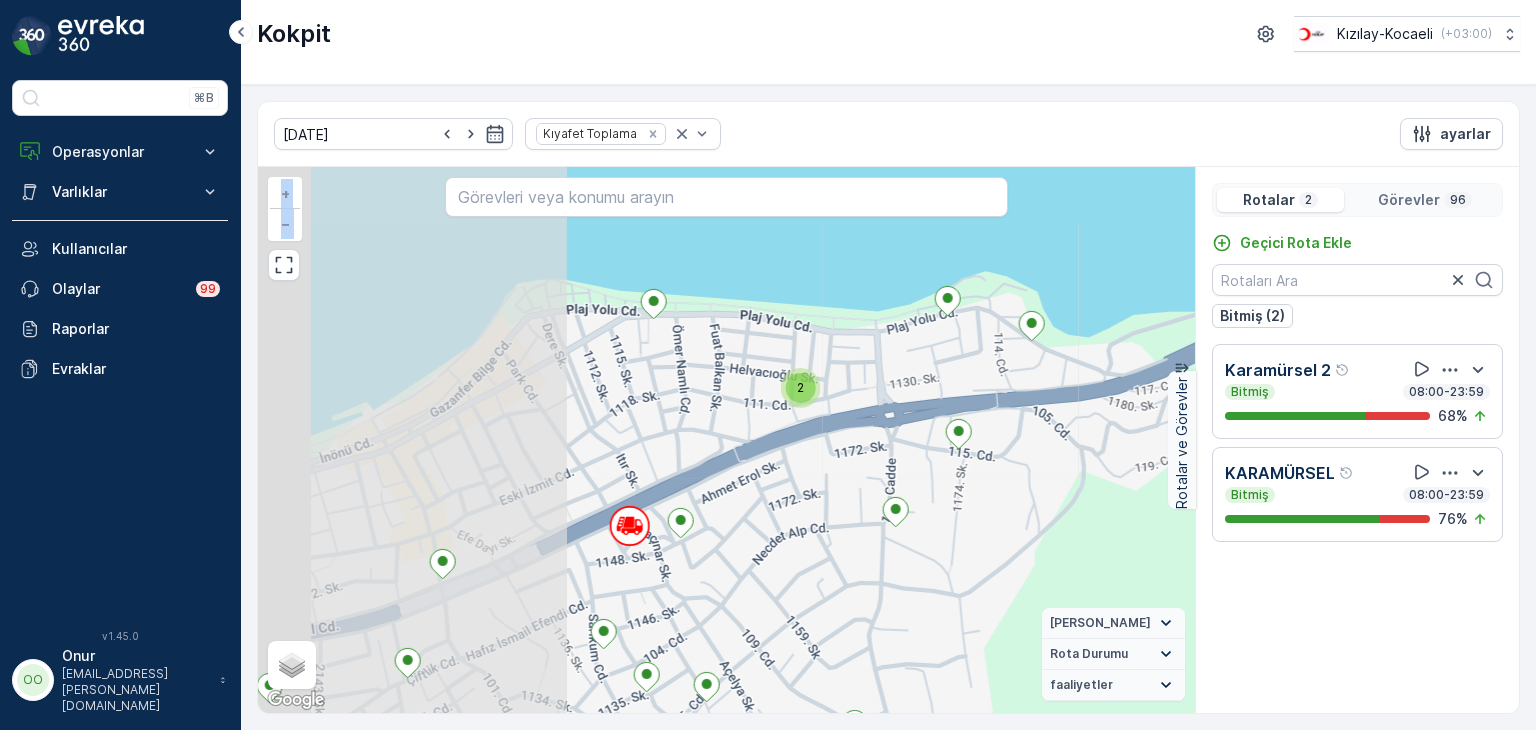 drag, startPoint x: 776, startPoint y: 516, endPoint x: 1194, endPoint y: 349, distance: 450.12555 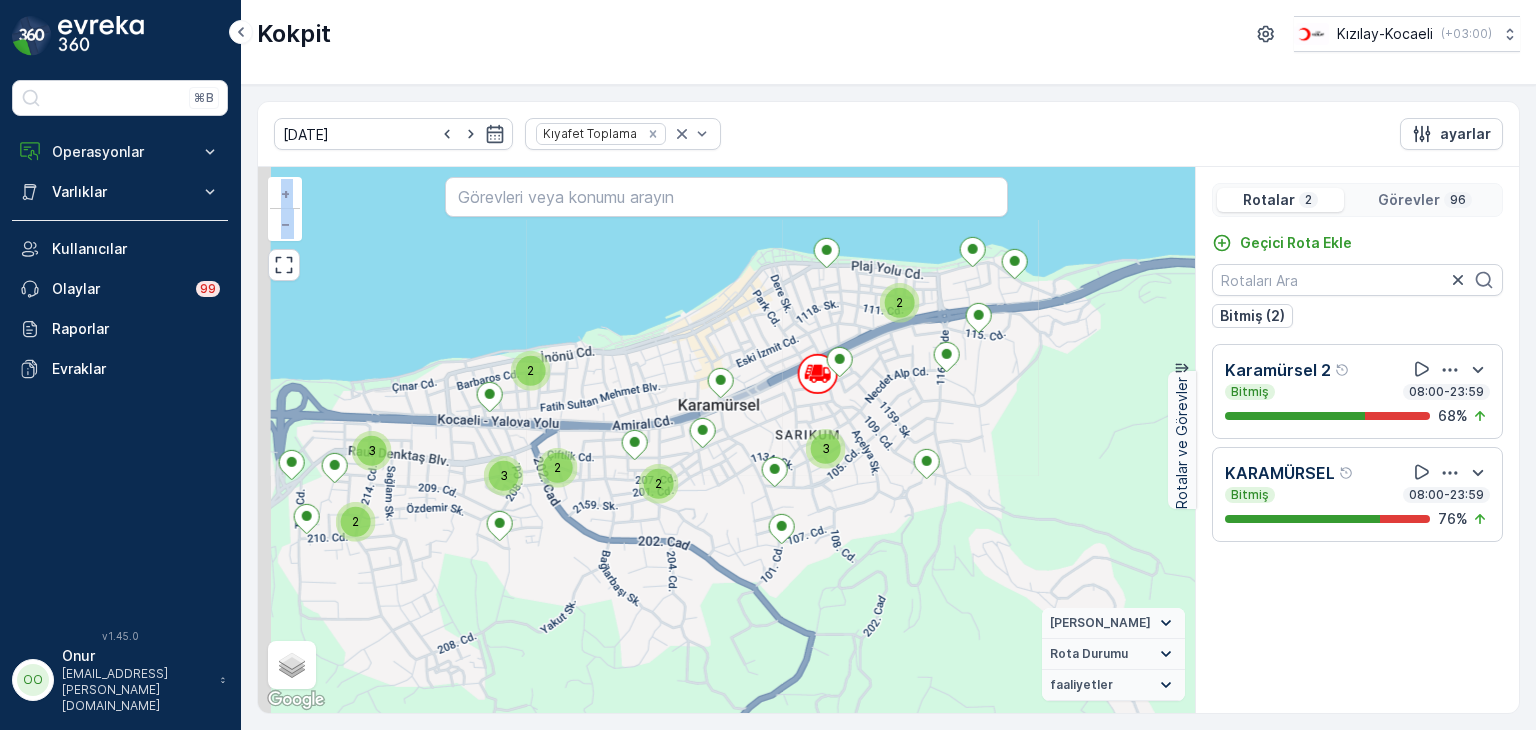 drag, startPoint x: 814, startPoint y: 581, endPoint x: 918, endPoint y: 361, distance: 243.34338 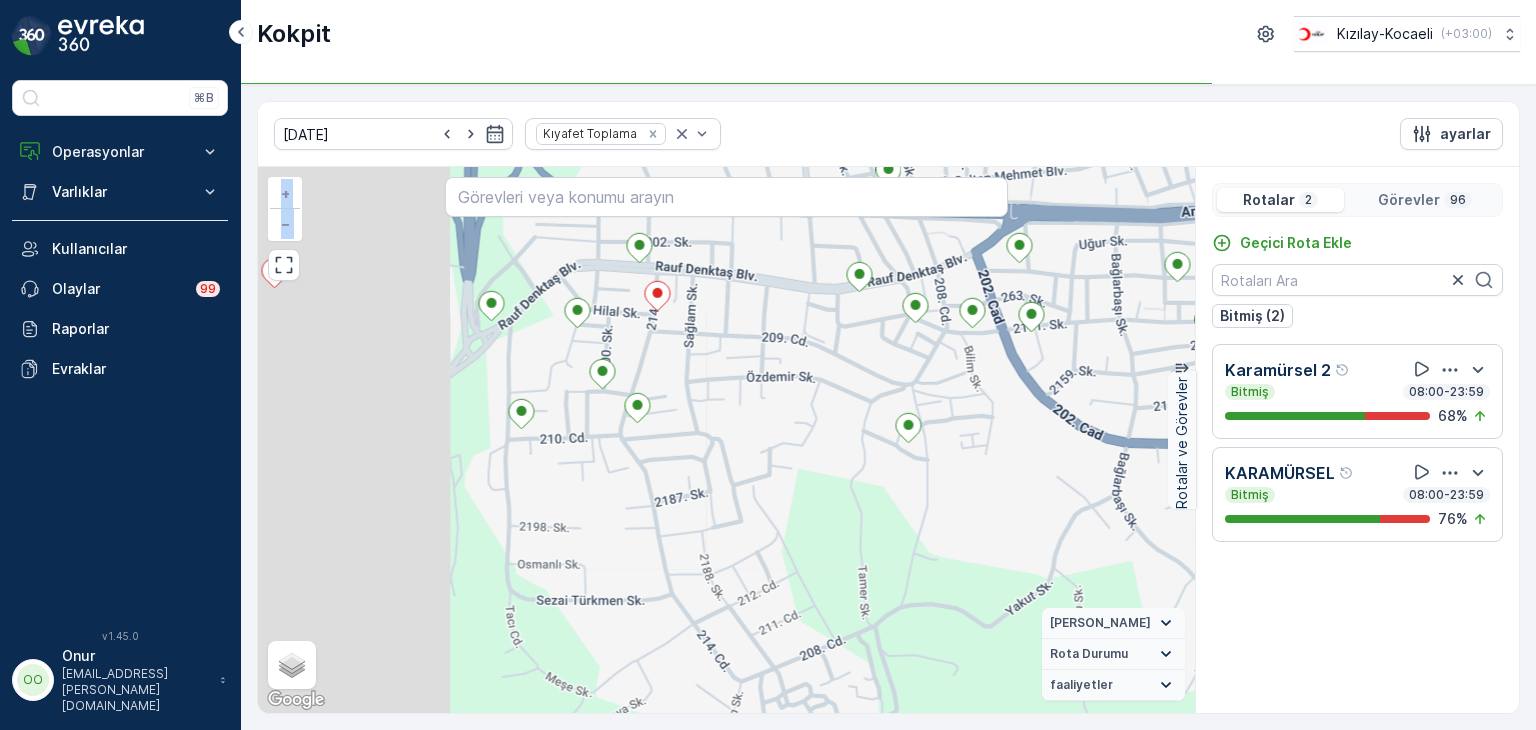 drag, startPoint x: 657, startPoint y: 501, endPoint x: 1078, endPoint y: 504, distance: 421.01068 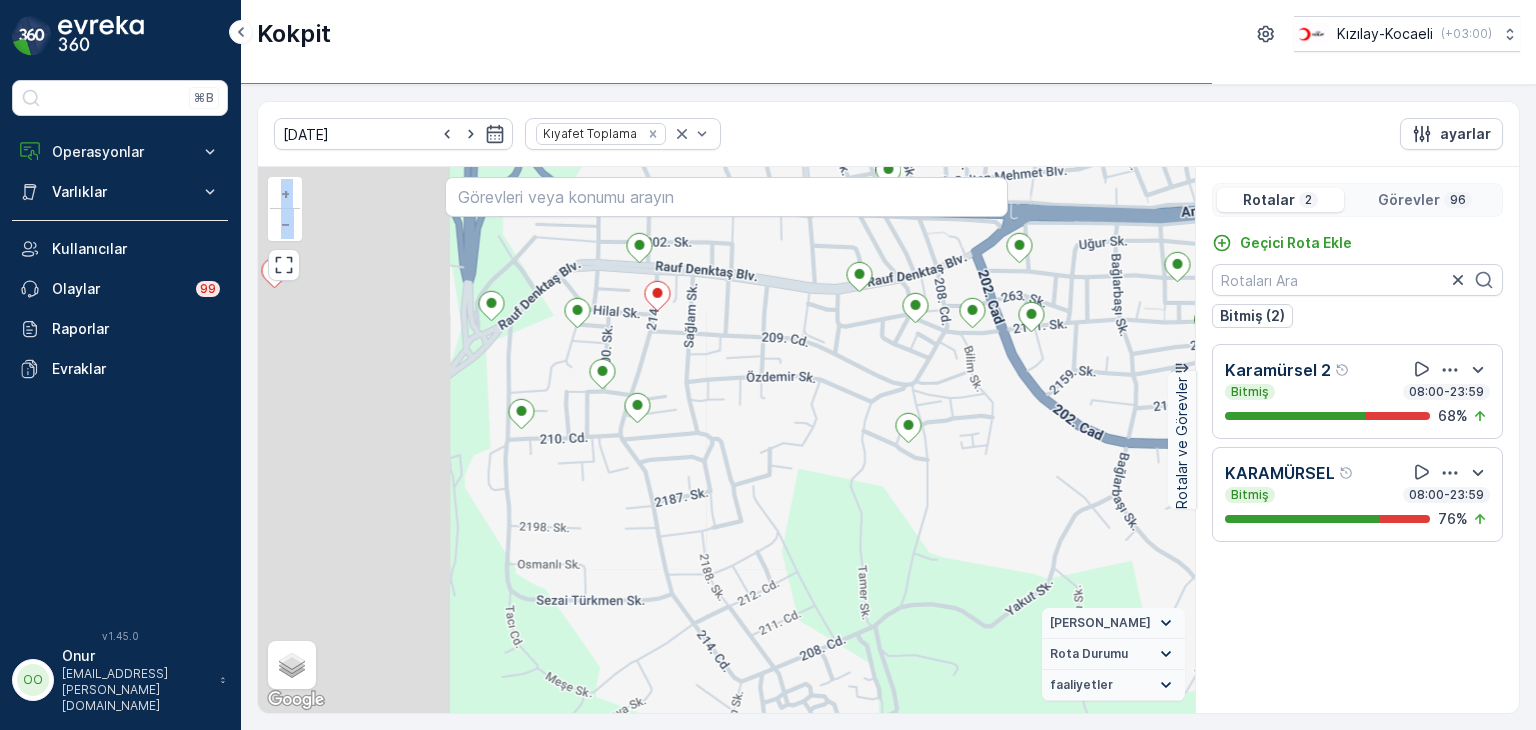 click on "3 2 2 2 + −  Uydu  Yol haritası  Arazi  Karışık  Leaflet Klavye kısayolları Harita Verileri Harita verileri ©2025 Harita verileri ©2025 100 m  Metrik ve emperyal birimler arasında geçiş yapmak için tıklayın Şartlar Harita hatası bildirin Vekil Durumu Hareket halinde Sabit Rota Durumu Yaklaşan sevk Bitmiş giriş VCR Başarısız Çevrimdışı gönderilmemiş Süresi doldu İptal Edildi faaliyetler Başlangıç noktası Bitiş noktası YAKIT İmha etmek mola hız sınırı Gezinmek için ok tuşlarına basın." at bounding box center (726, 440) 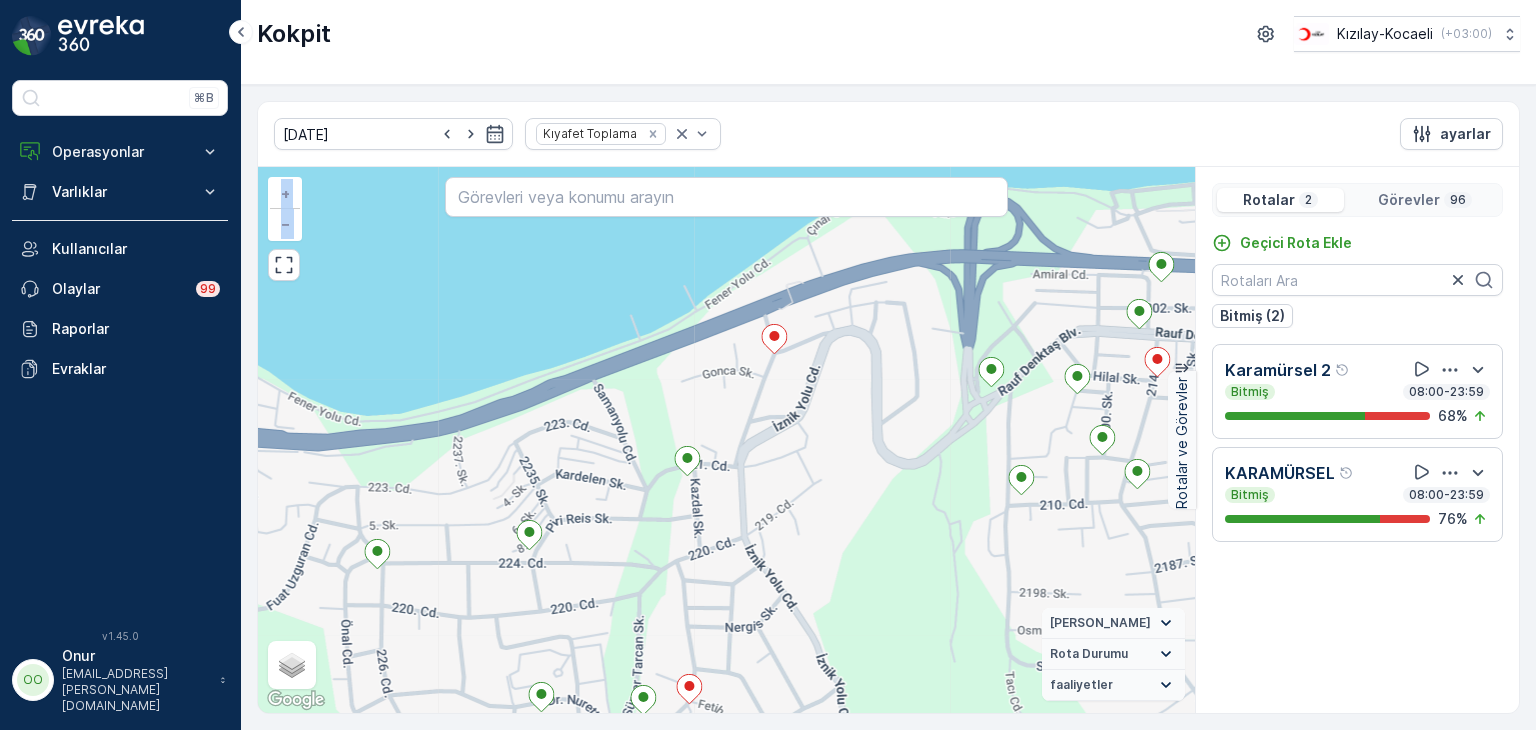drag, startPoint x: 792, startPoint y: 354, endPoint x: 799, endPoint y: 504, distance: 150.16324 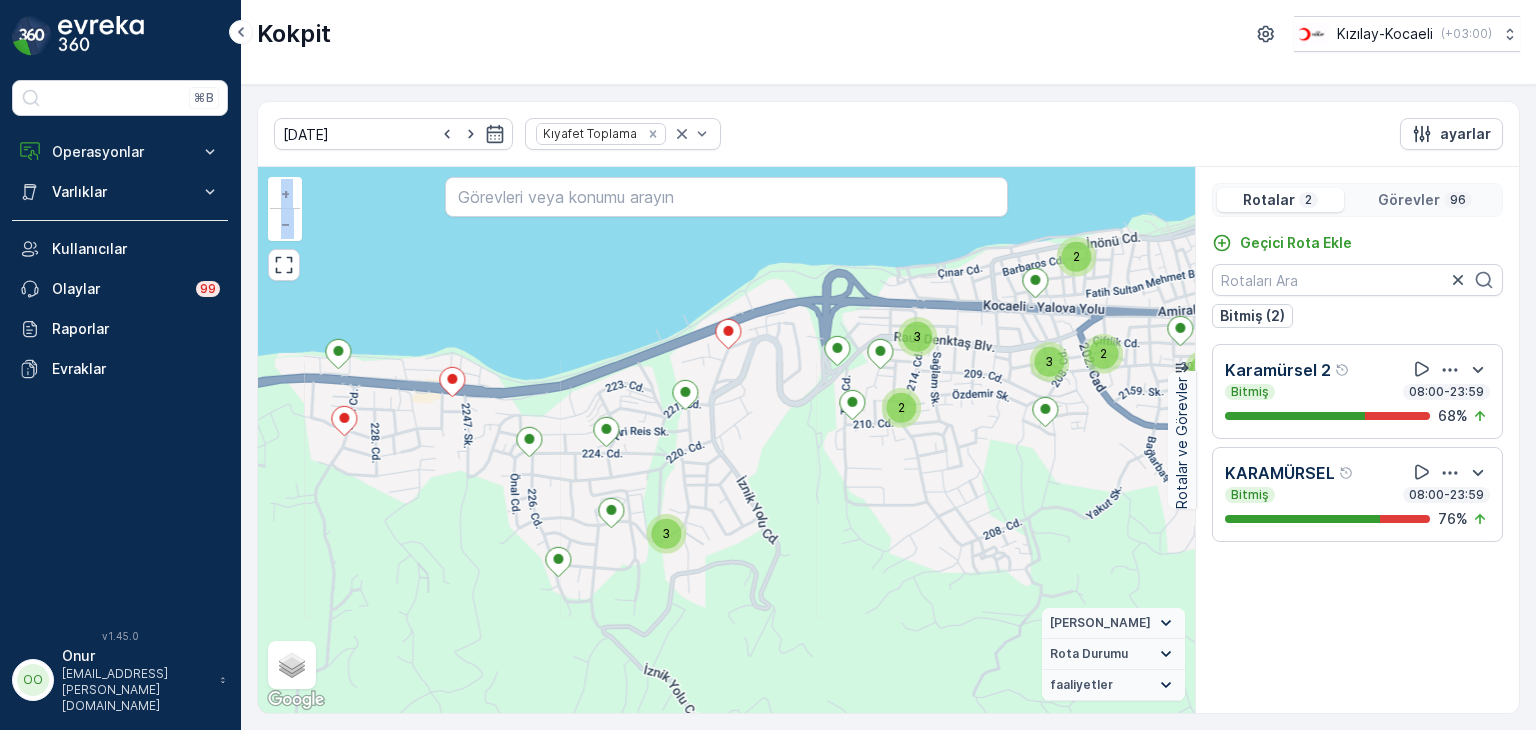 drag, startPoint x: 588, startPoint y: 545, endPoint x: 679, endPoint y: 465, distance: 121.16518 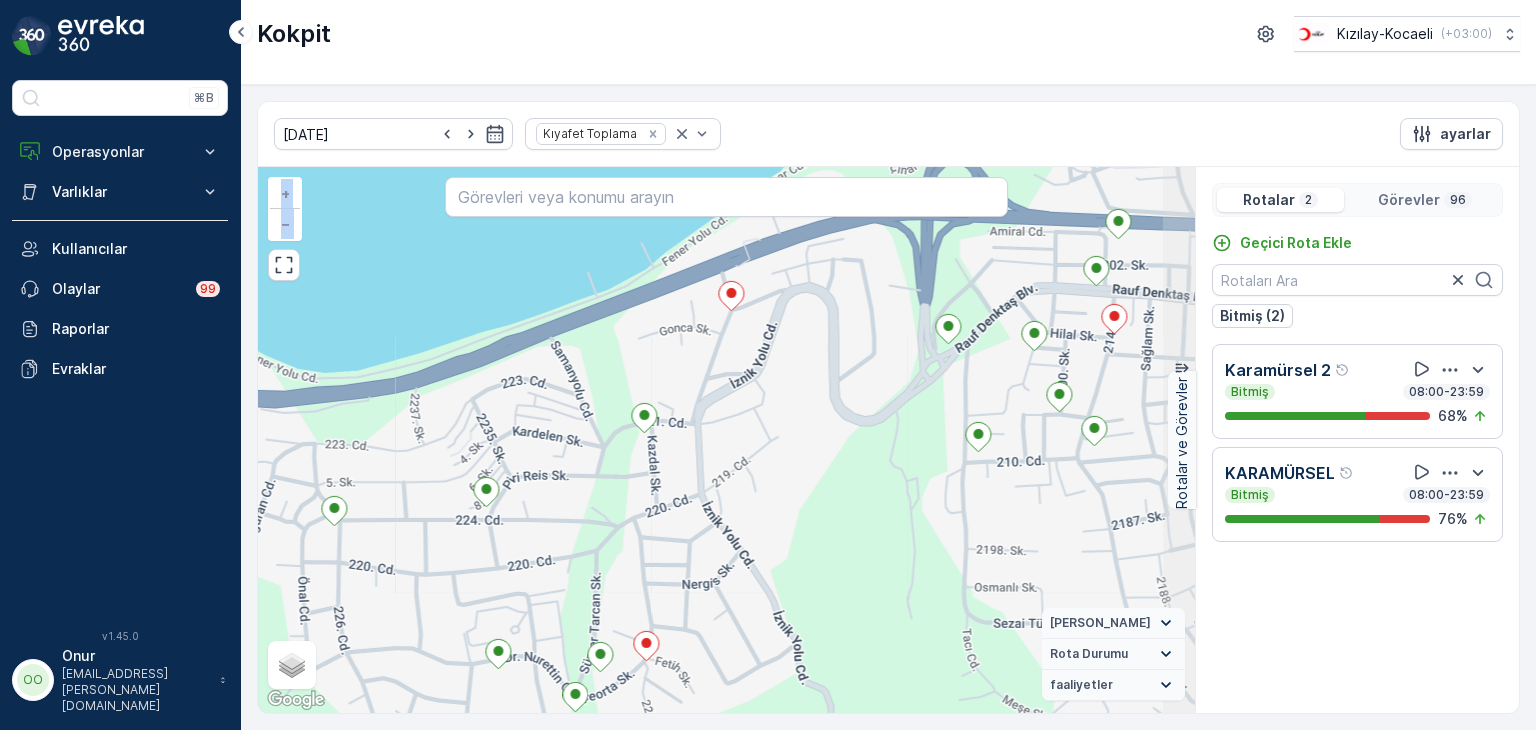drag, startPoint x: 788, startPoint y: 459, endPoint x: 704, endPoint y: 557, distance: 129.07362 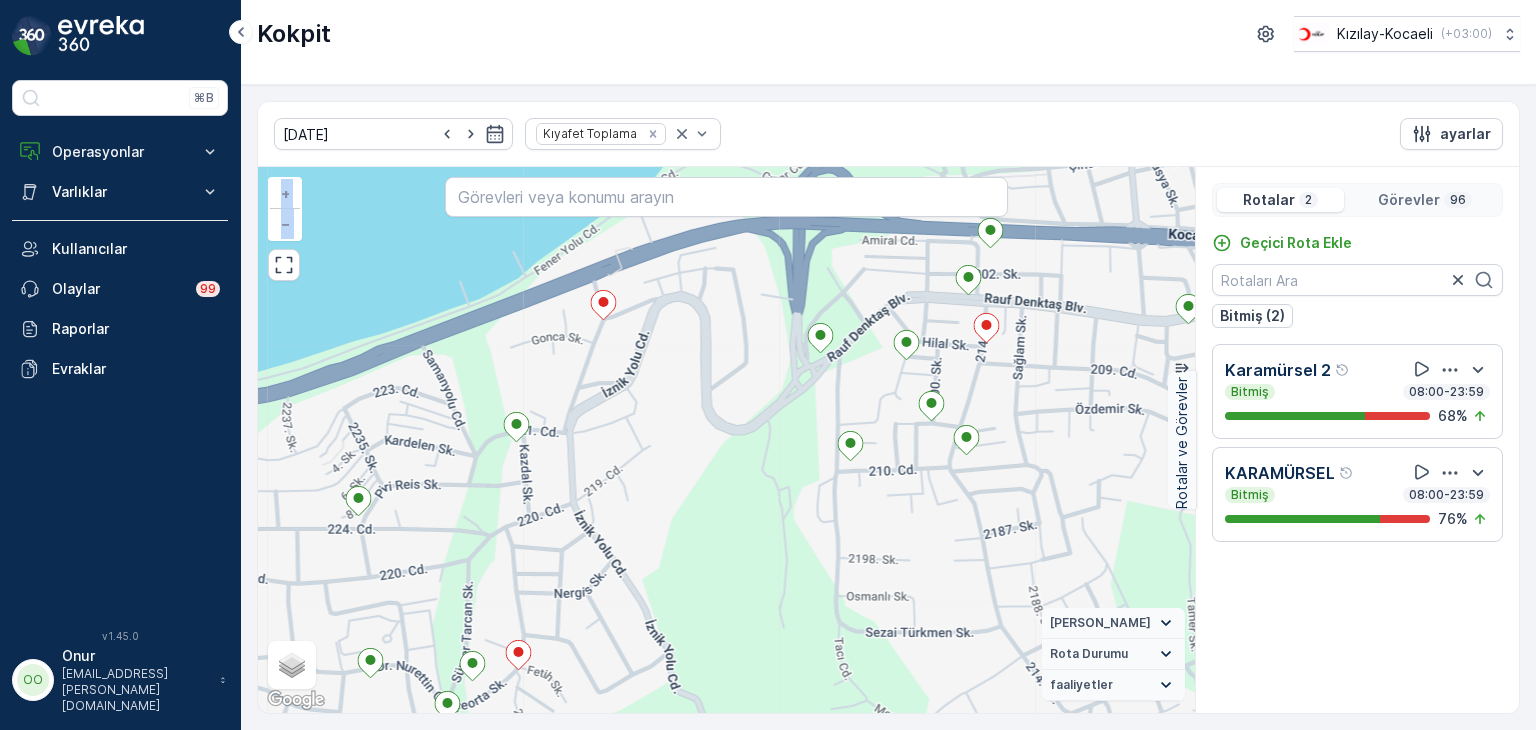 drag, startPoint x: 872, startPoint y: 546, endPoint x: 744, endPoint y: 555, distance: 128.31601 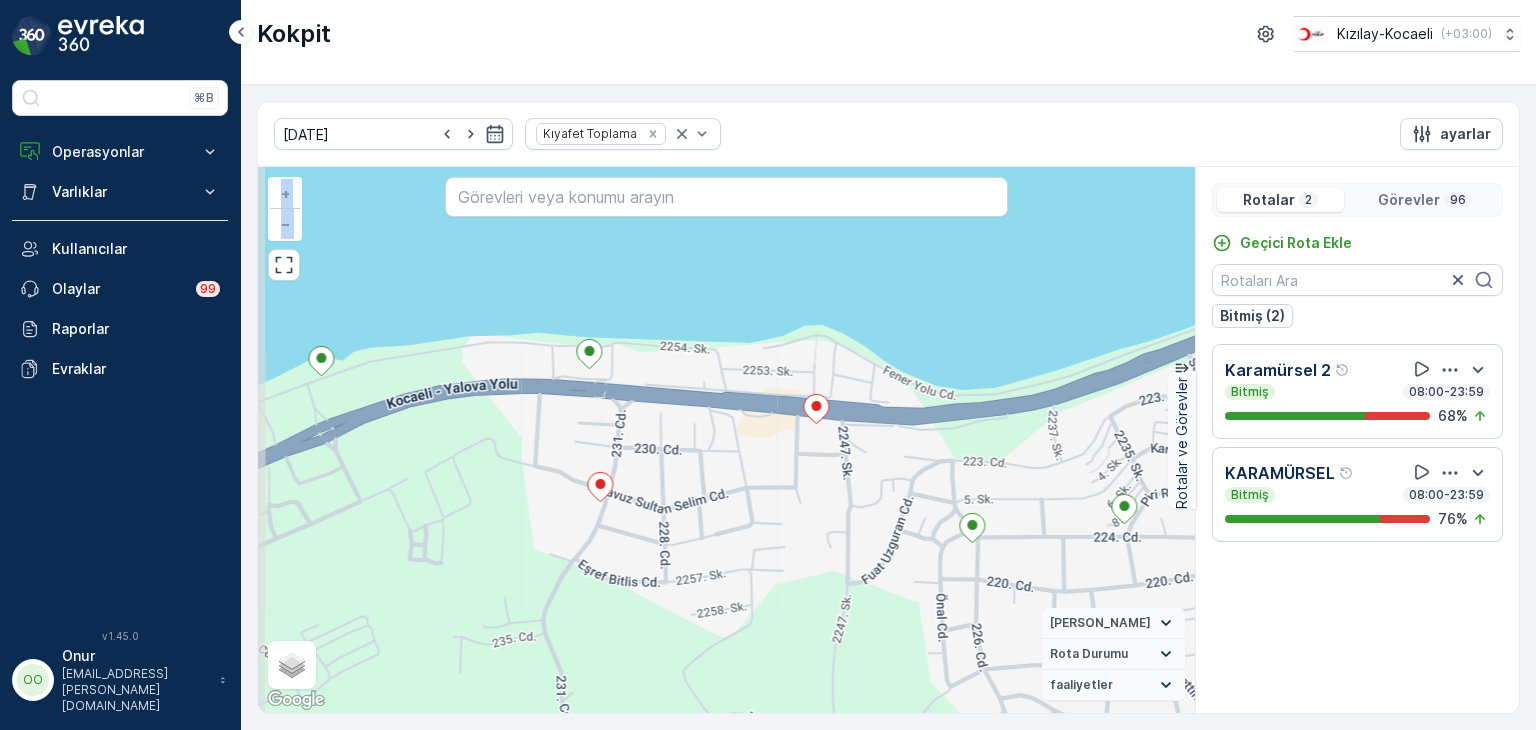 drag, startPoint x: 587, startPoint y: 408, endPoint x: 770, endPoint y: 459, distance: 189.97368 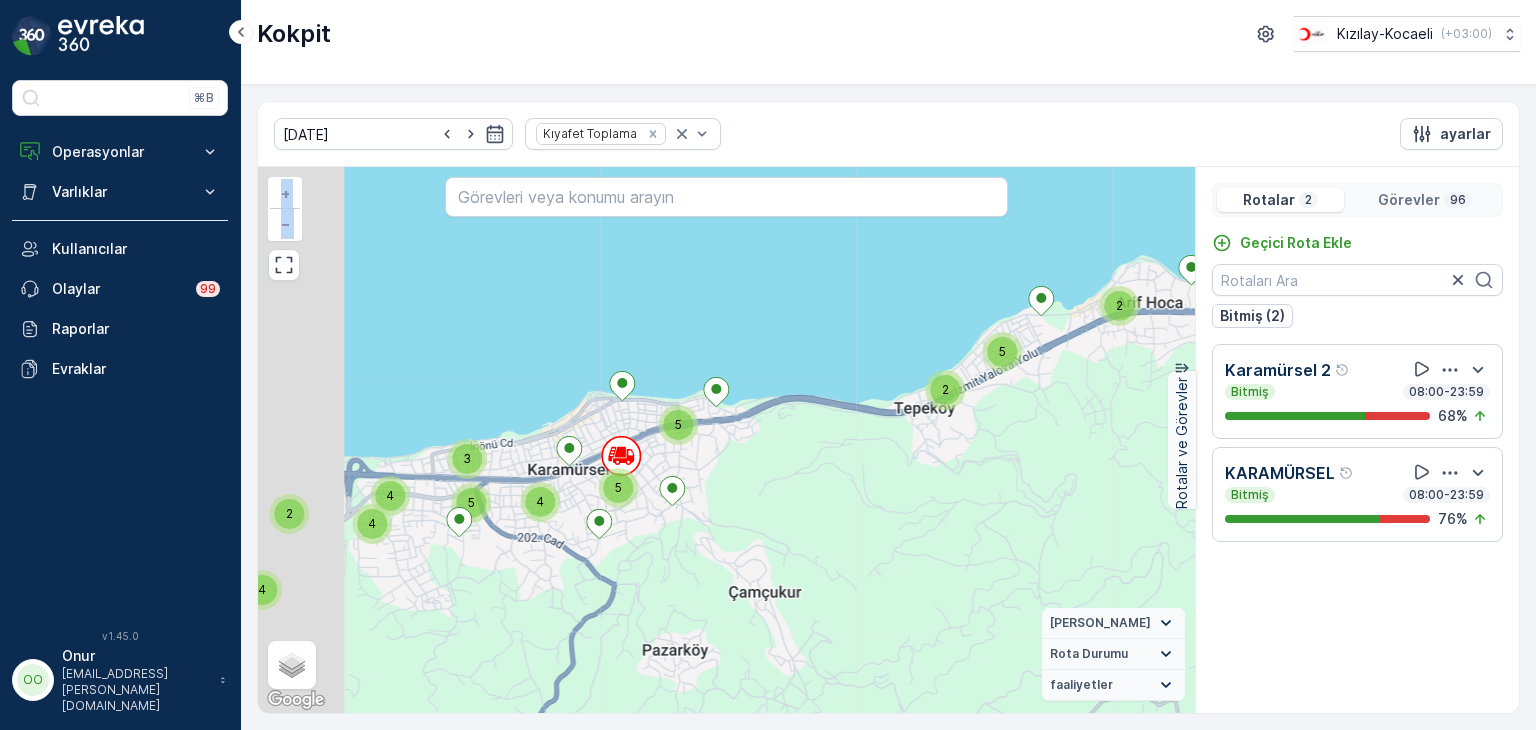 drag, startPoint x: 444, startPoint y: 517, endPoint x: 800, endPoint y: 515, distance: 356.0056 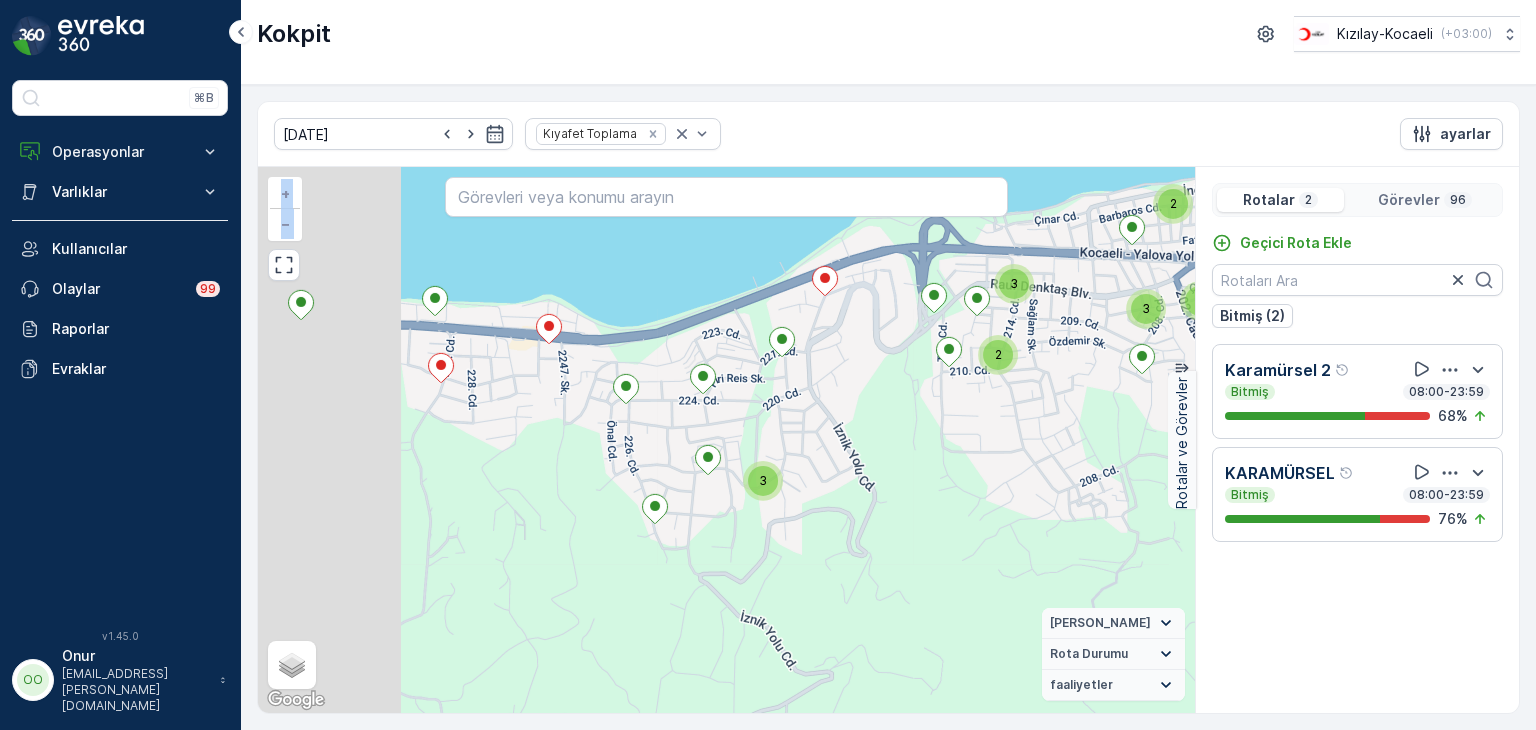 drag, startPoint x: 525, startPoint y: 564, endPoint x: 946, endPoint y: 434, distance: 440.61435 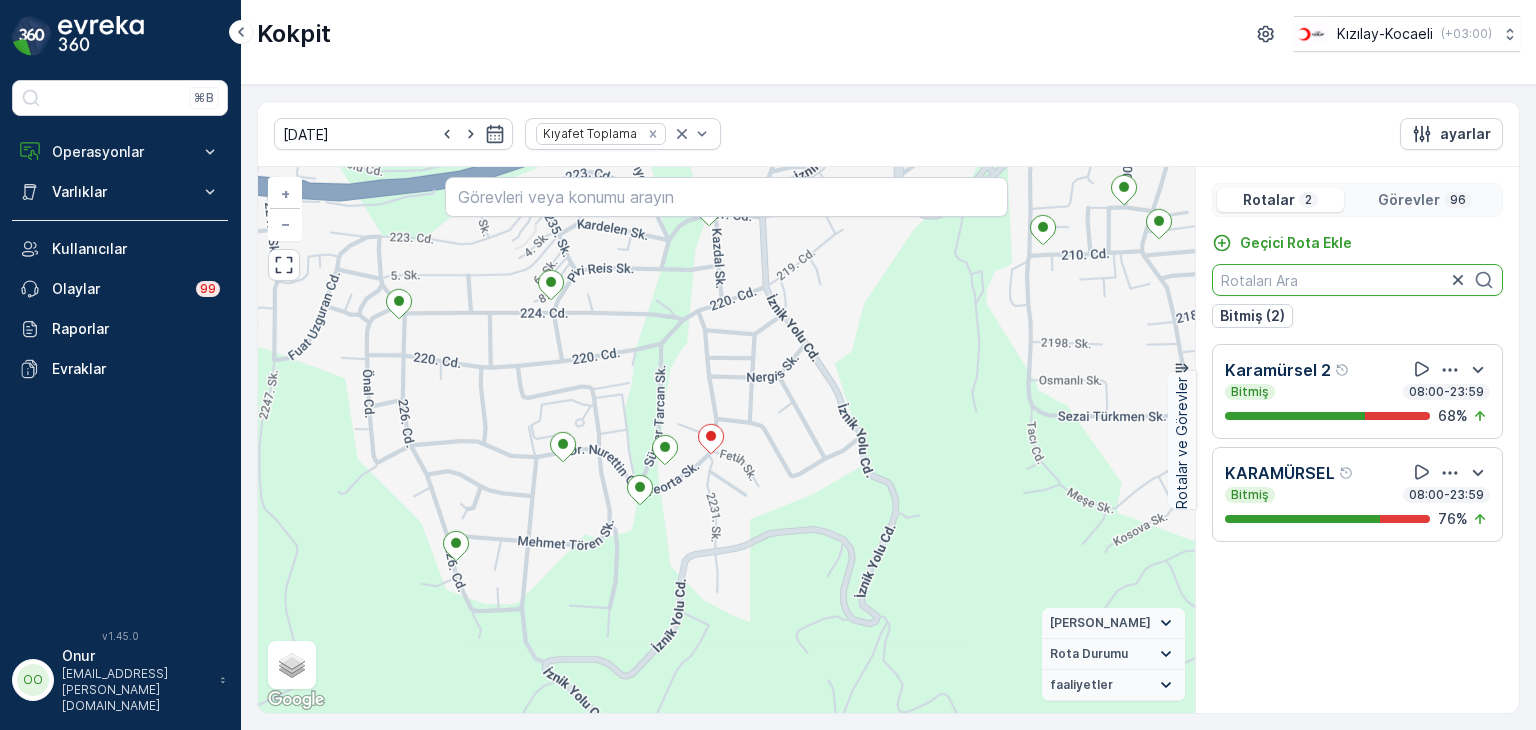 click at bounding box center (1357, 280) 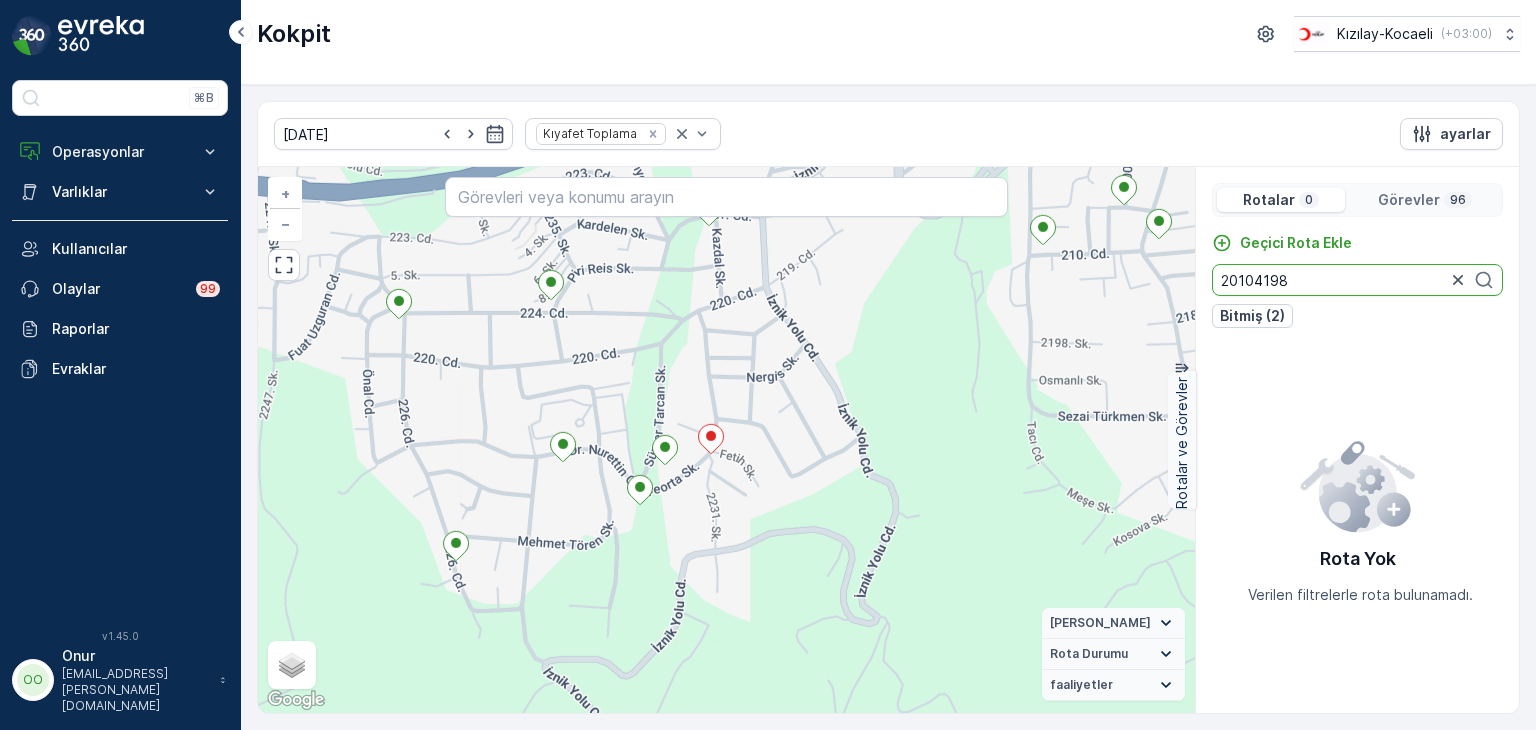 type on "20104198" 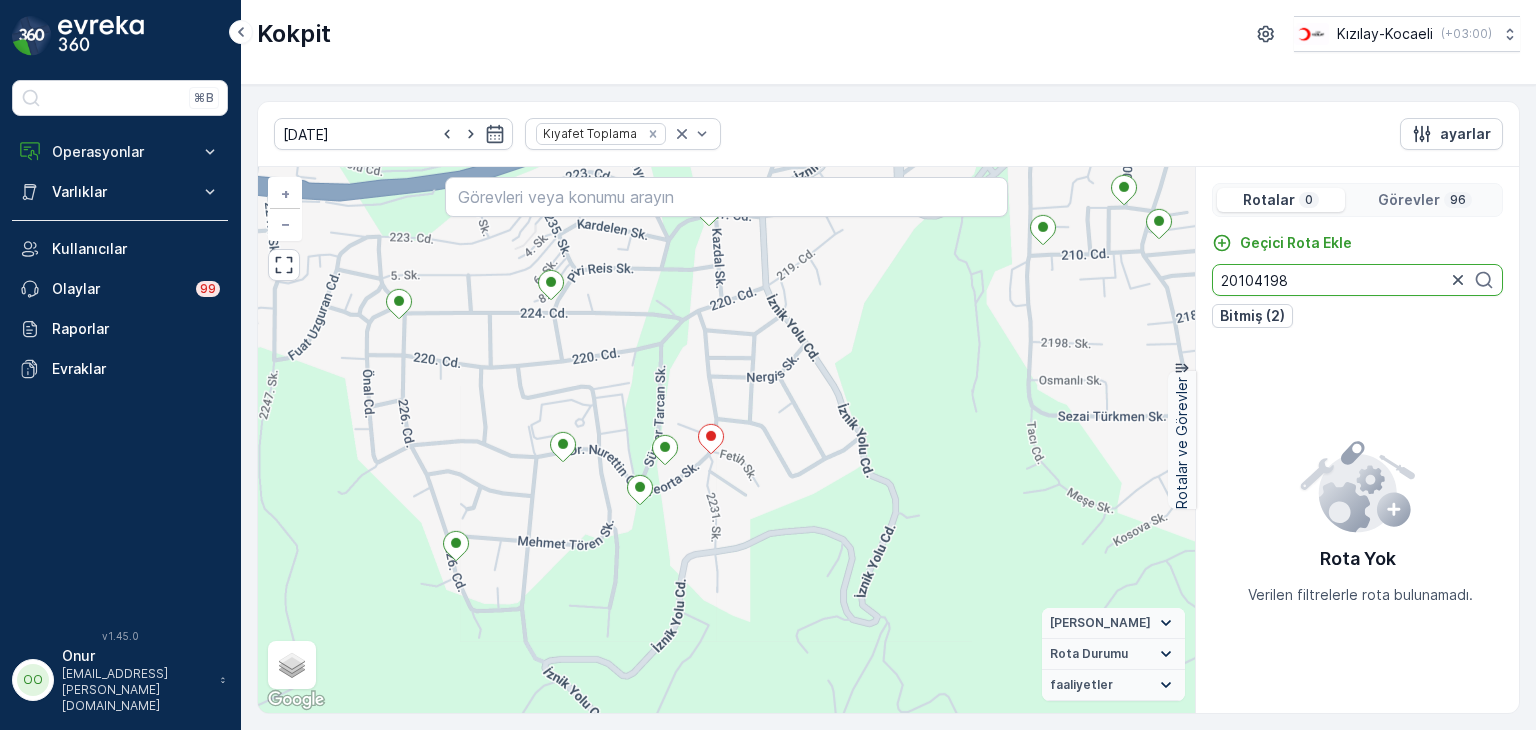 drag, startPoint x: 1324, startPoint y: 281, endPoint x: 1181, endPoint y: 273, distance: 143.2236 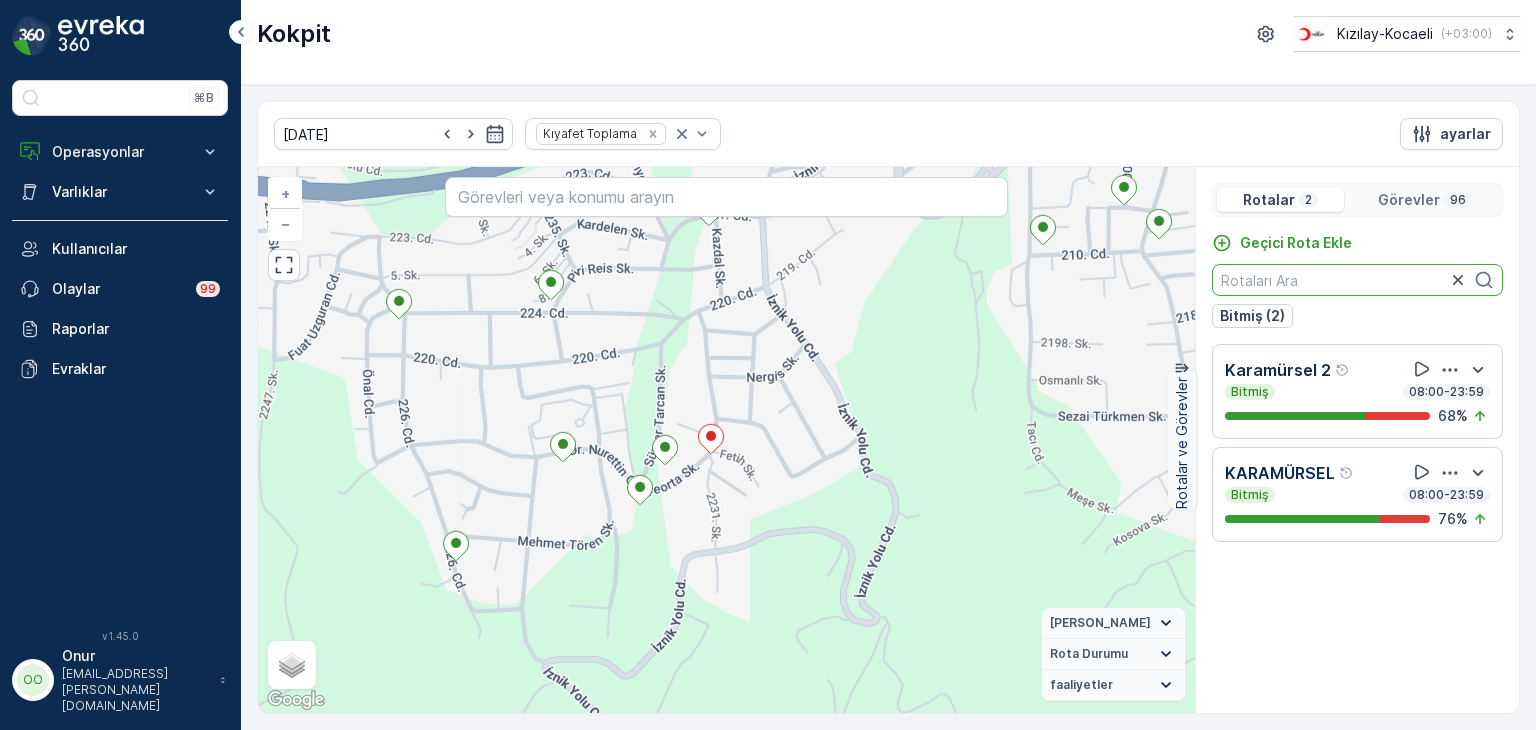 type 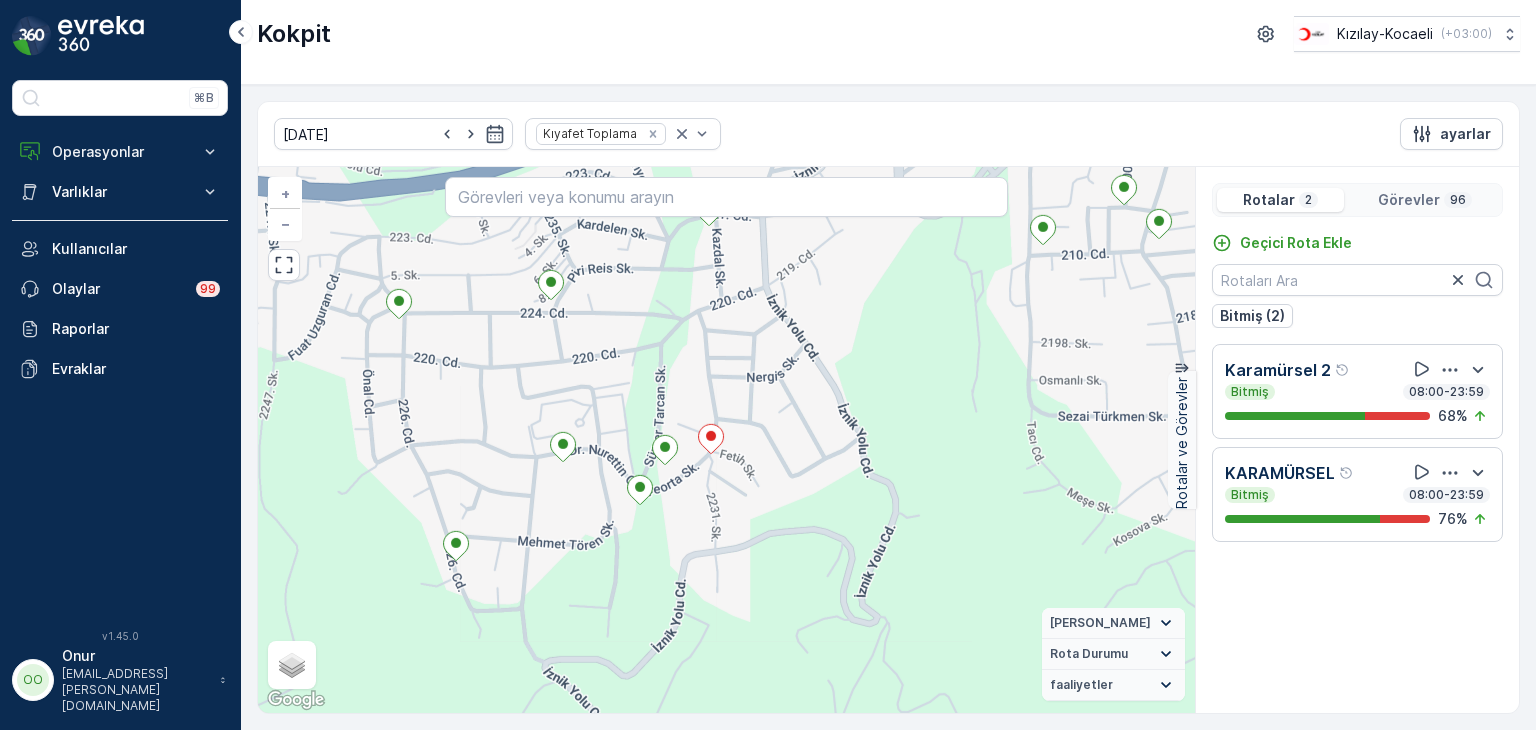 click 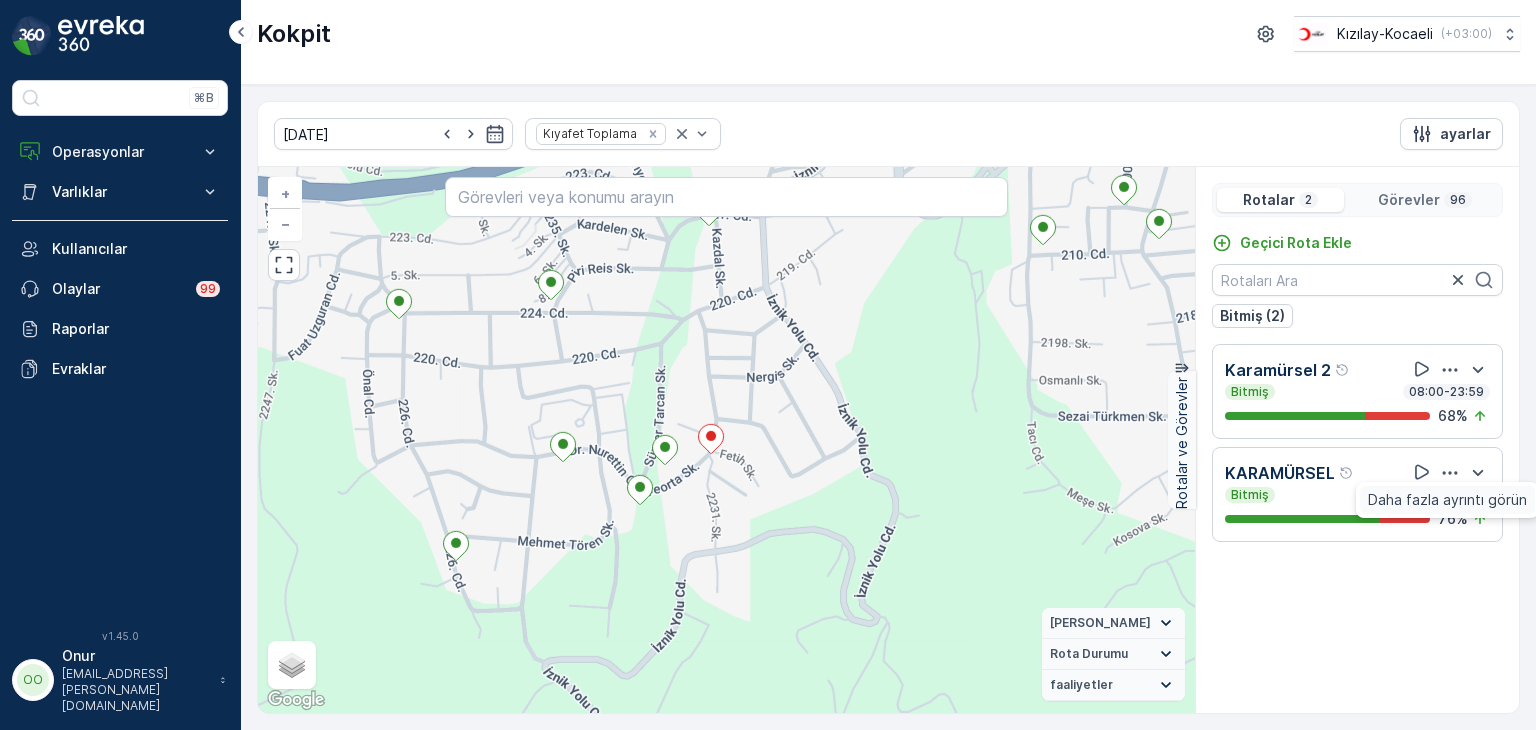 click on "Daha fazla ayrıntı görün" at bounding box center [1447, 500] 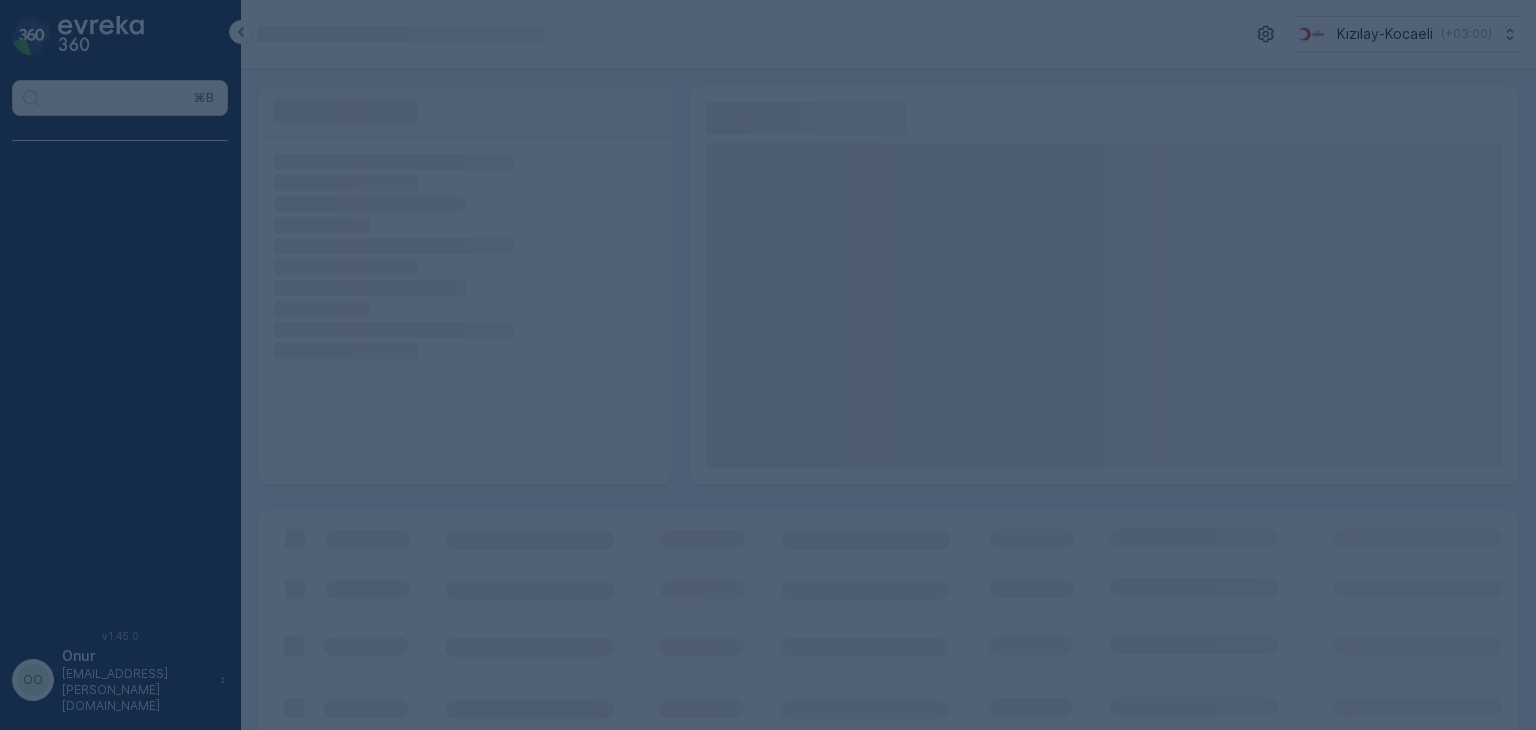 scroll, scrollTop: 0, scrollLeft: 0, axis: both 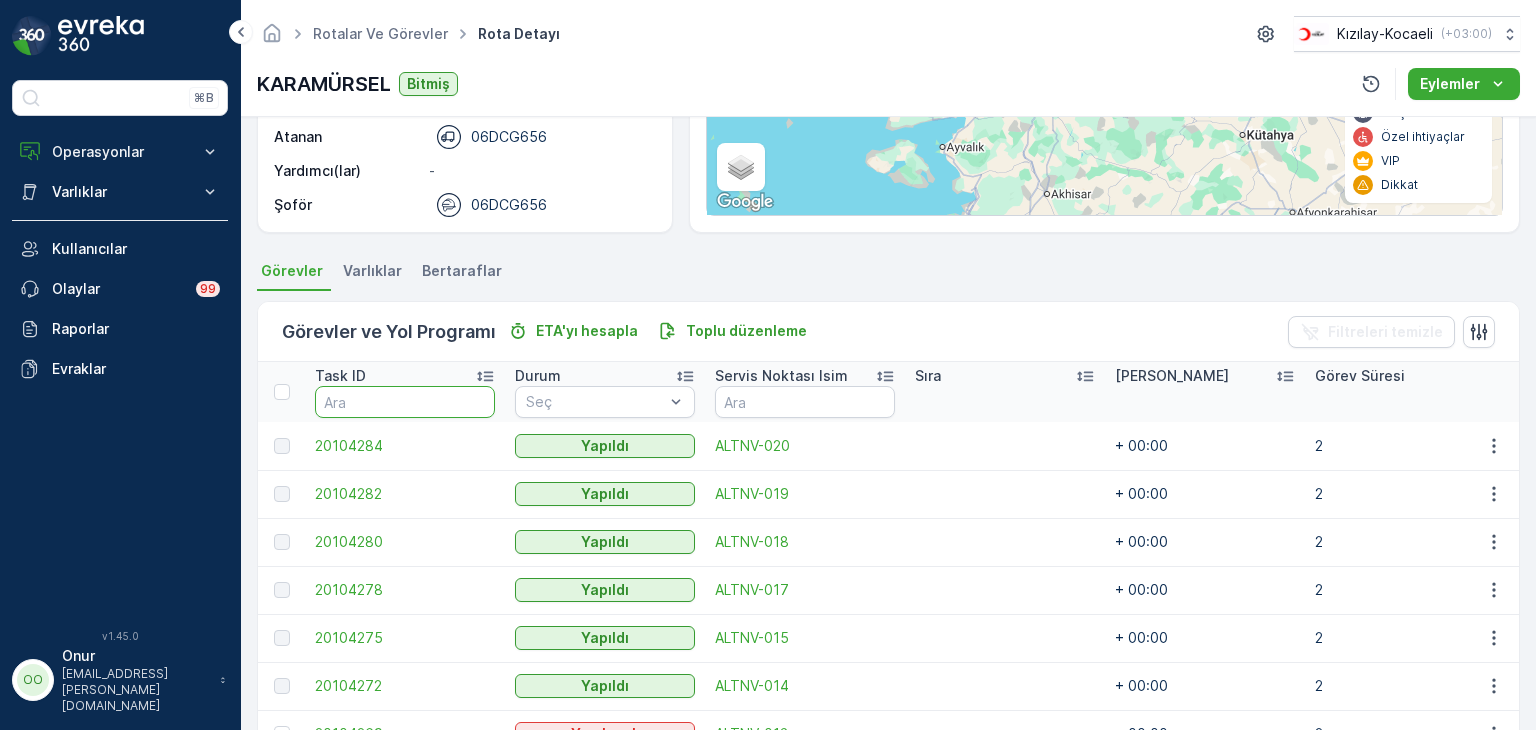click at bounding box center (405, 402) 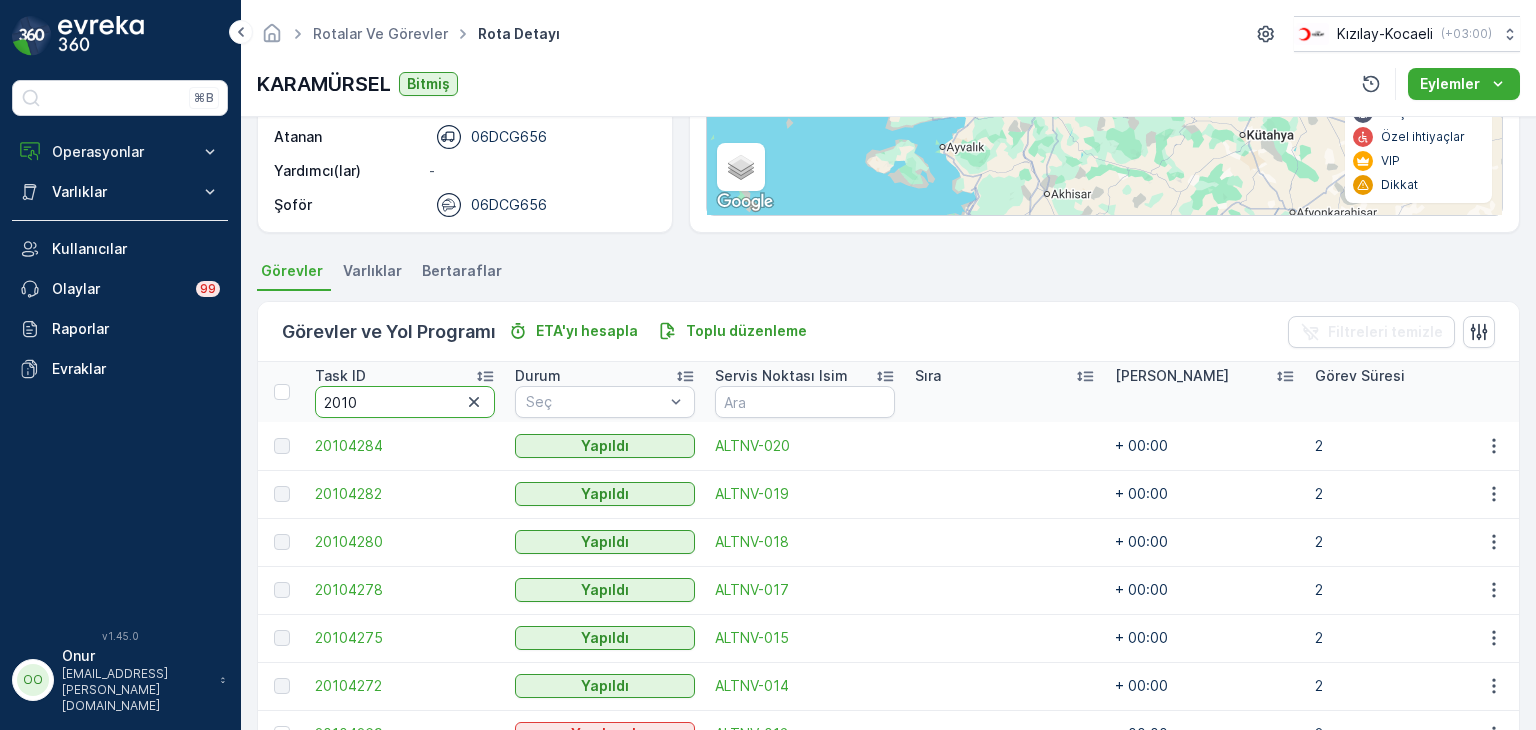 type on "20101" 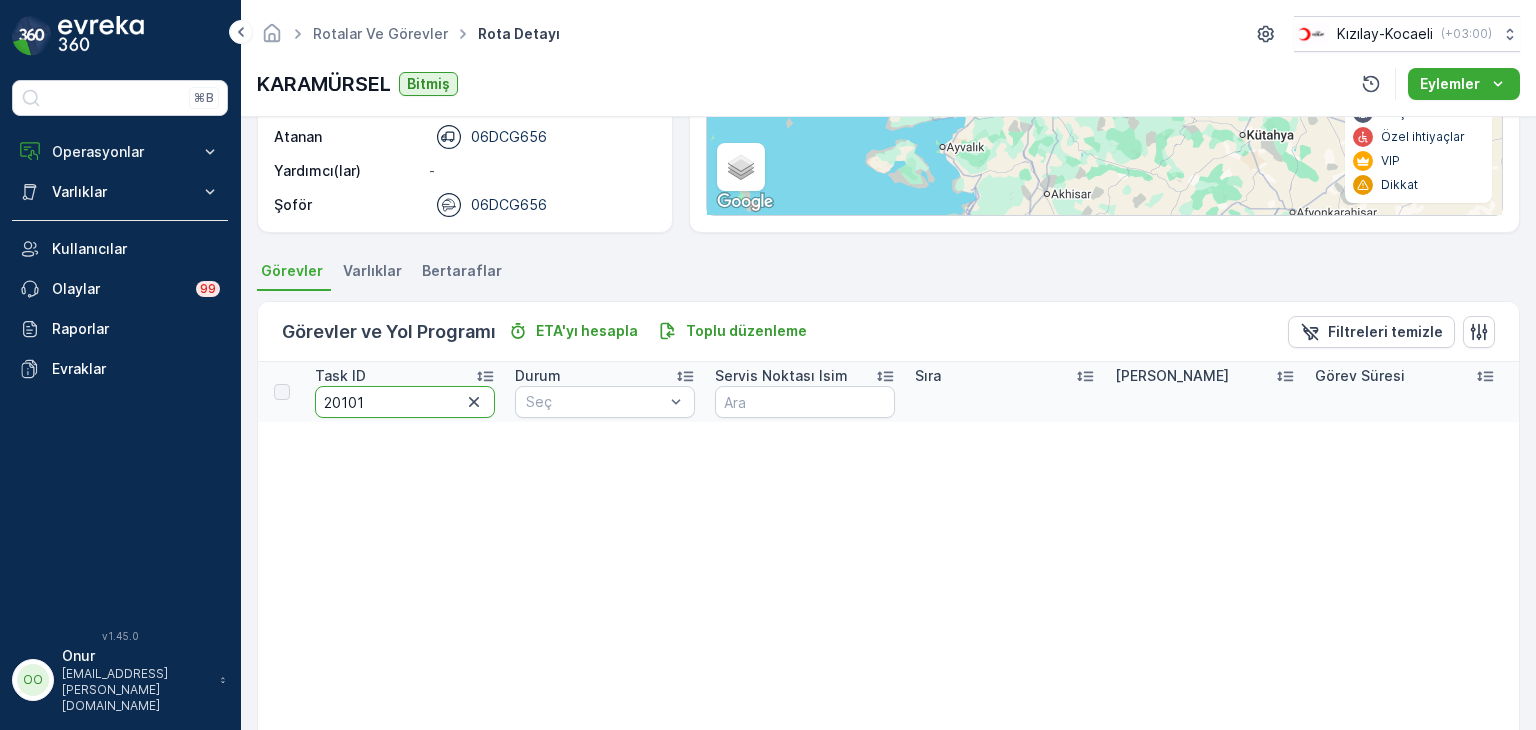 click on "20101" at bounding box center (405, 402) 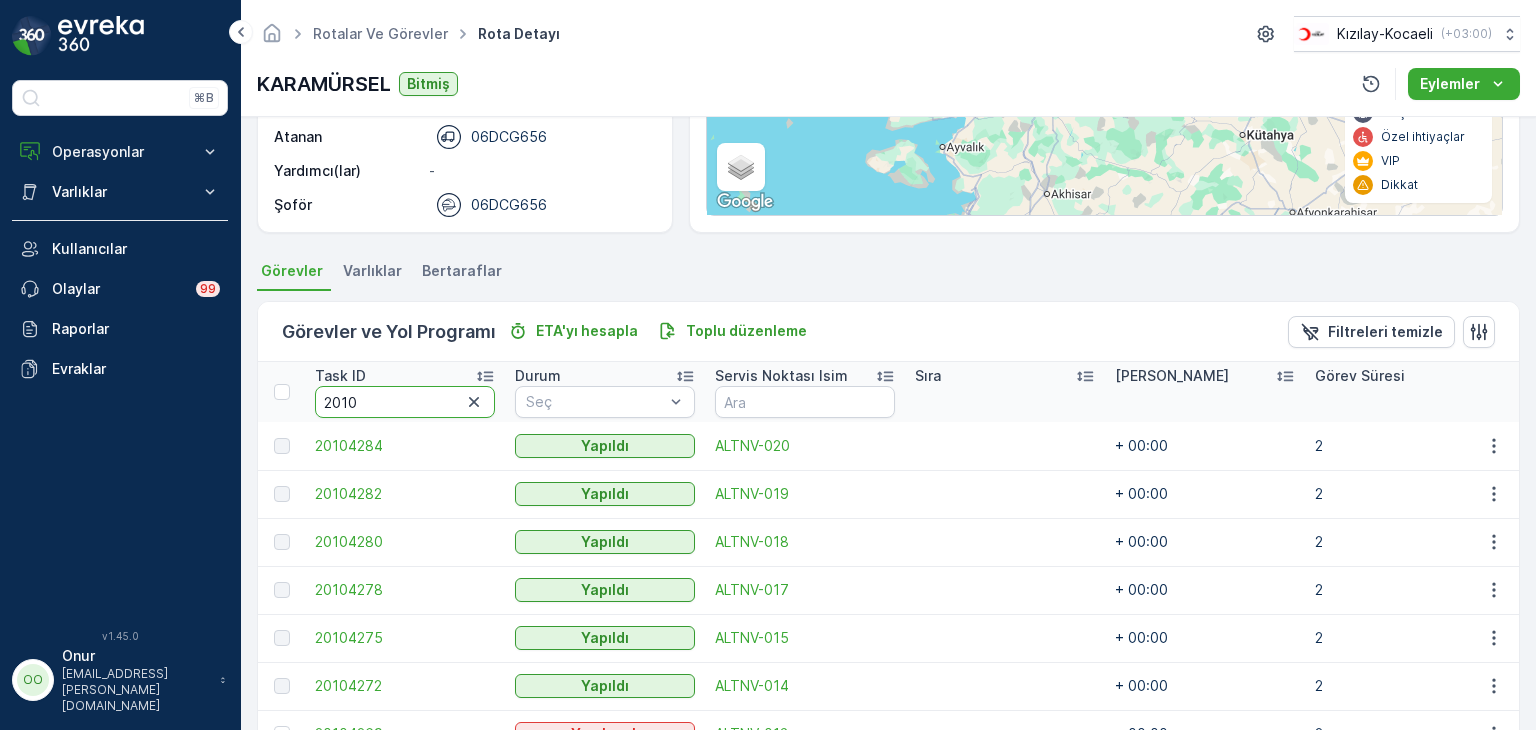 click on "2010" at bounding box center (405, 402) 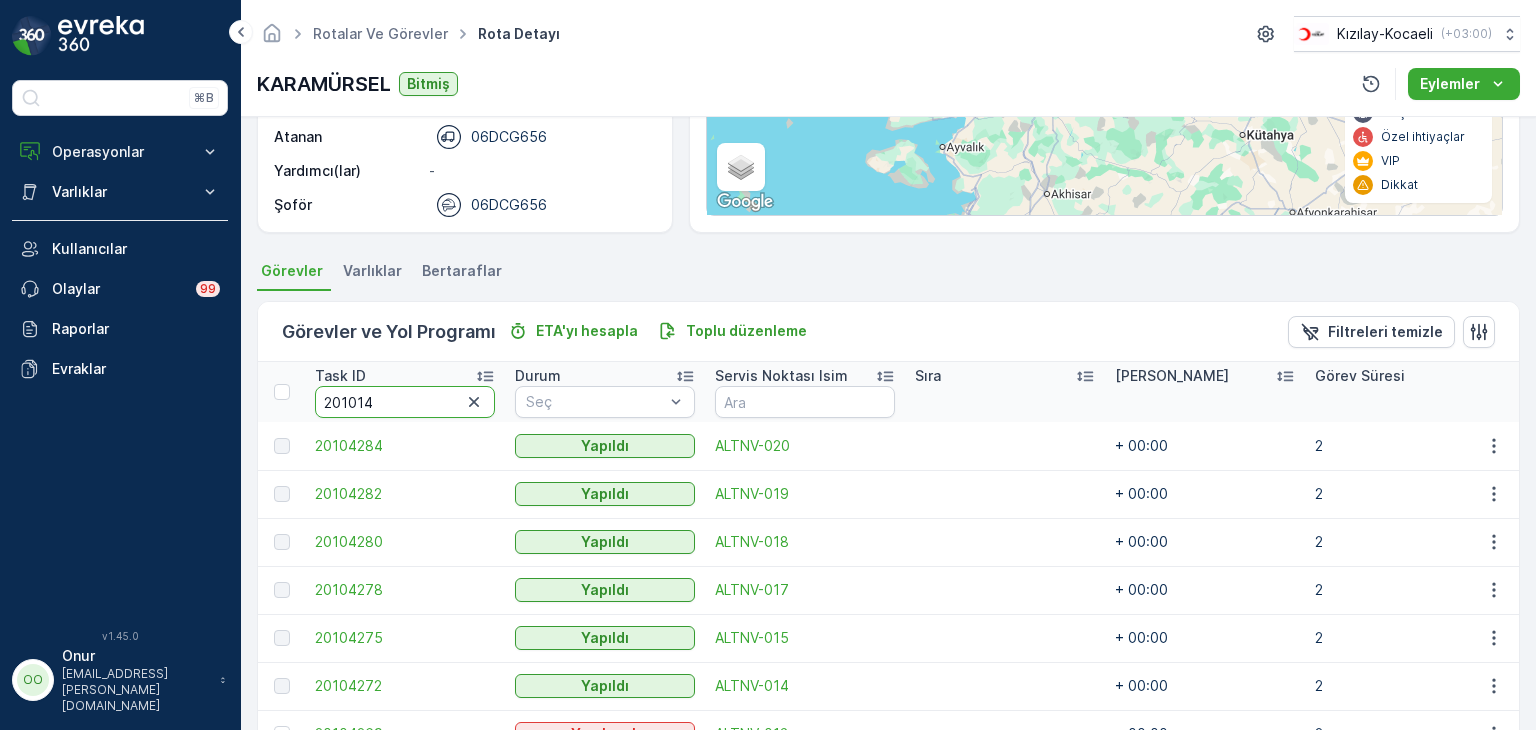 type on "2010141" 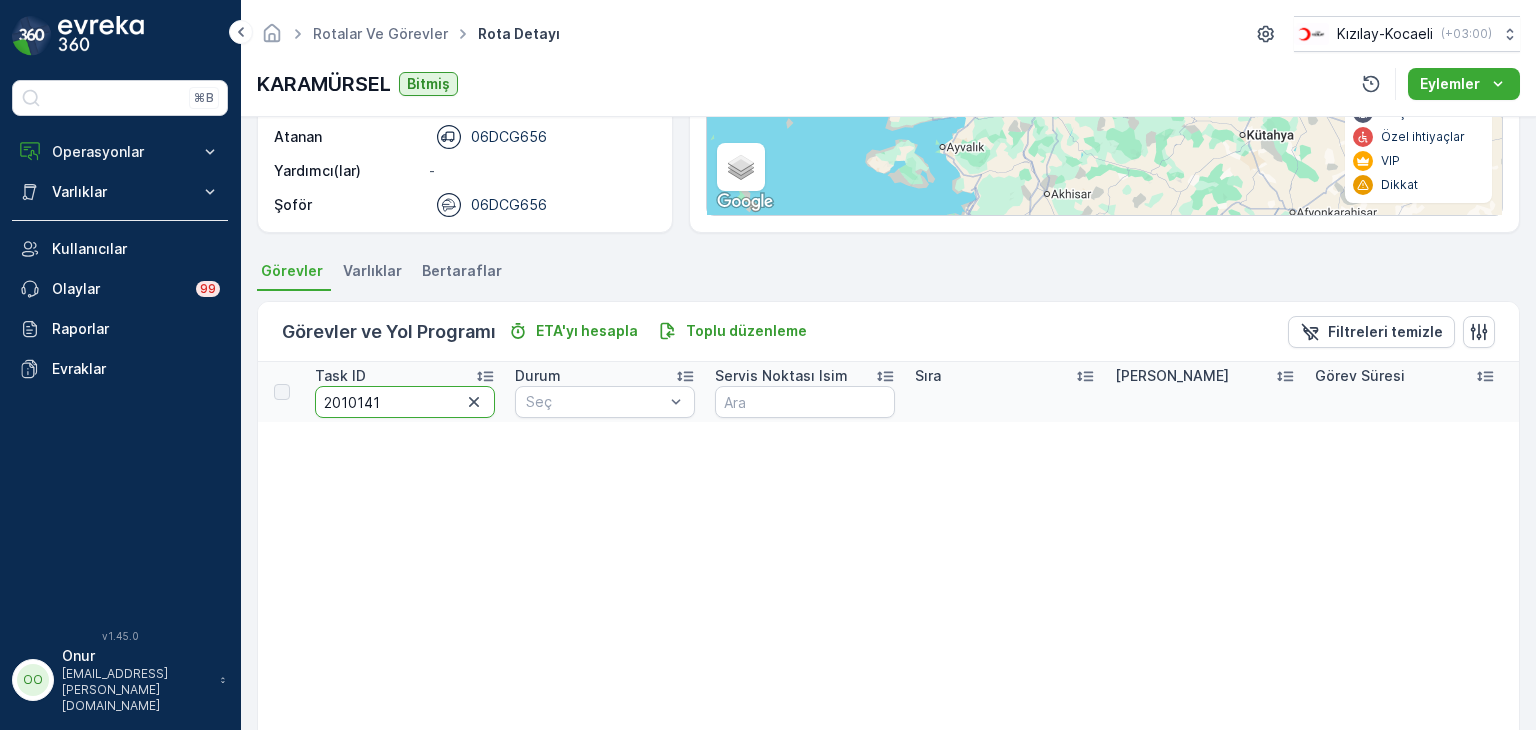 click on "2010141" at bounding box center (405, 402) 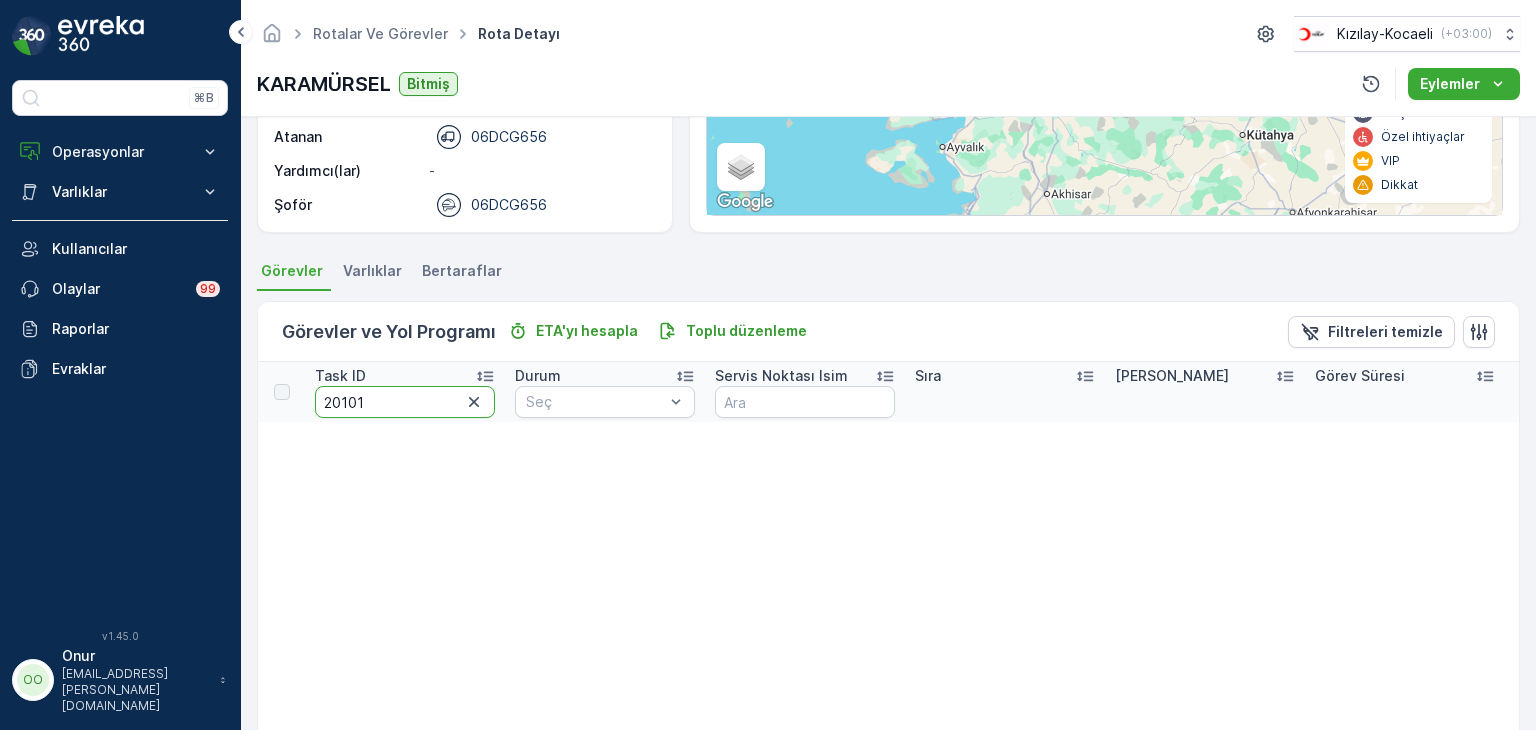 type on "2010" 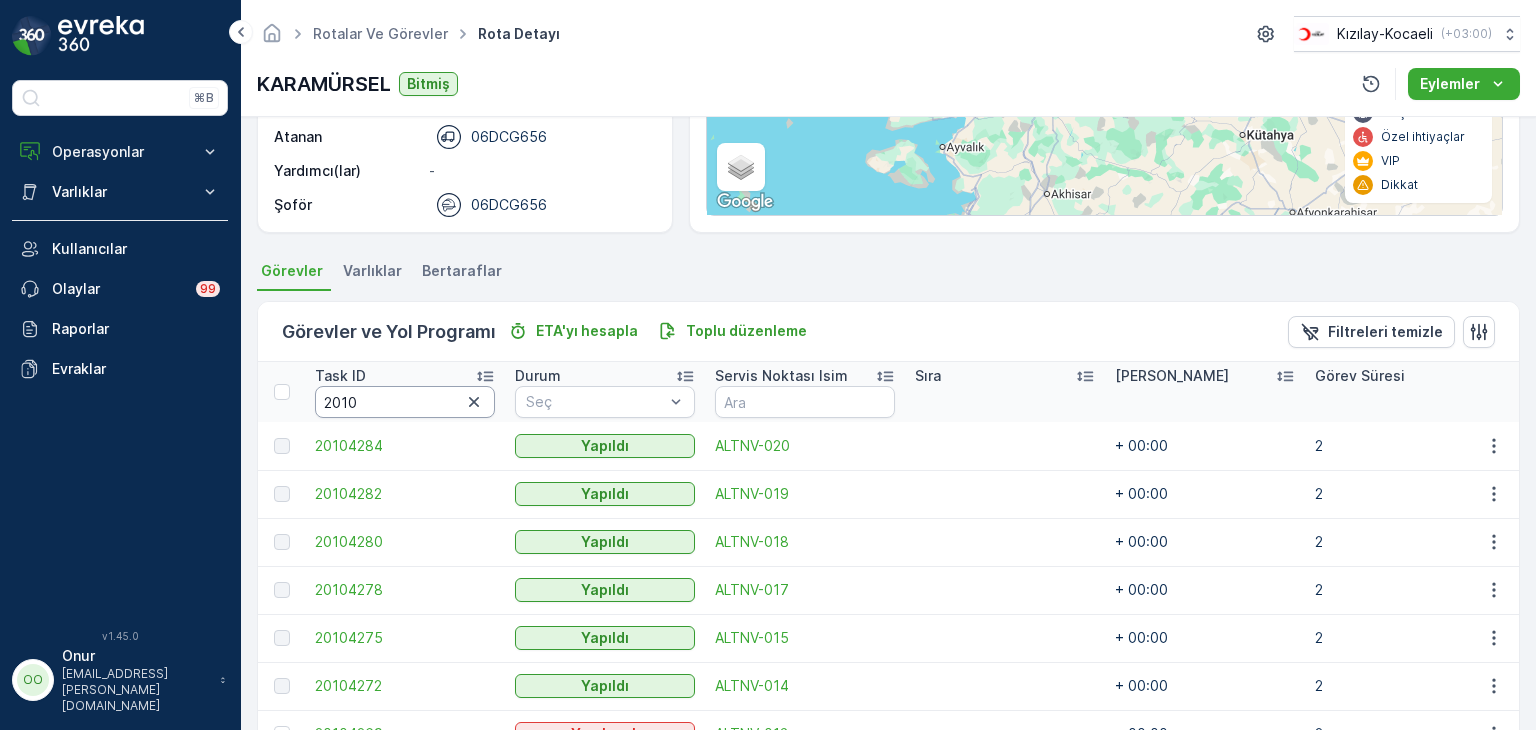 click on "2010" at bounding box center [405, 402] 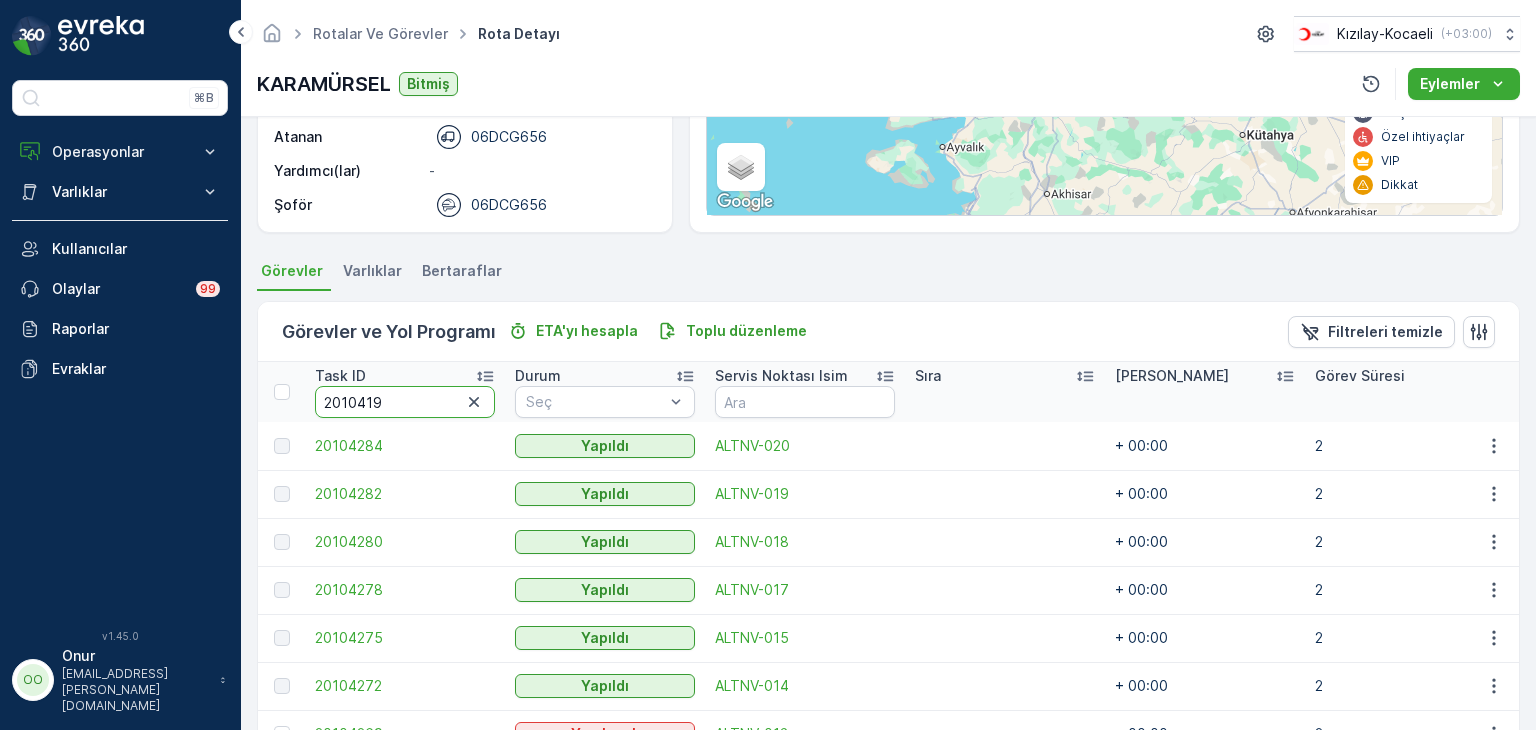 type on "20104198" 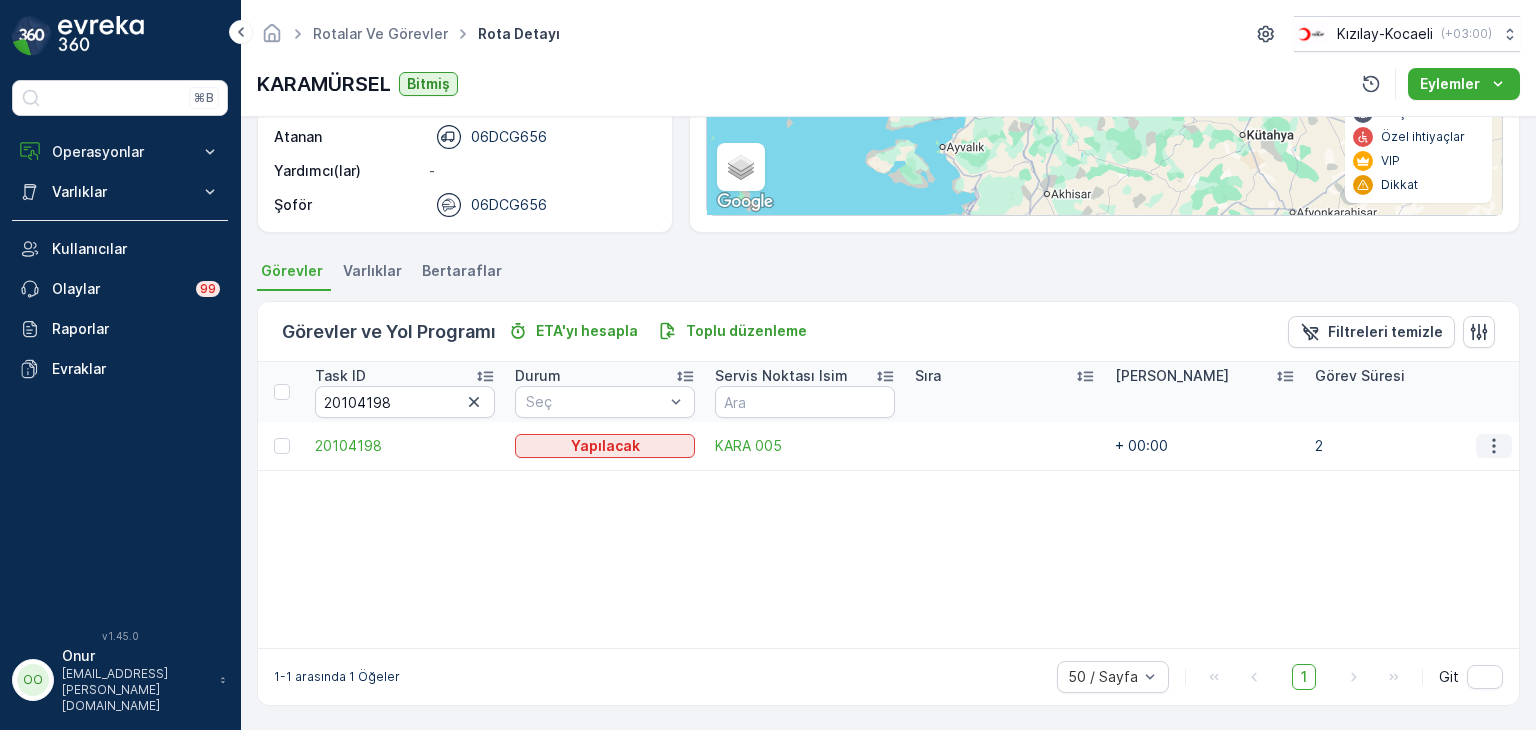 click 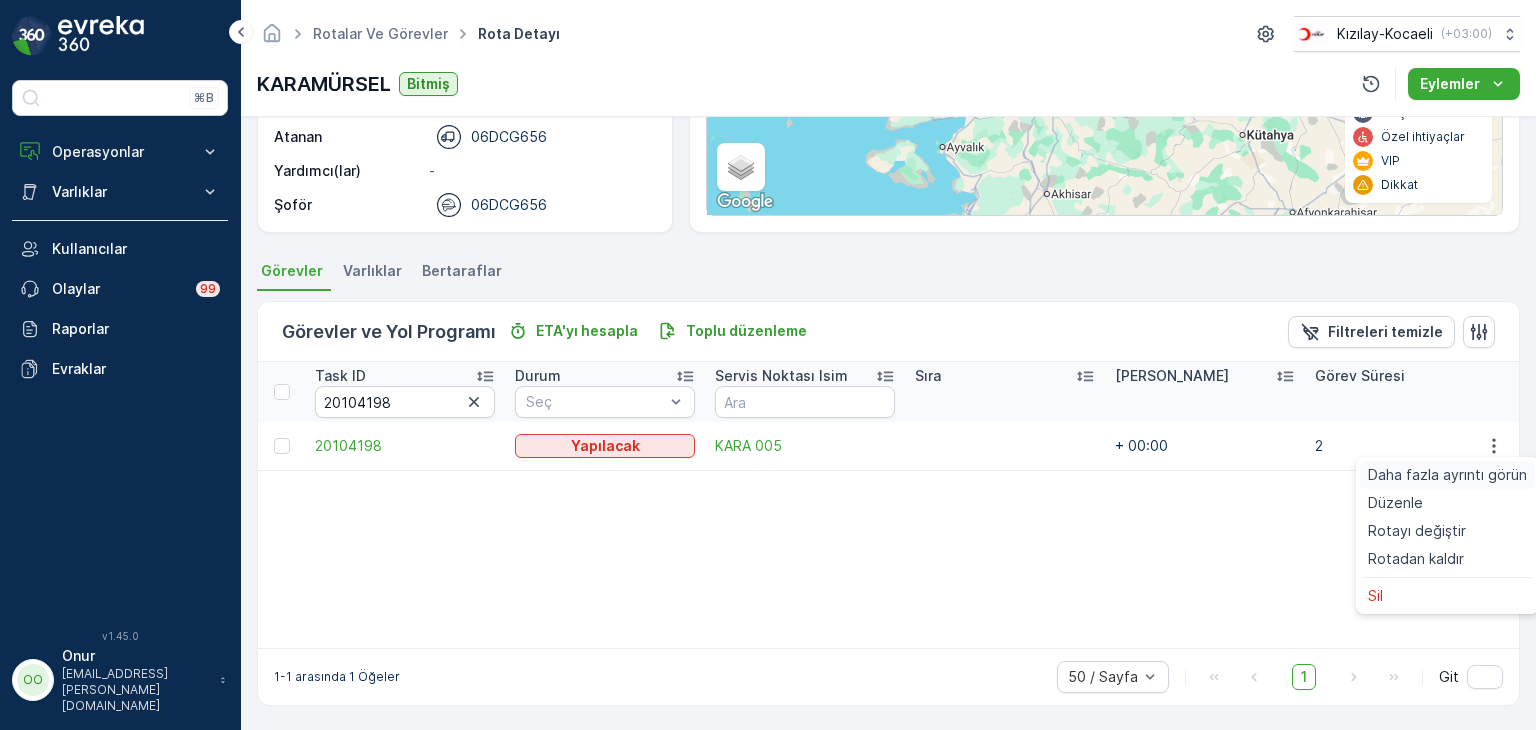 click on "Daha fazla ayrıntı görün" at bounding box center [1447, 475] 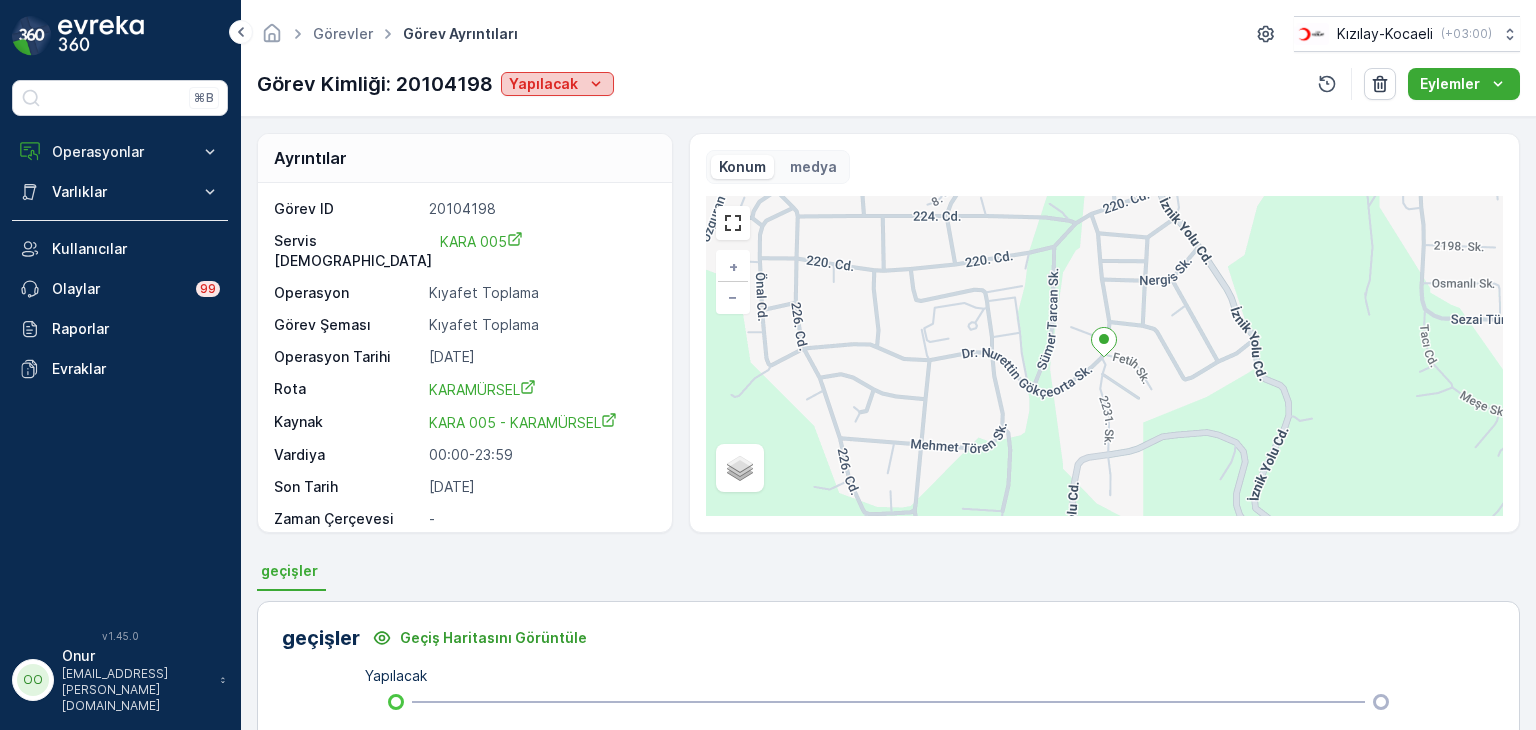 click on "Yapılacak" at bounding box center (557, 84) 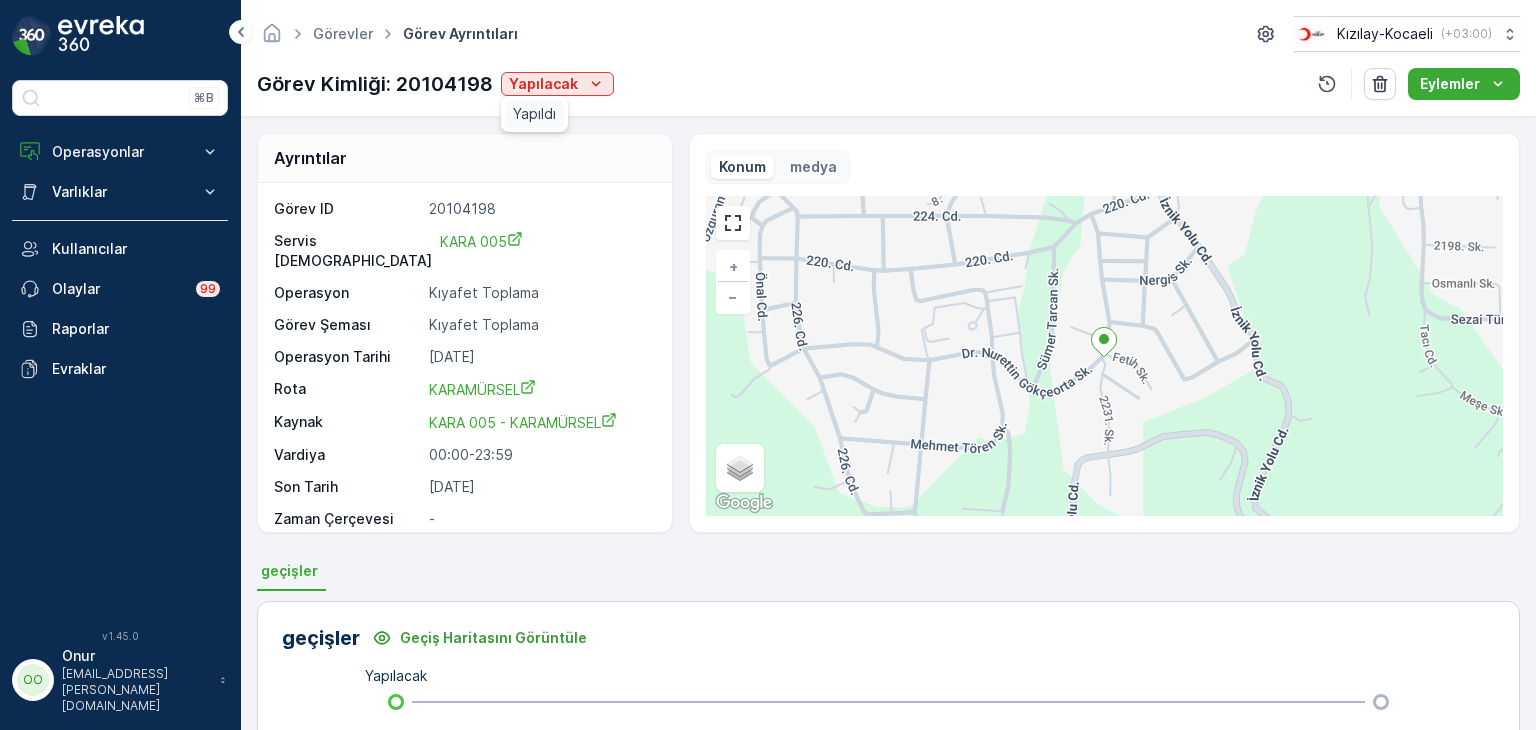 click on "Yapıldı" at bounding box center (534, 114) 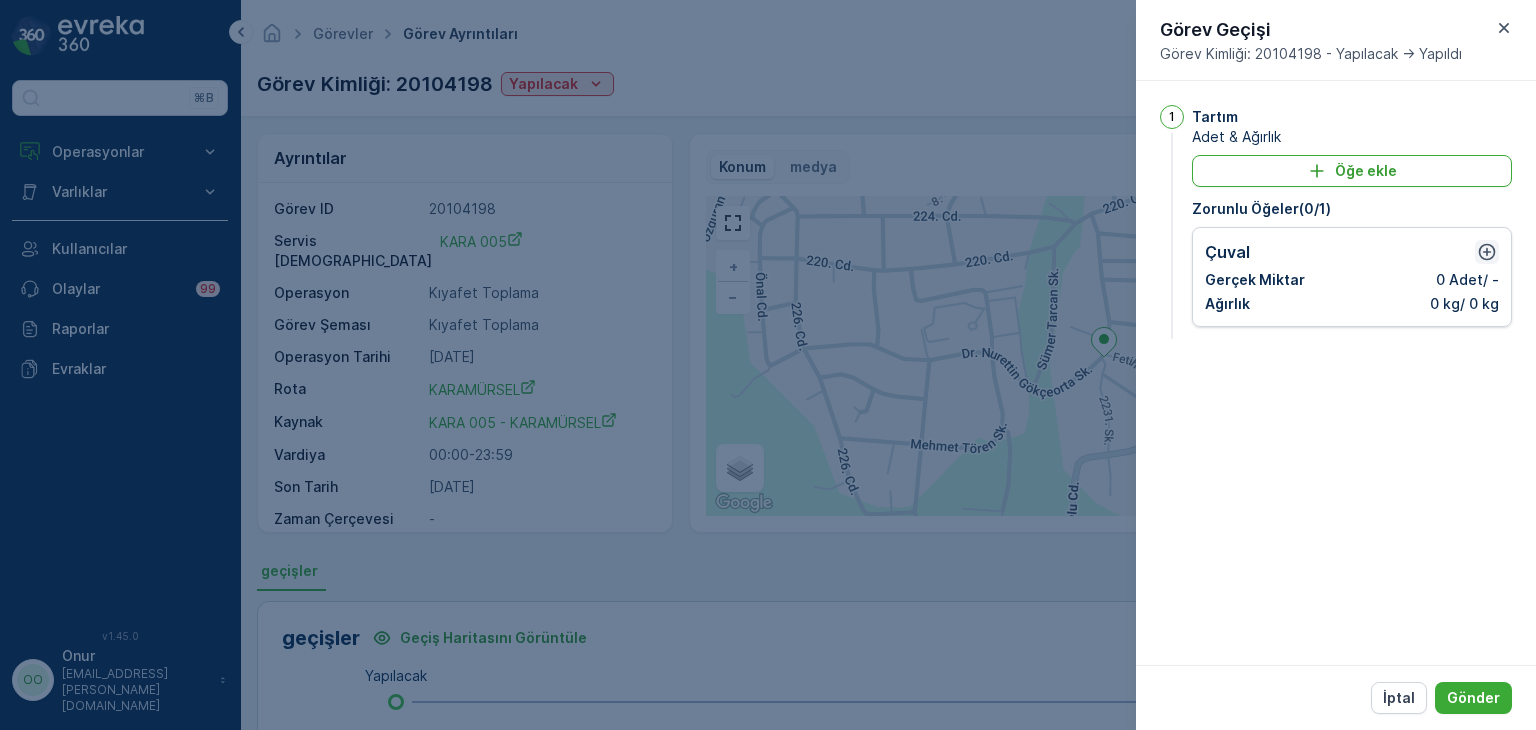 click 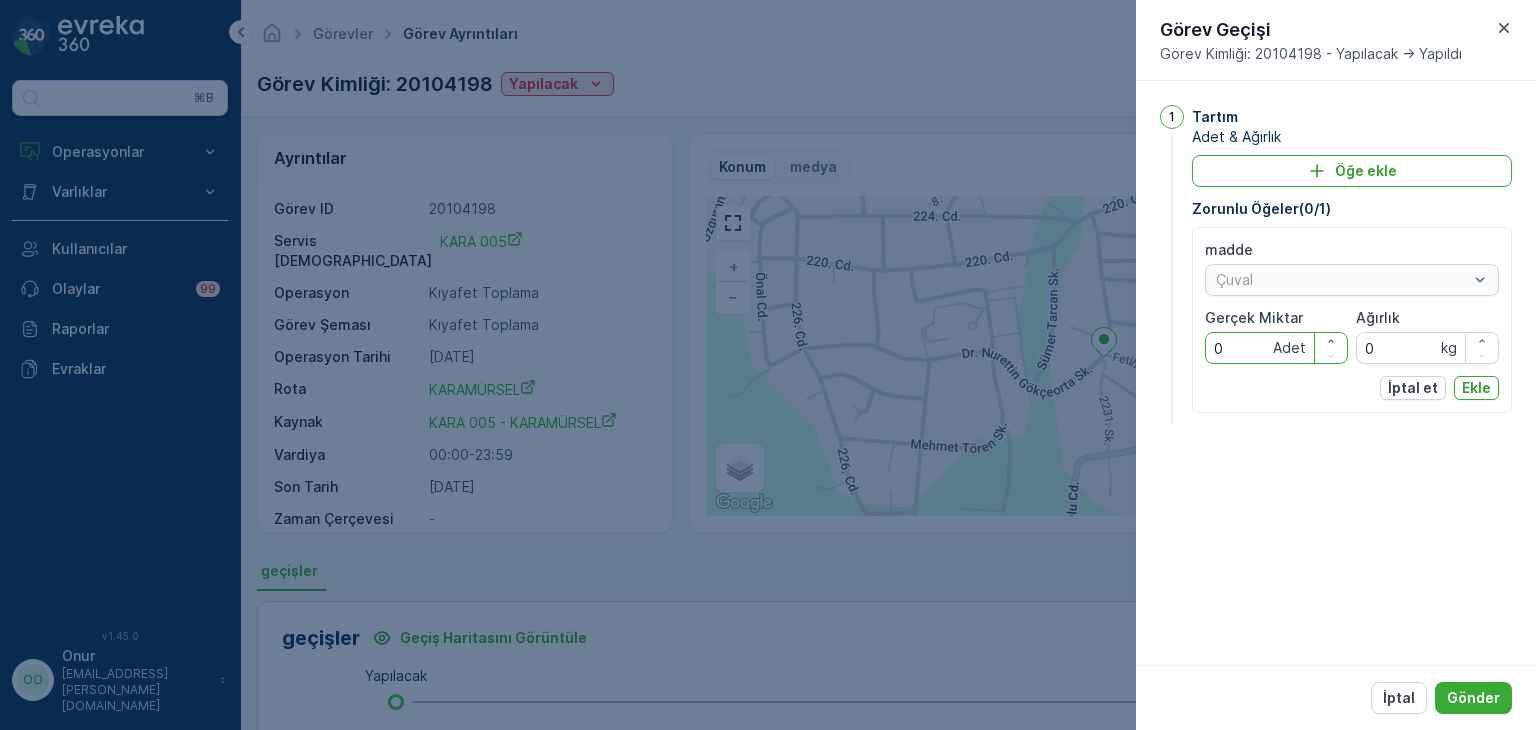 drag, startPoint x: 1261, startPoint y: 357, endPoint x: 1184, endPoint y: 358, distance: 77.00649 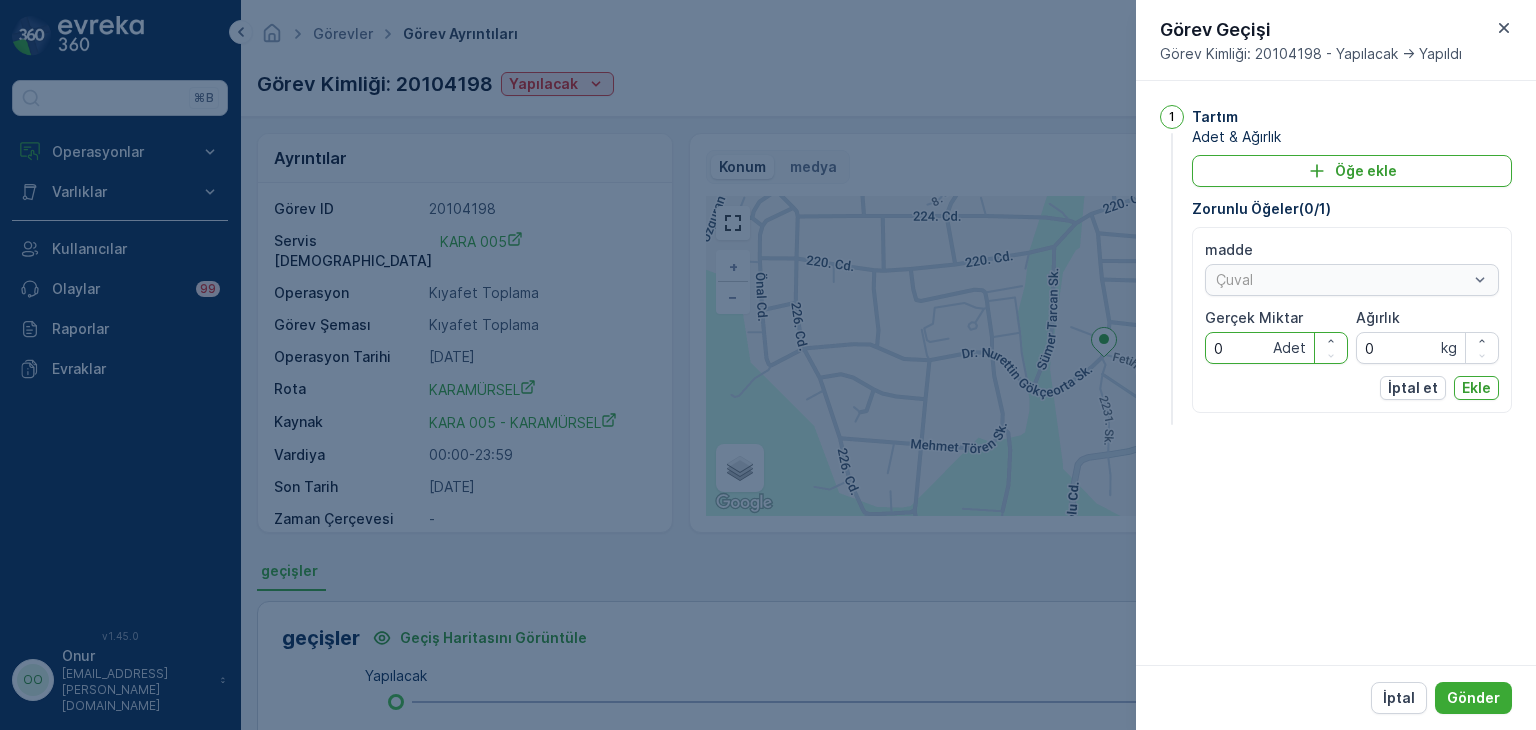 click on "1 Tartım Adet & Ağırlık Öğe ekle Zorunlu Öğeler  ( 0 / 1 ) madde Çuval Gerçek Miktar 0 Adet Ağırlık 0 kg İptal et Ekle" at bounding box center [1336, 267] 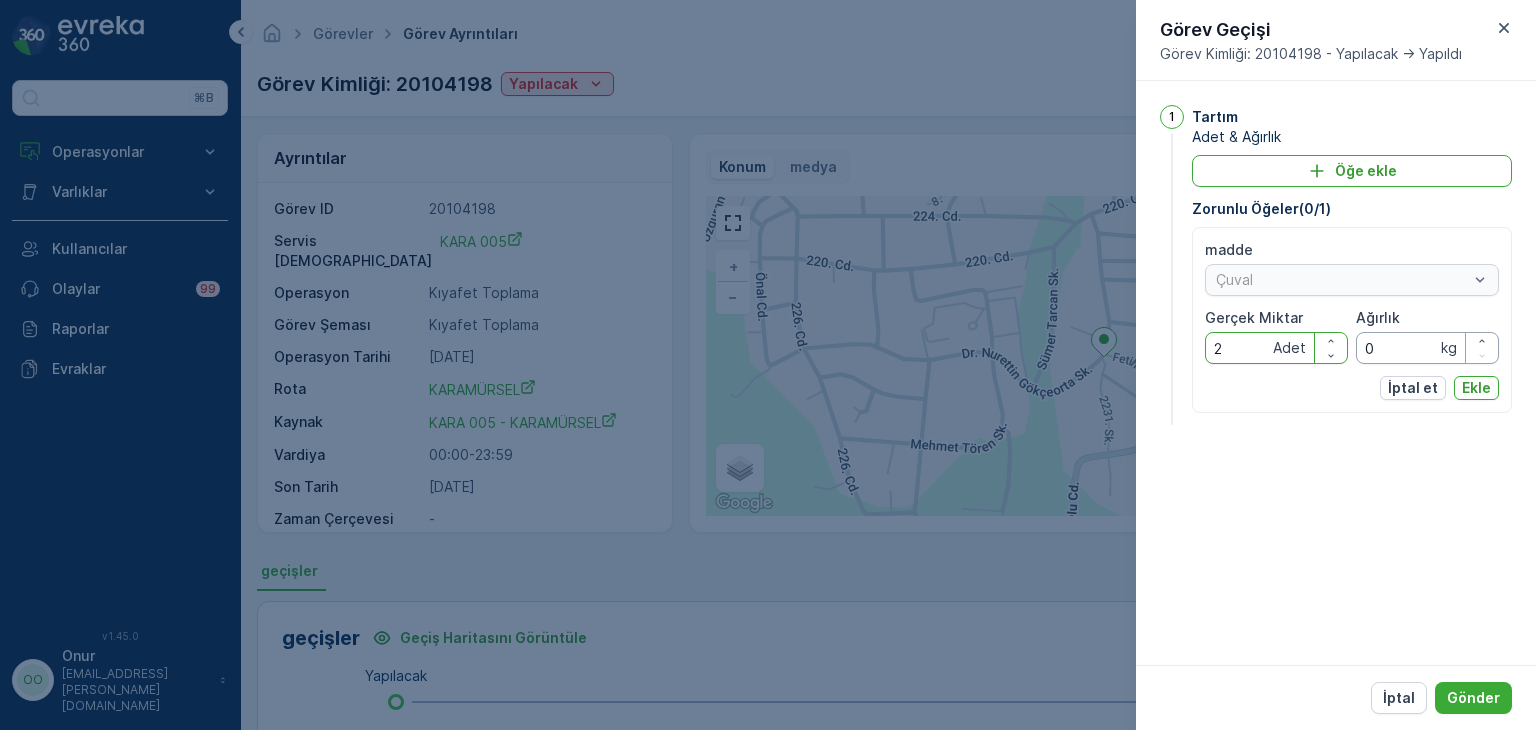 type on "2" 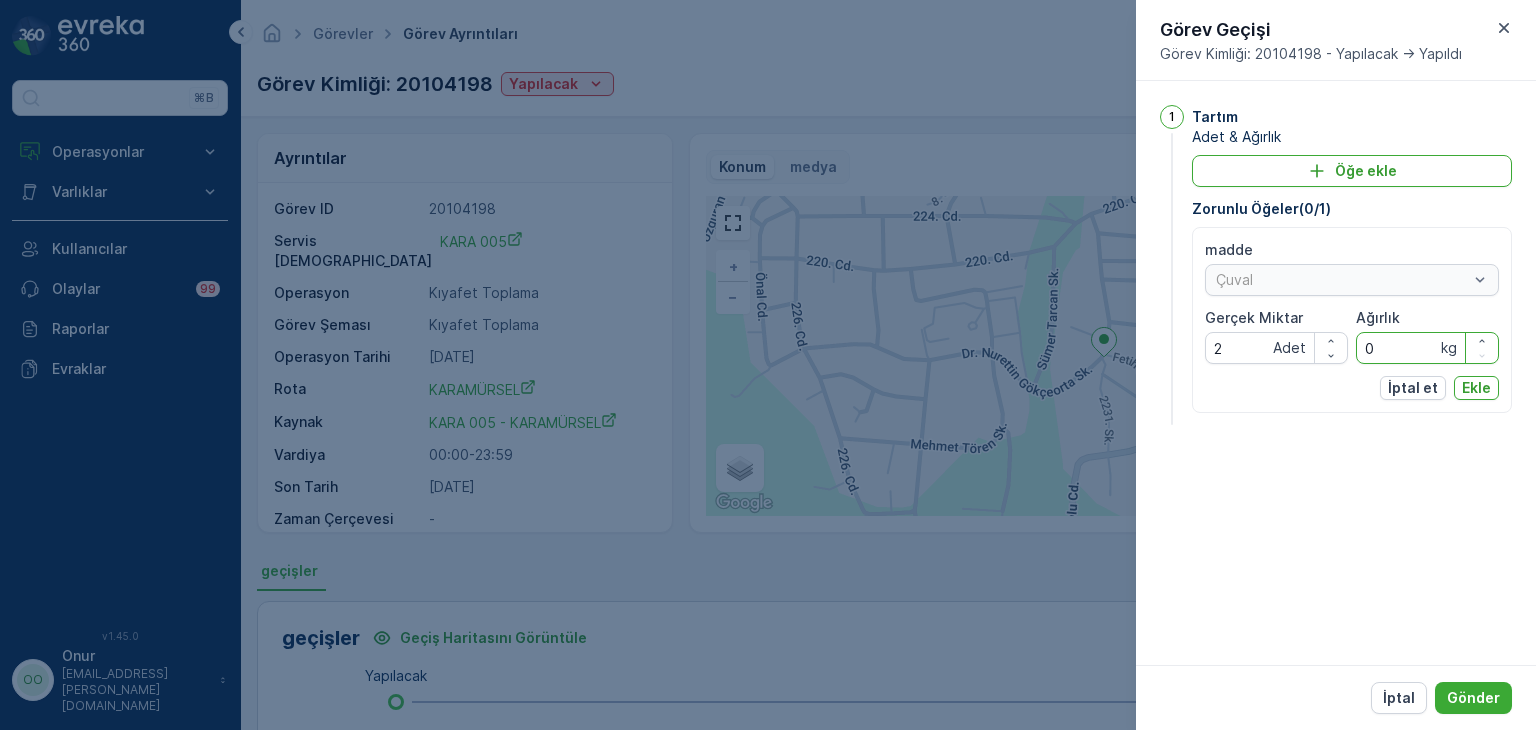 drag, startPoint x: 1398, startPoint y: 354, endPoint x: 1314, endPoint y: 349, distance: 84.14868 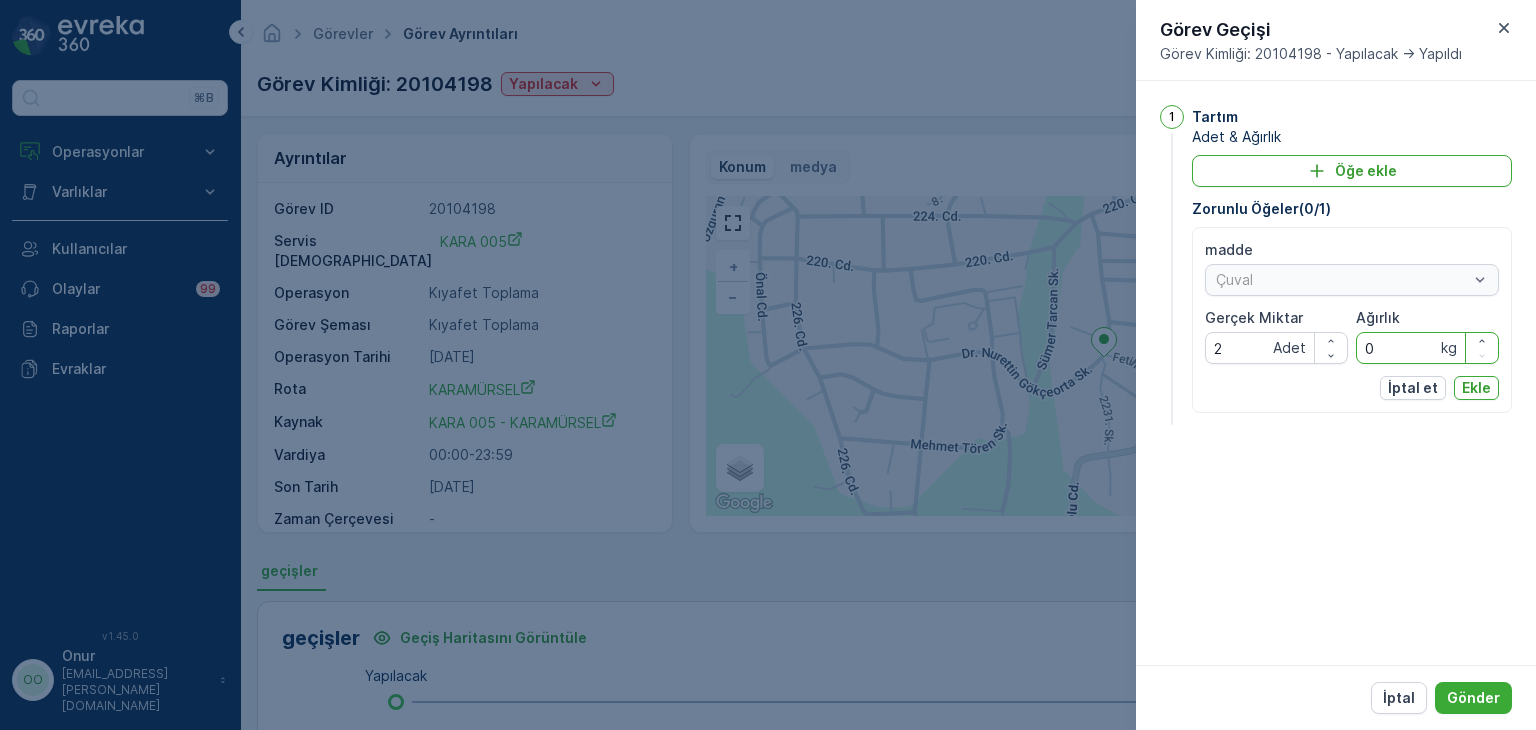 click on "madde Çuval Gerçek Miktar 2 Adet Ağırlık 0 kg" at bounding box center [1352, 302] 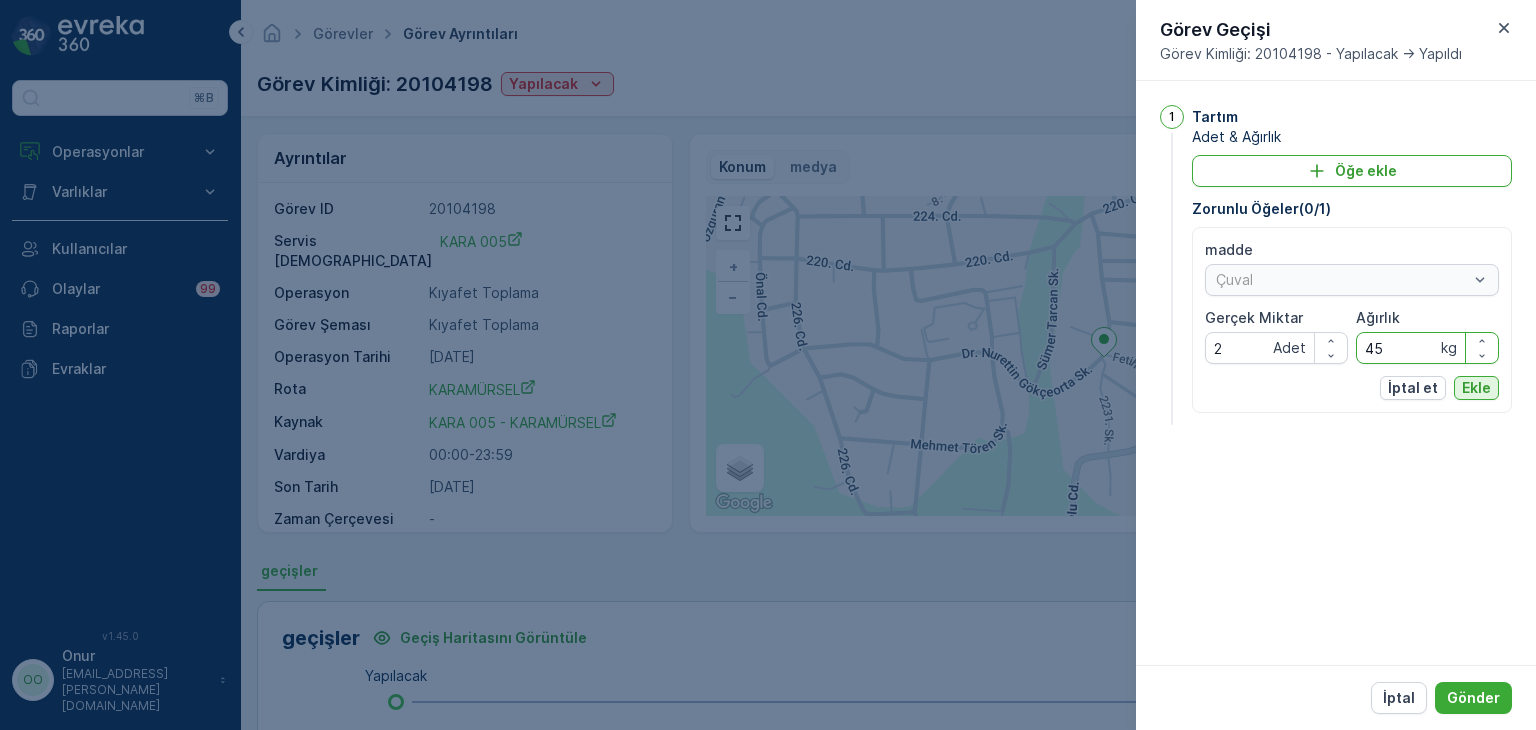 type on "45" 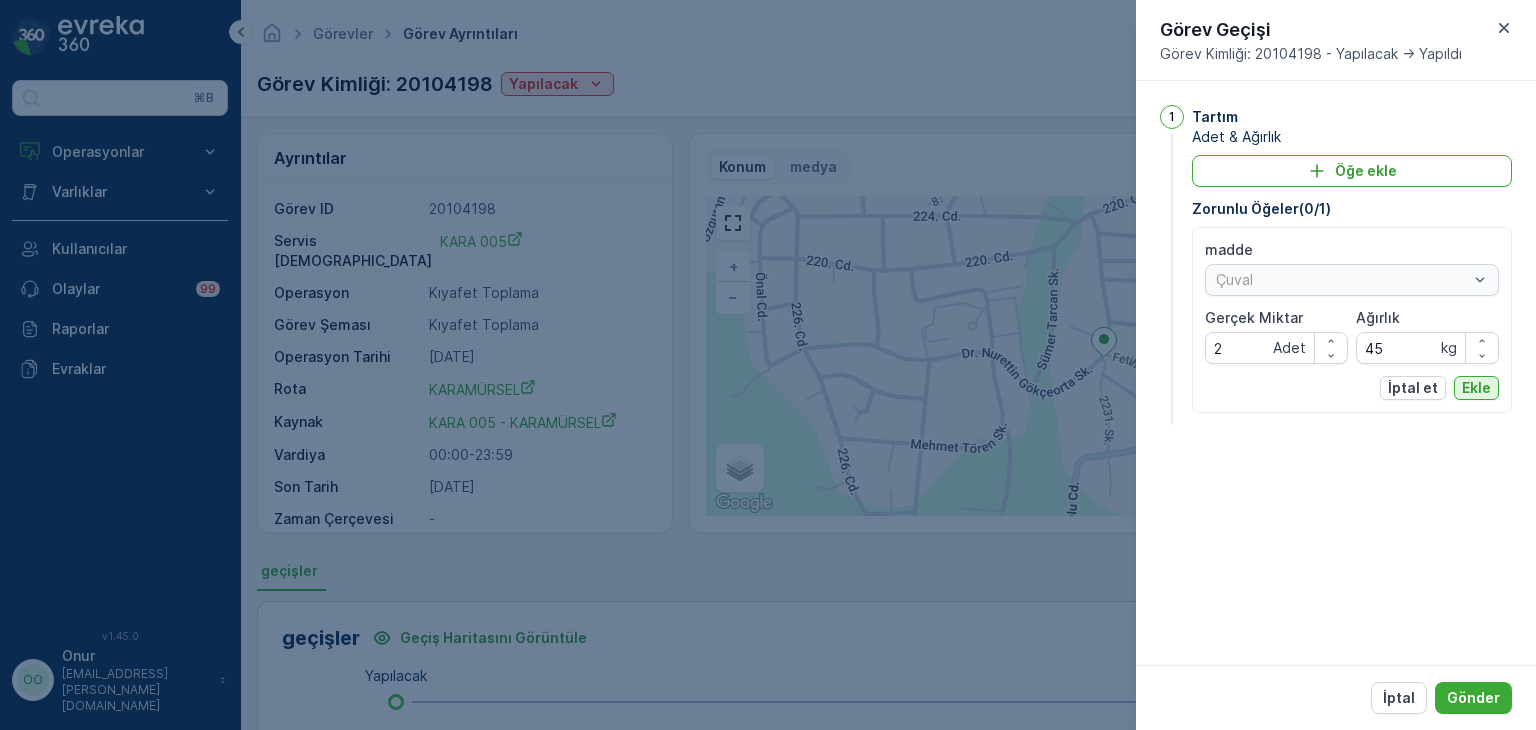 click on "Ekle" at bounding box center [1476, 388] 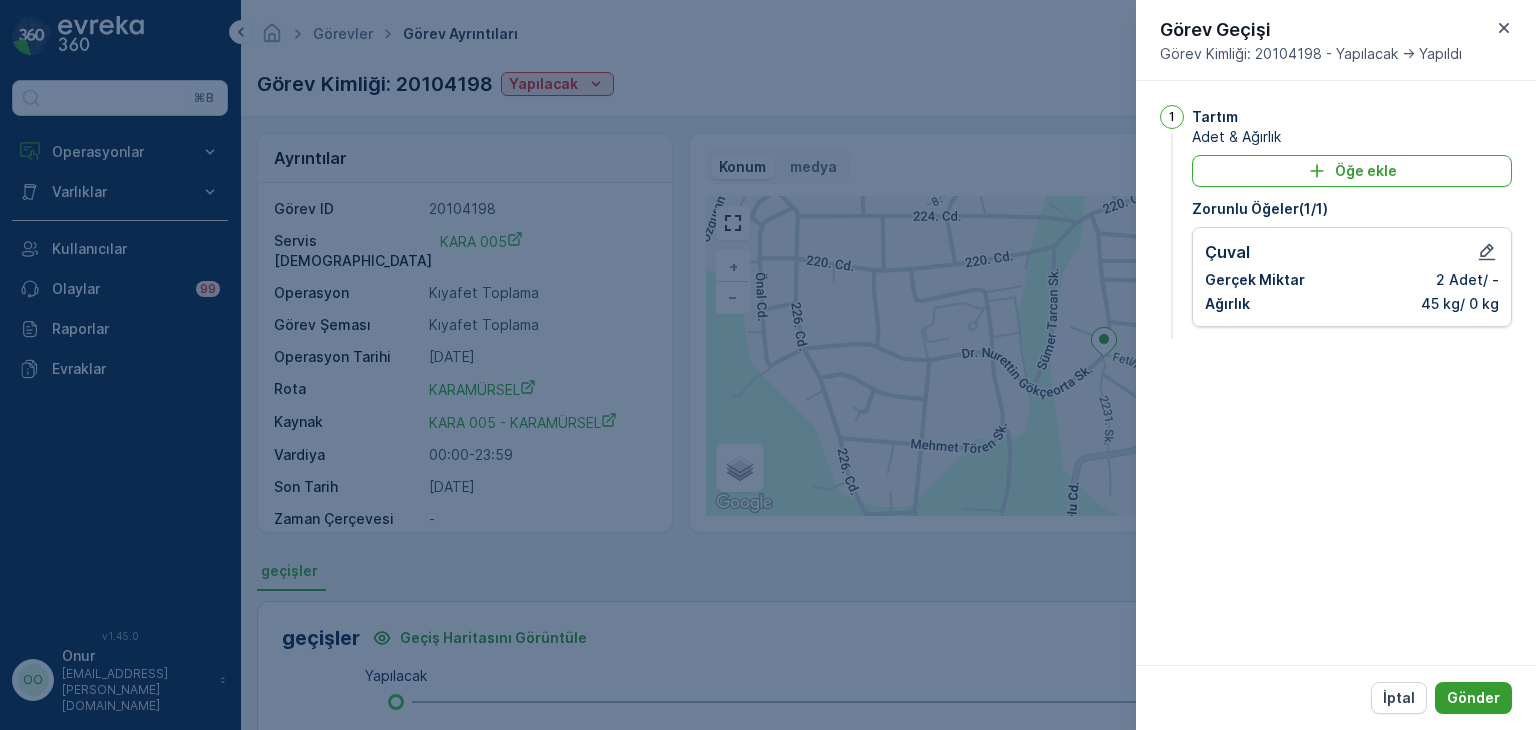 click on "Gönder" at bounding box center [1473, 698] 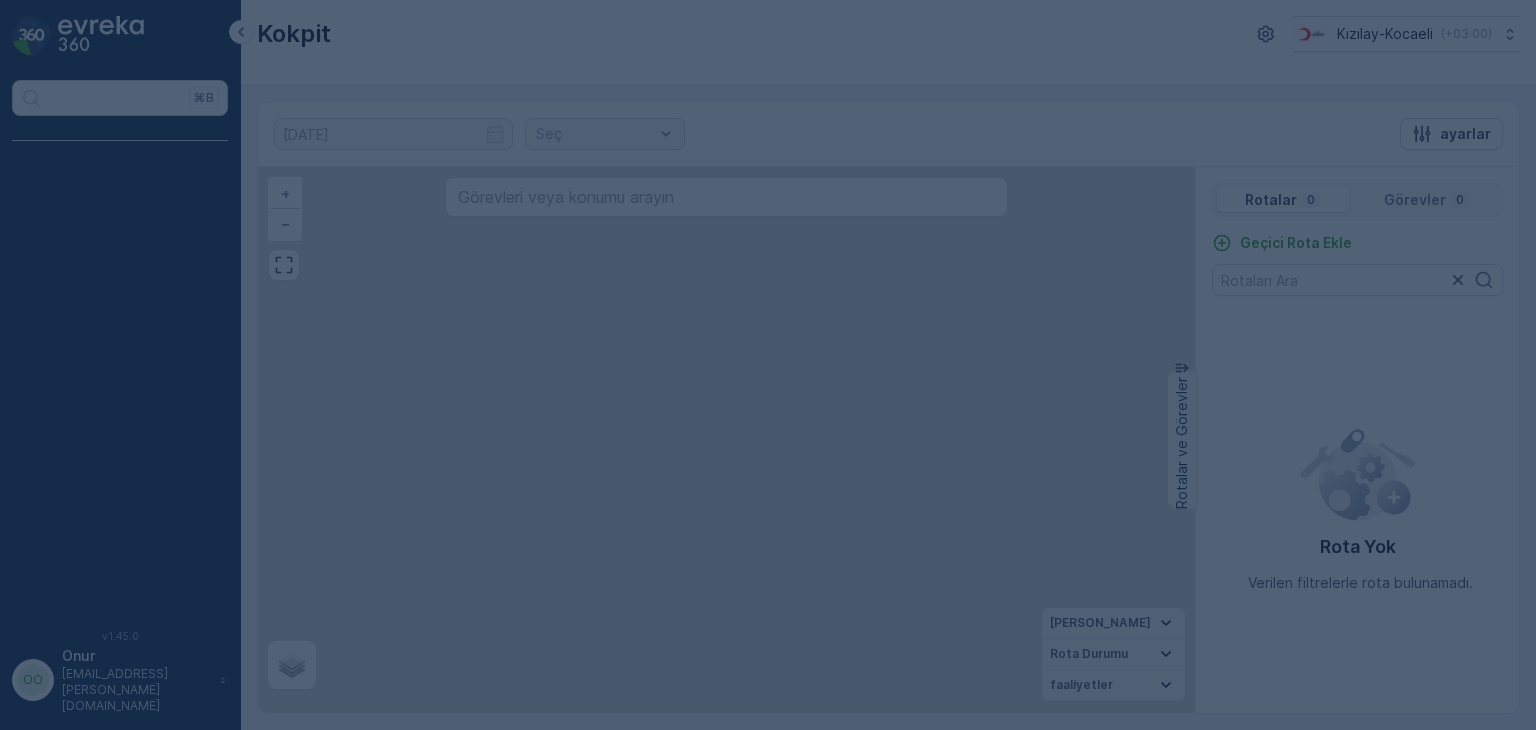 scroll, scrollTop: 0, scrollLeft: 0, axis: both 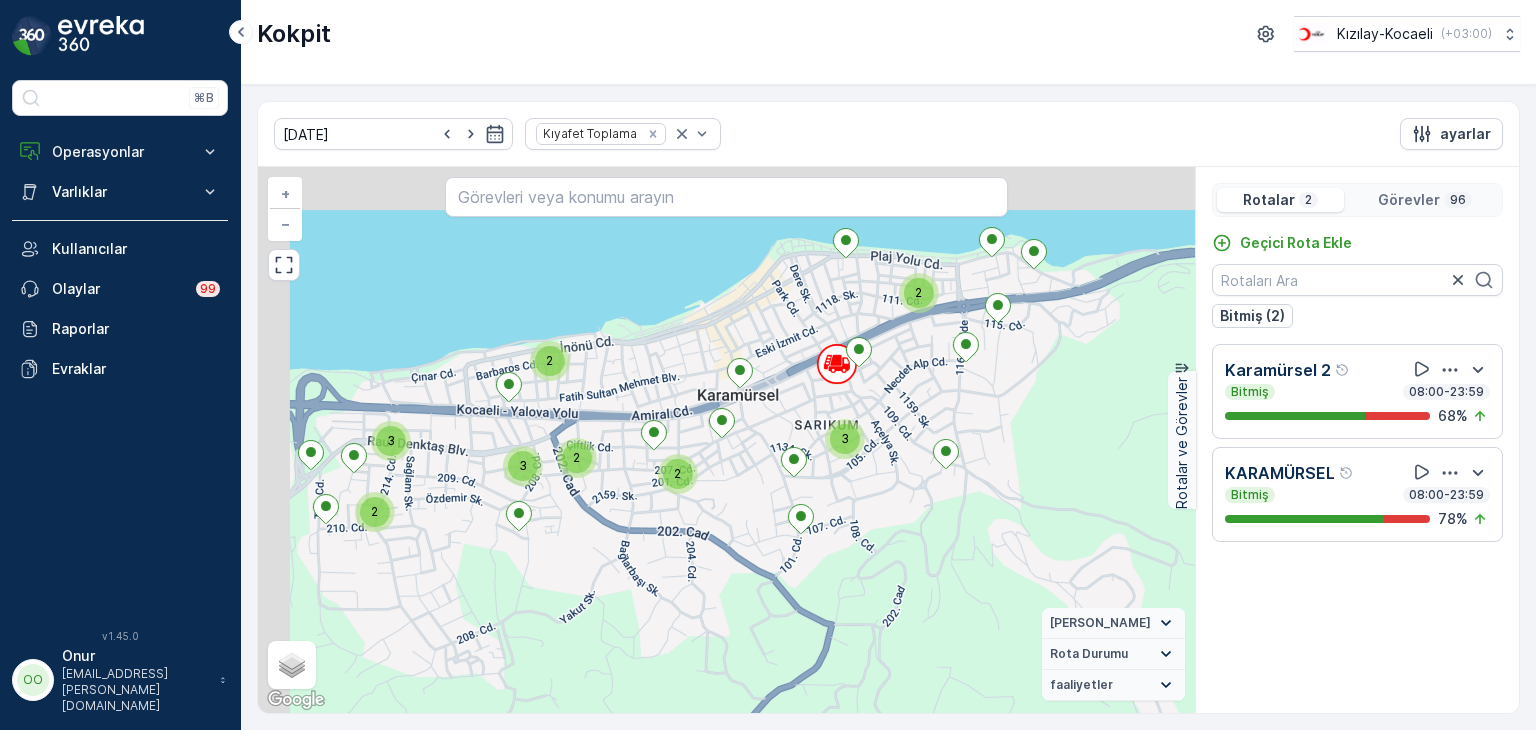 drag, startPoint x: 545, startPoint y: 329, endPoint x: 788, endPoint y: 478, distance: 285.04385 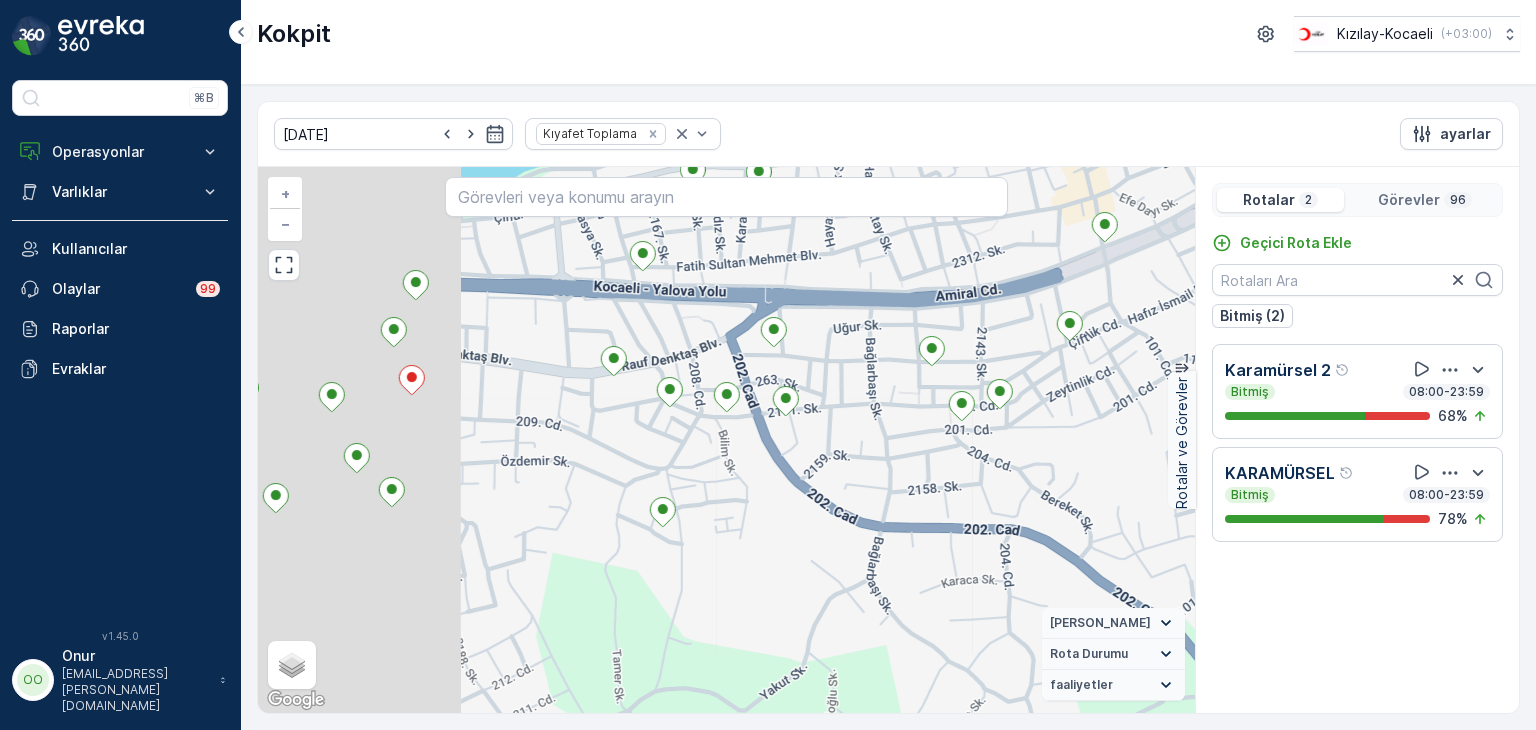 drag, startPoint x: 605, startPoint y: 512, endPoint x: 866, endPoint y: 517, distance: 261.04788 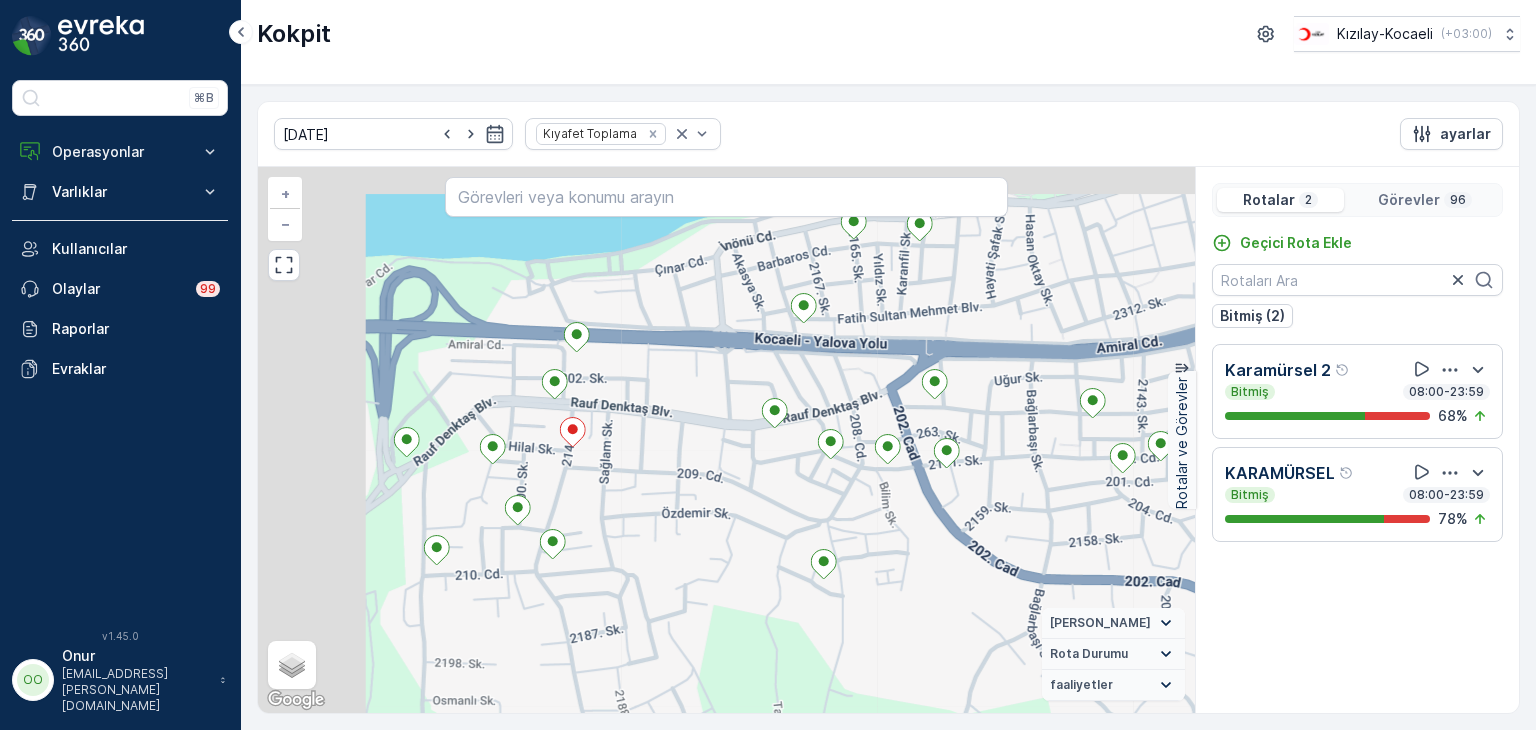 drag, startPoint x: 542, startPoint y: 486, endPoint x: 660, endPoint y: 517, distance: 122.0041 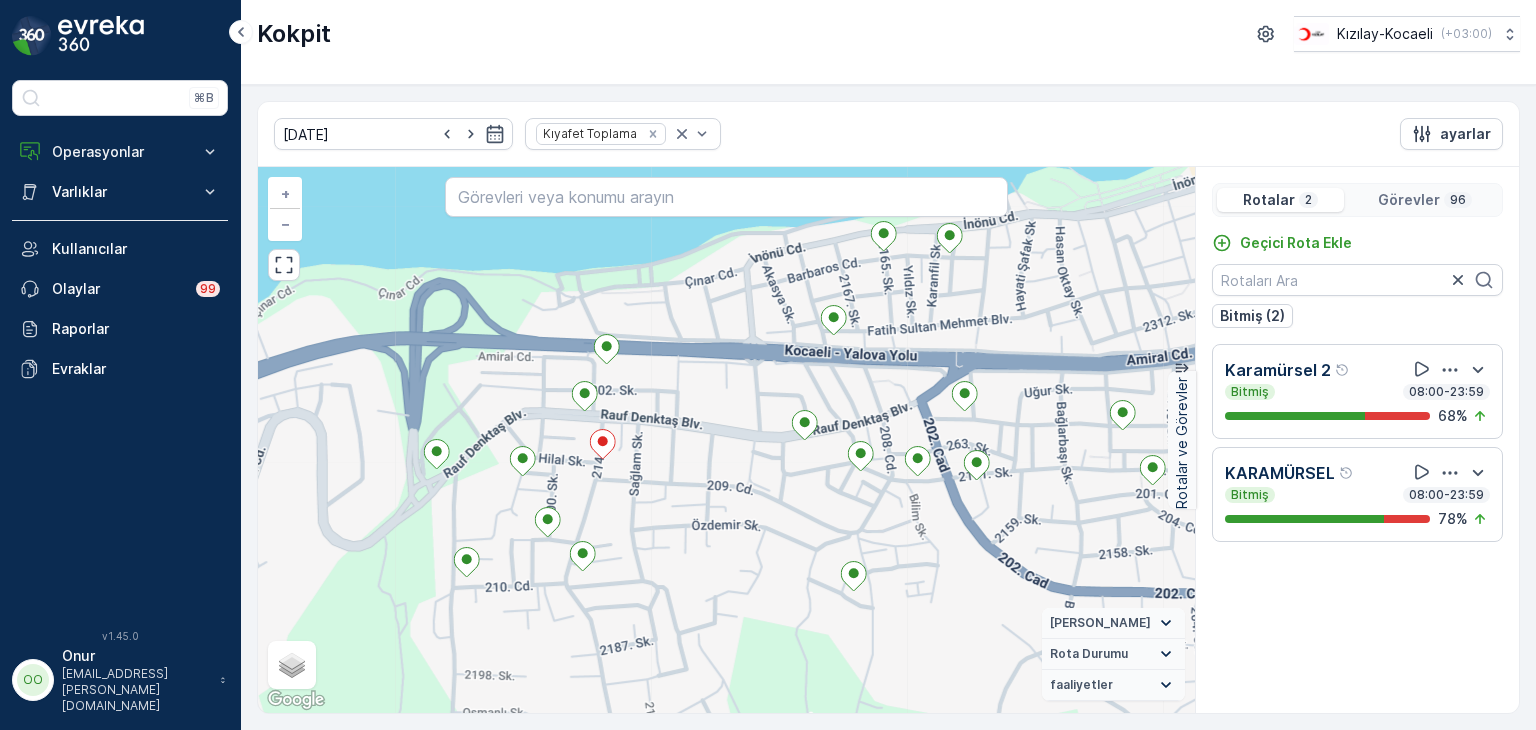 click 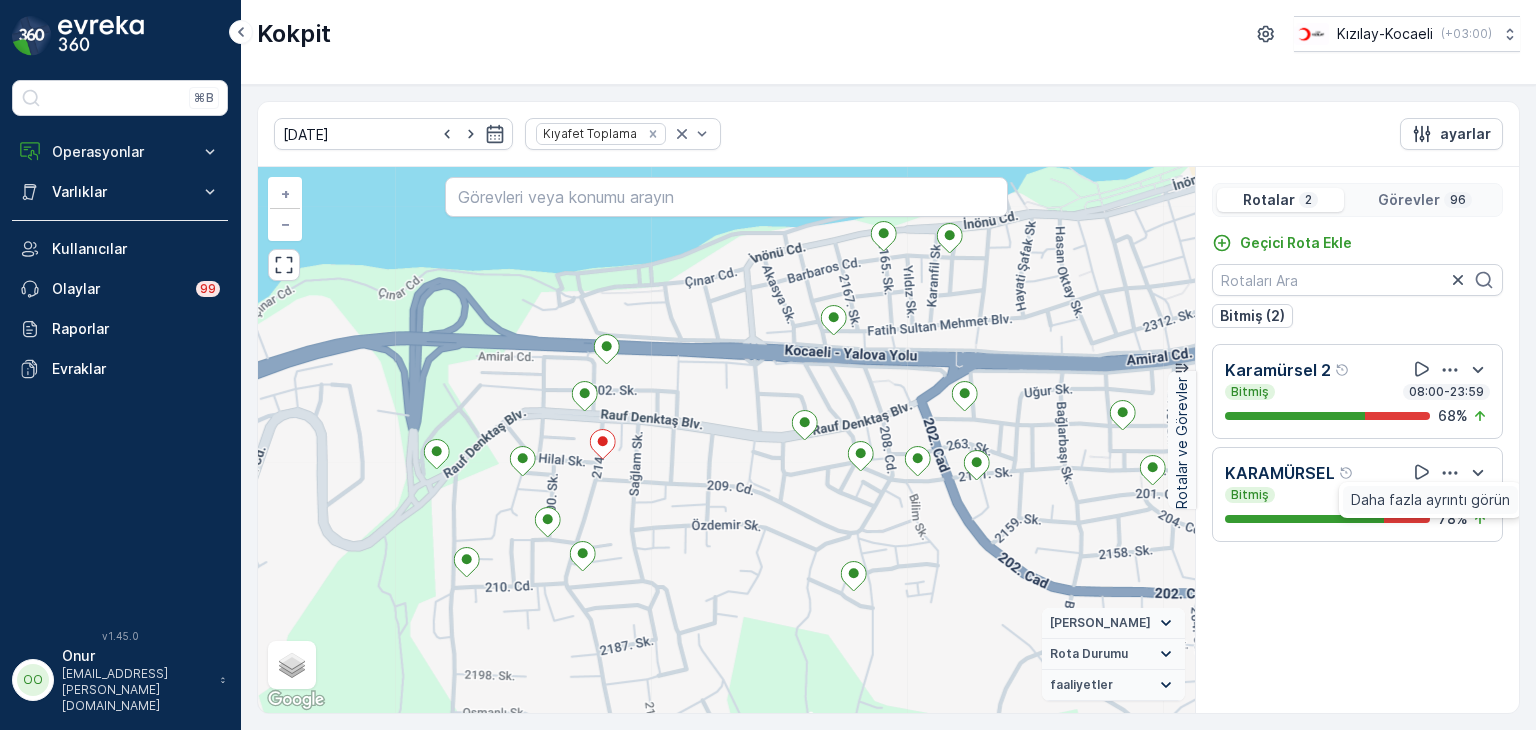 click on "Daha fazla ayrıntı görün" at bounding box center (1430, 500) 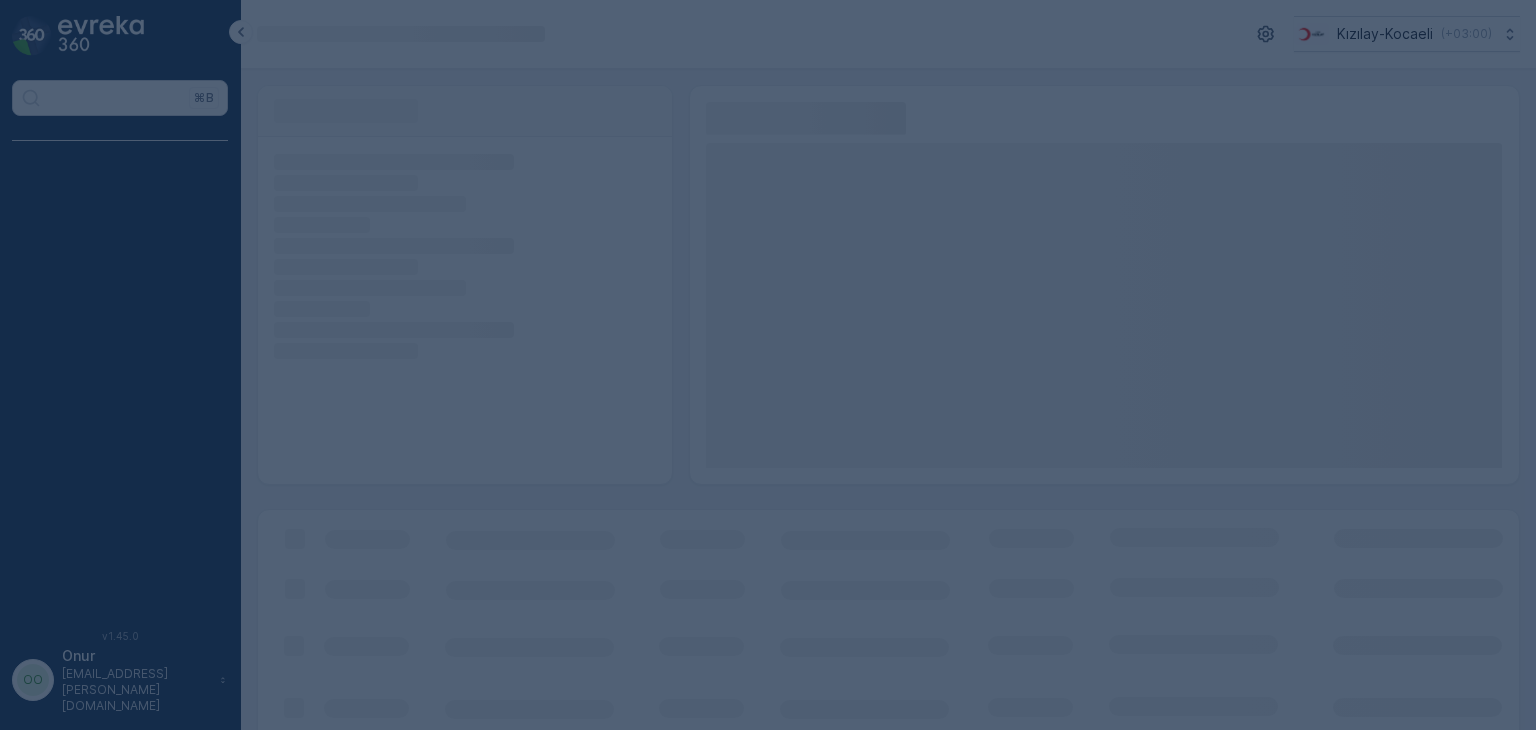 scroll, scrollTop: 0, scrollLeft: 0, axis: both 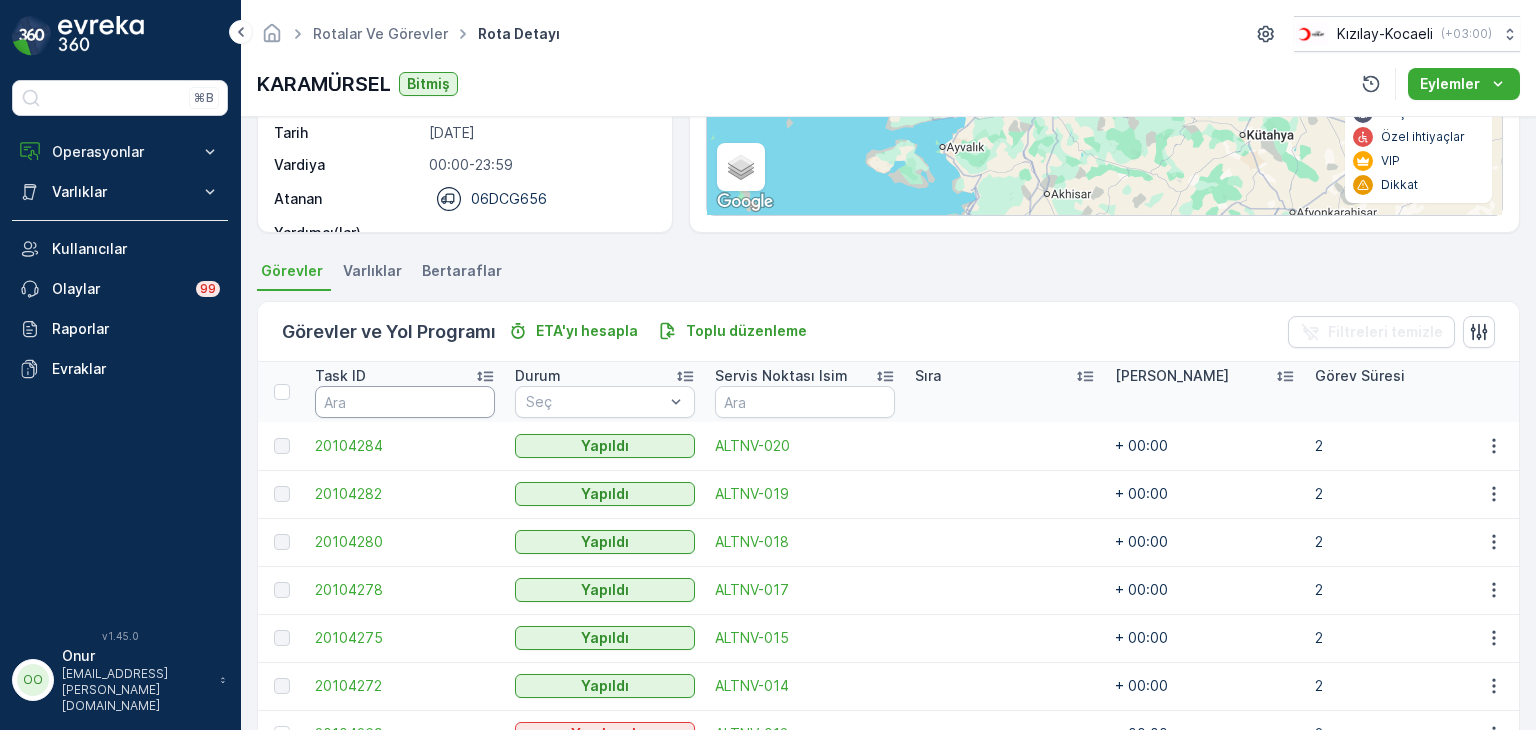 click at bounding box center (405, 402) 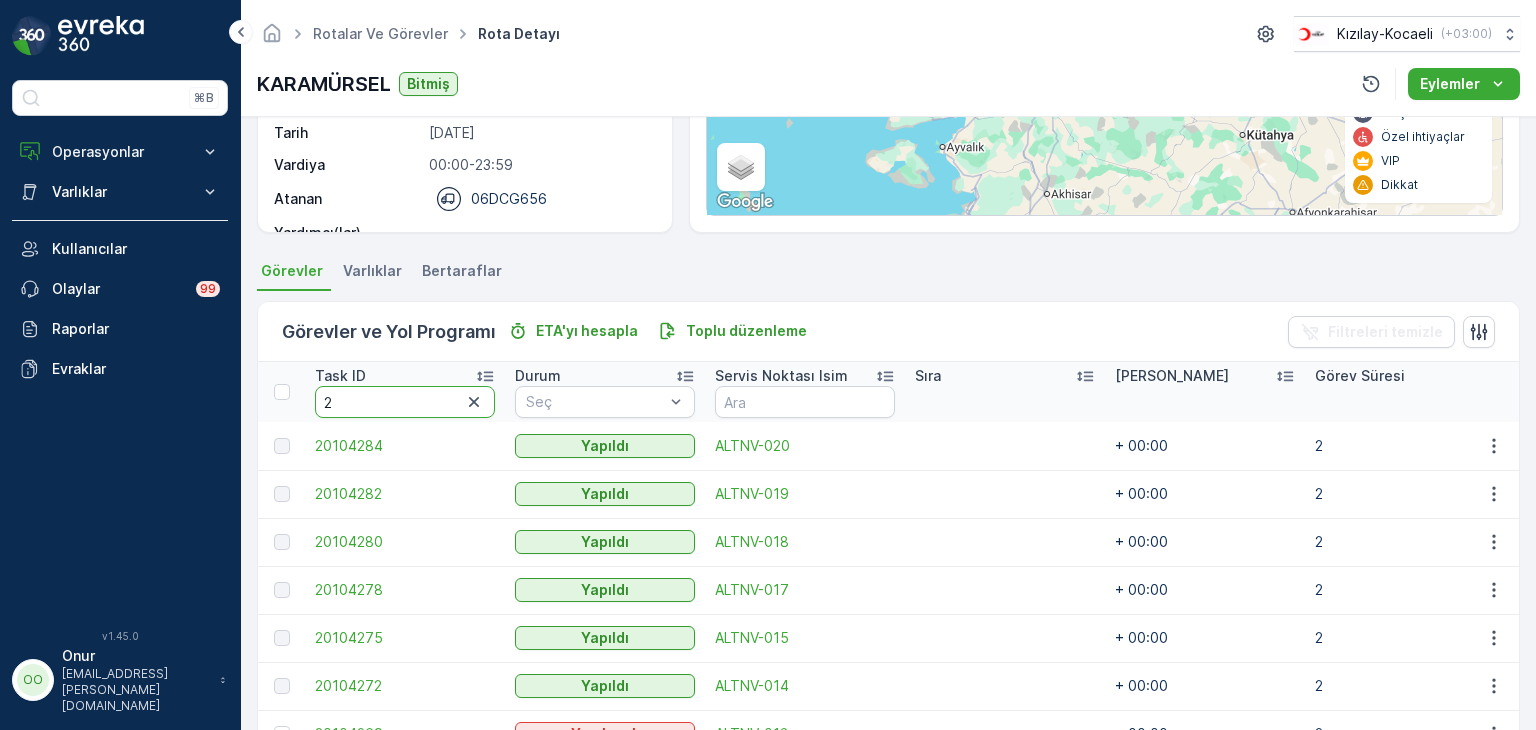 type on "20" 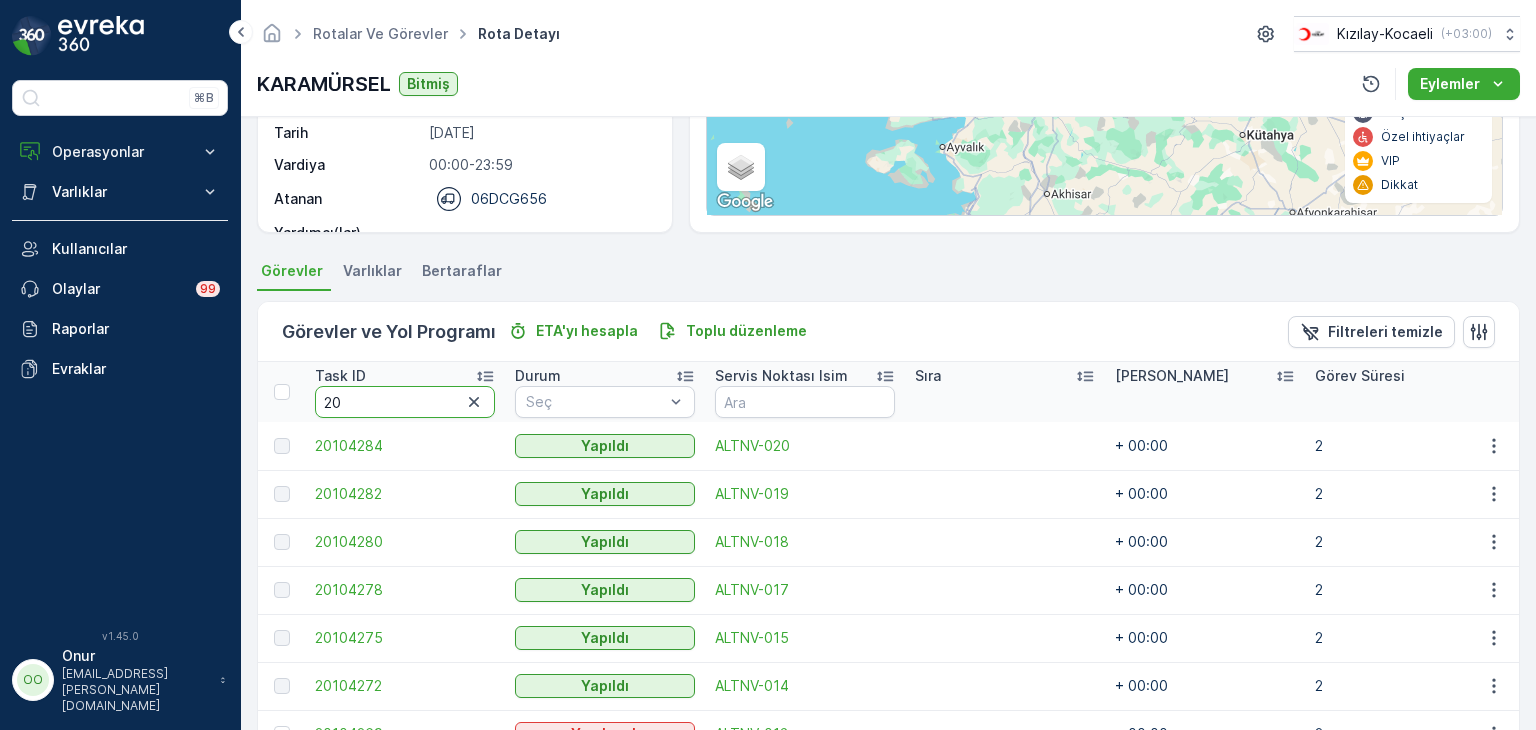 click on "20" at bounding box center [405, 402] 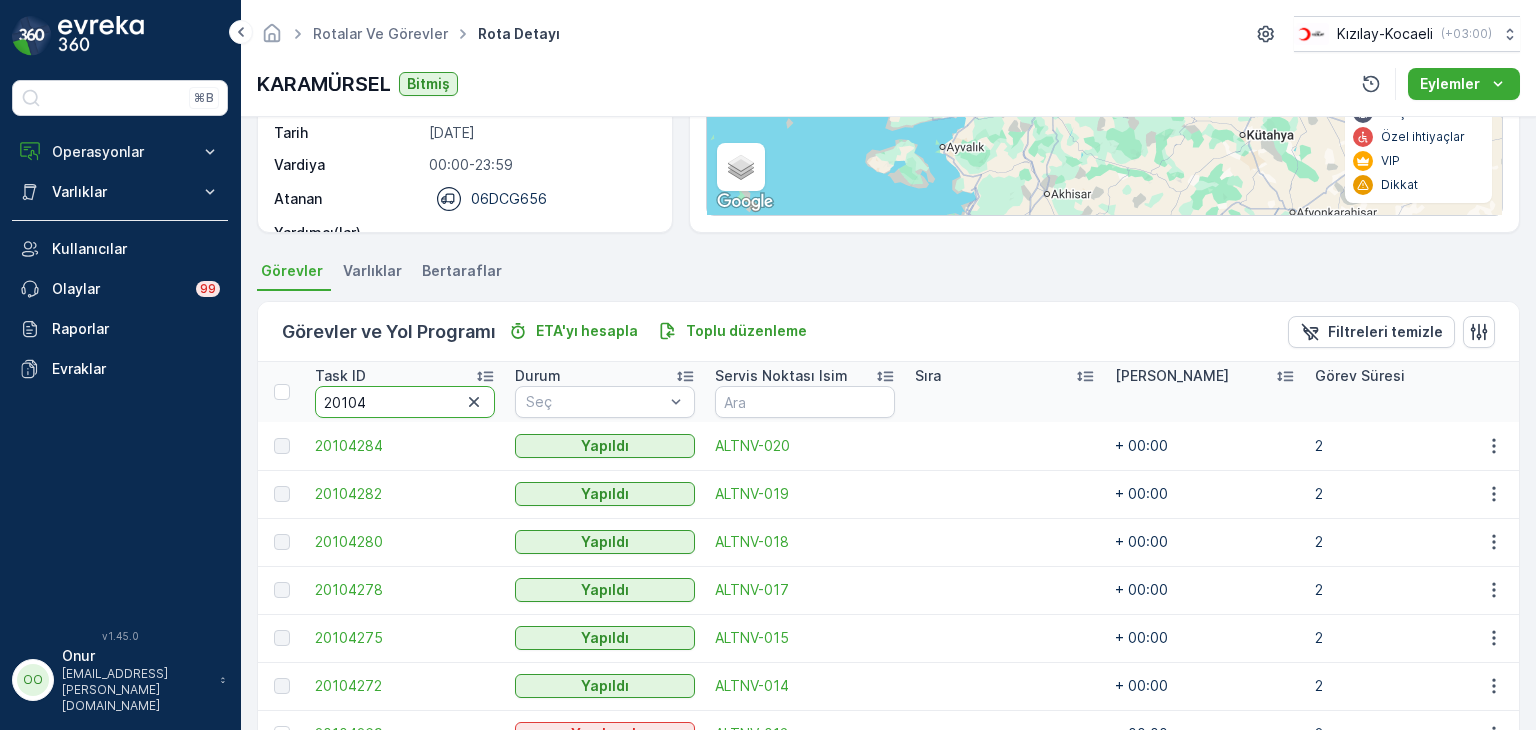 type on "201042" 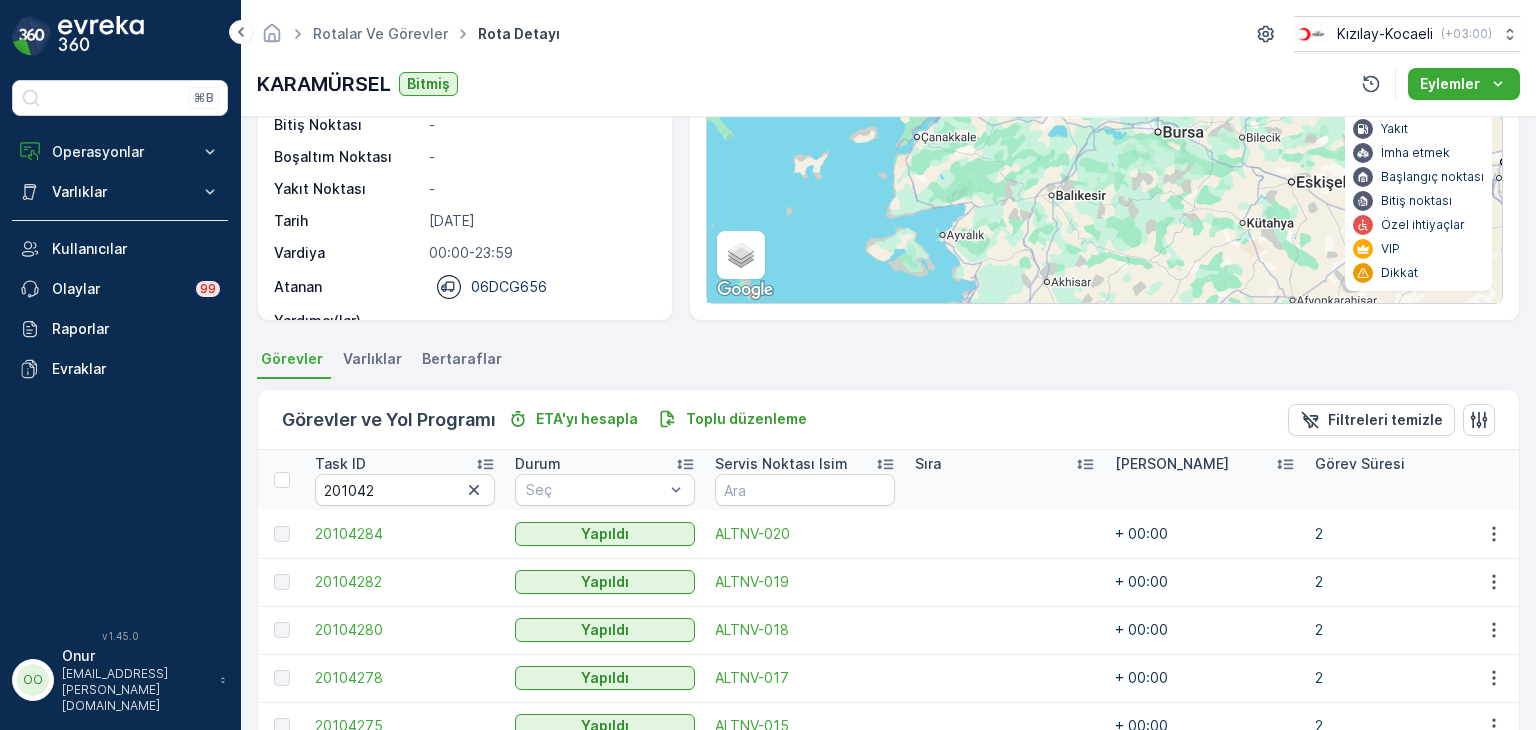 scroll, scrollTop: 200, scrollLeft: 0, axis: vertical 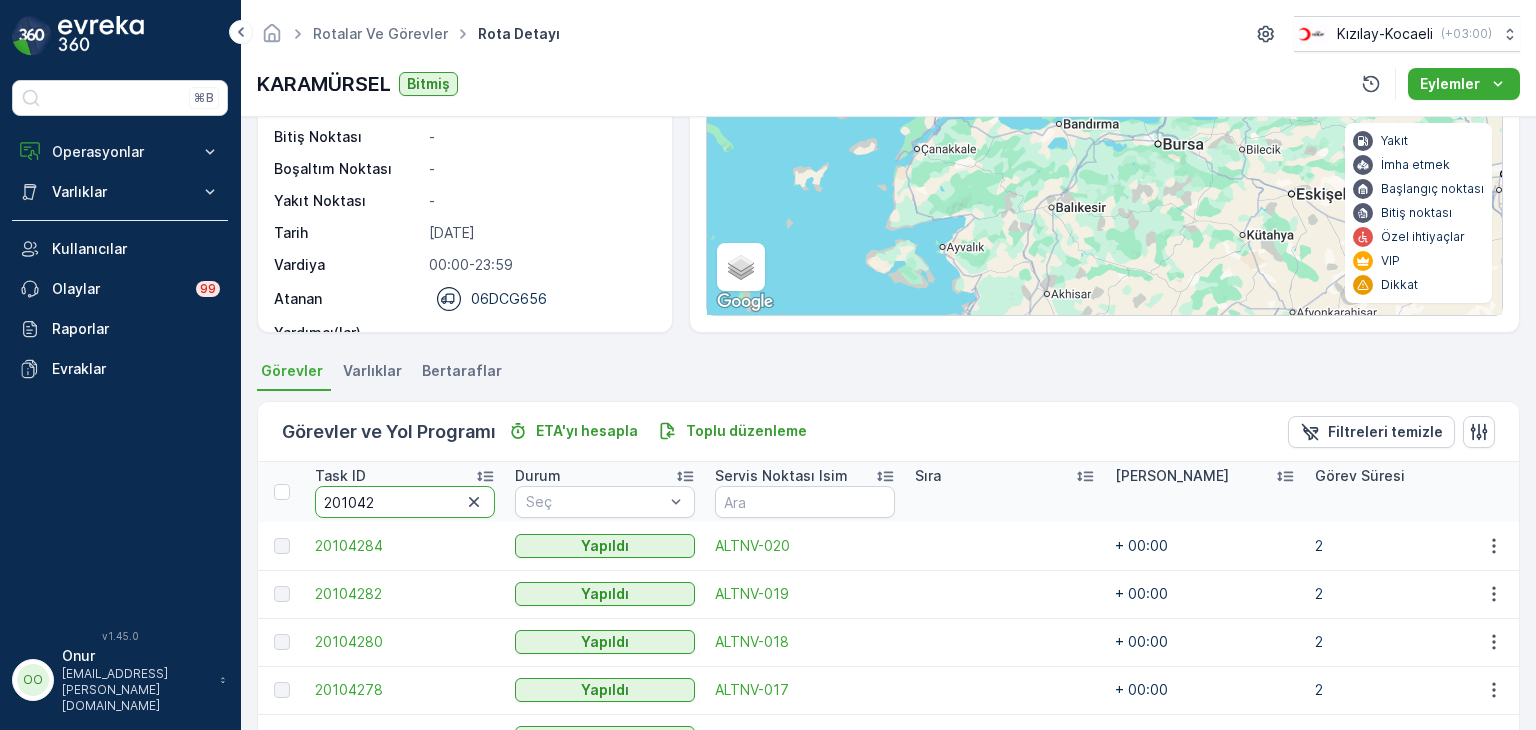 click on "201042" at bounding box center [405, 502] 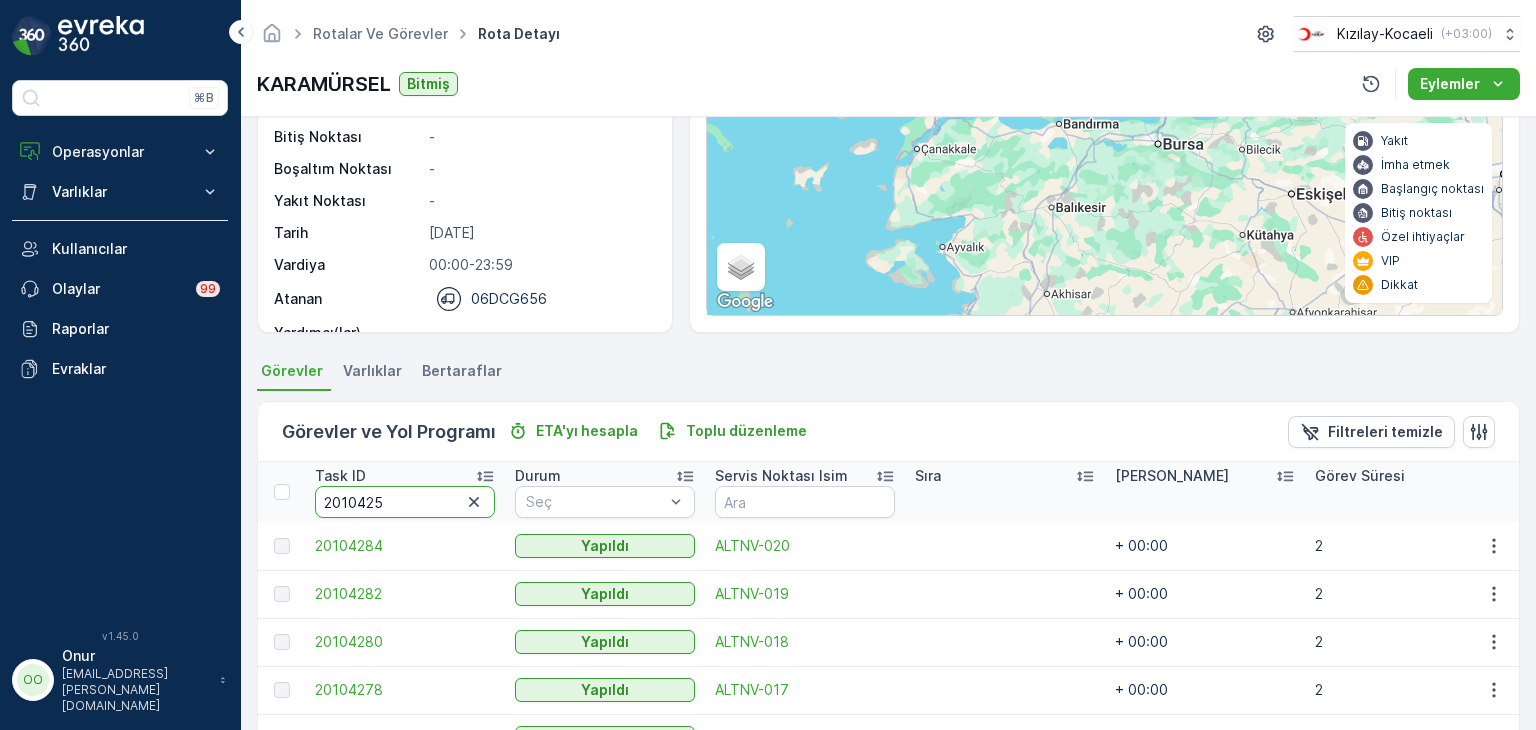 type on "20104252" 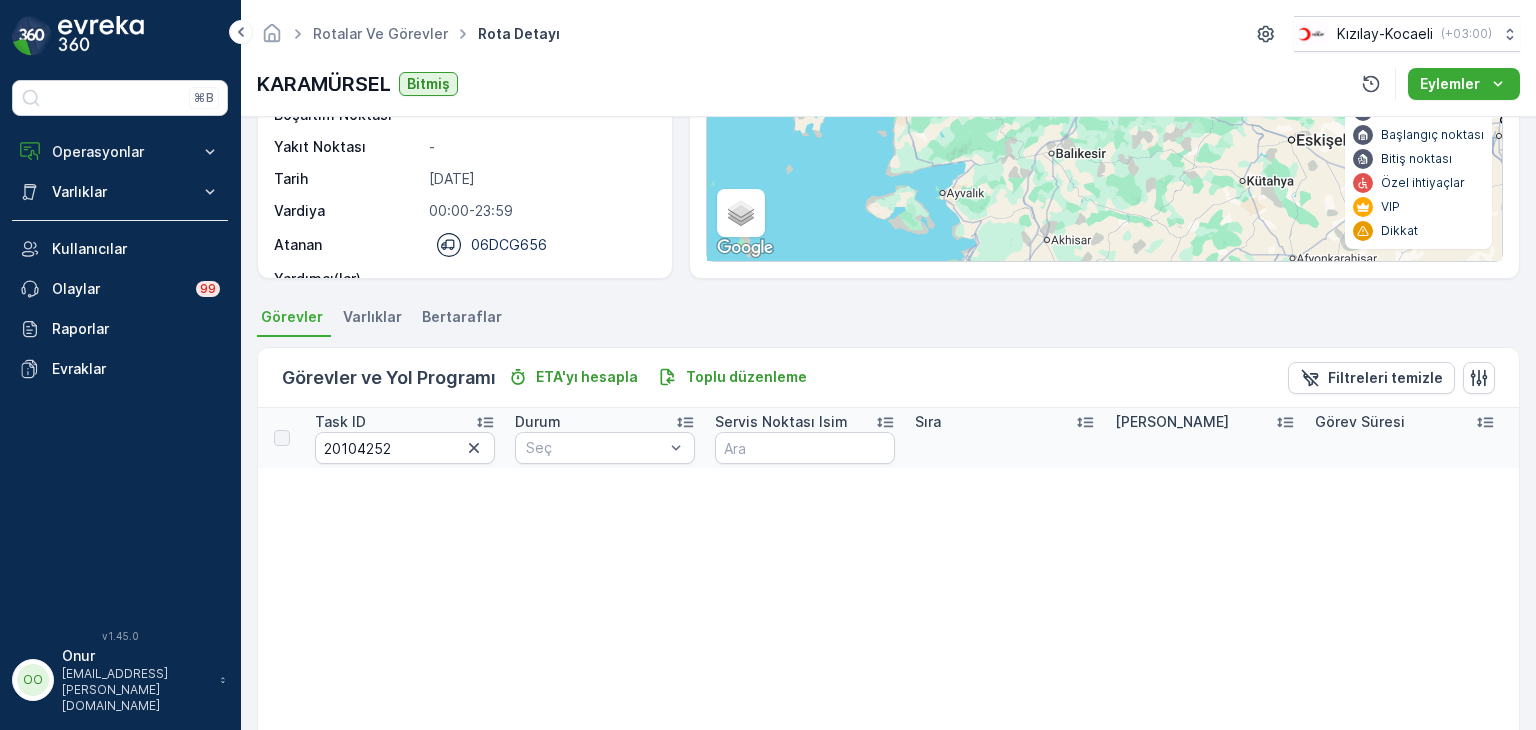 scroll, scrollTop: 300, scrollLeft: 0, axis: vertical 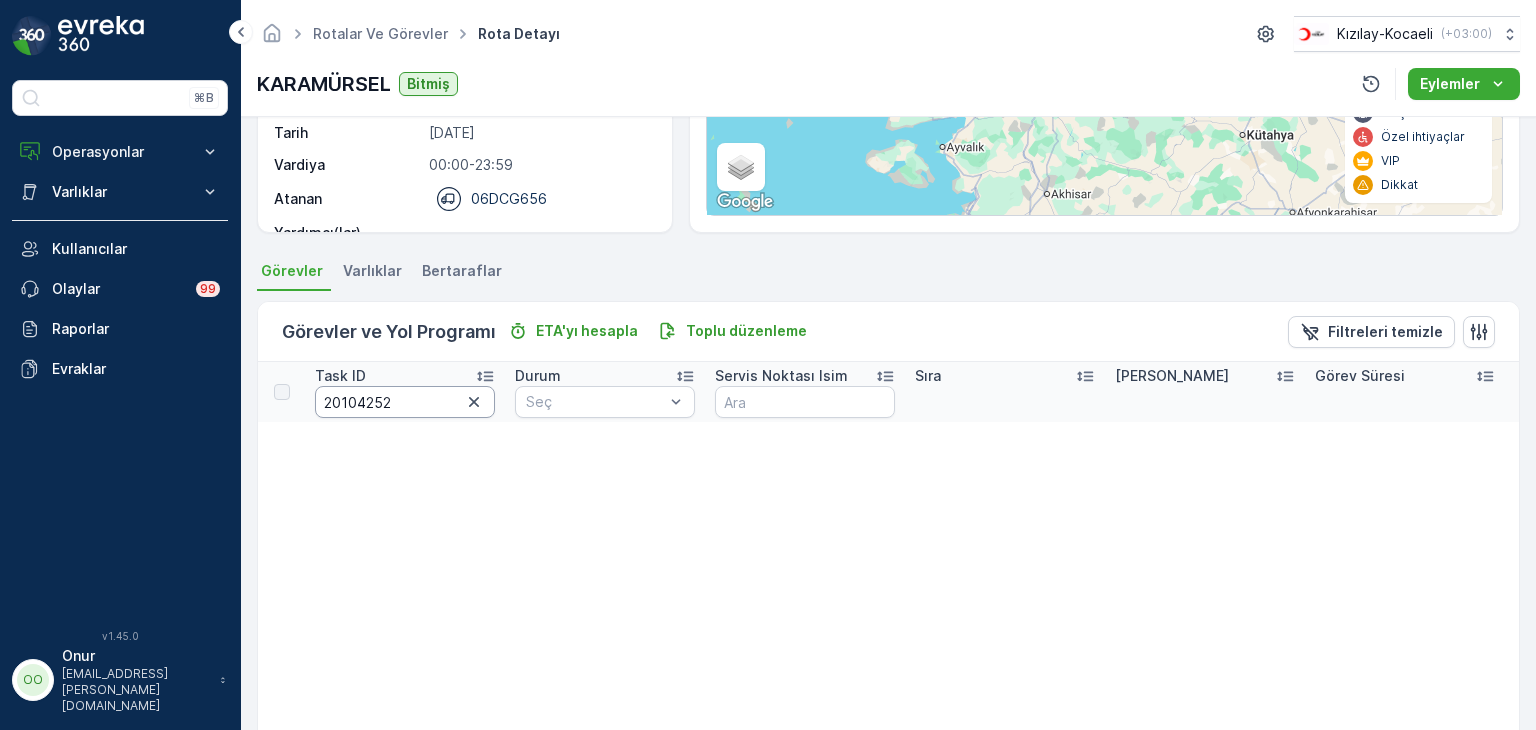 click on "20104252" at bounding box center (405, 402) 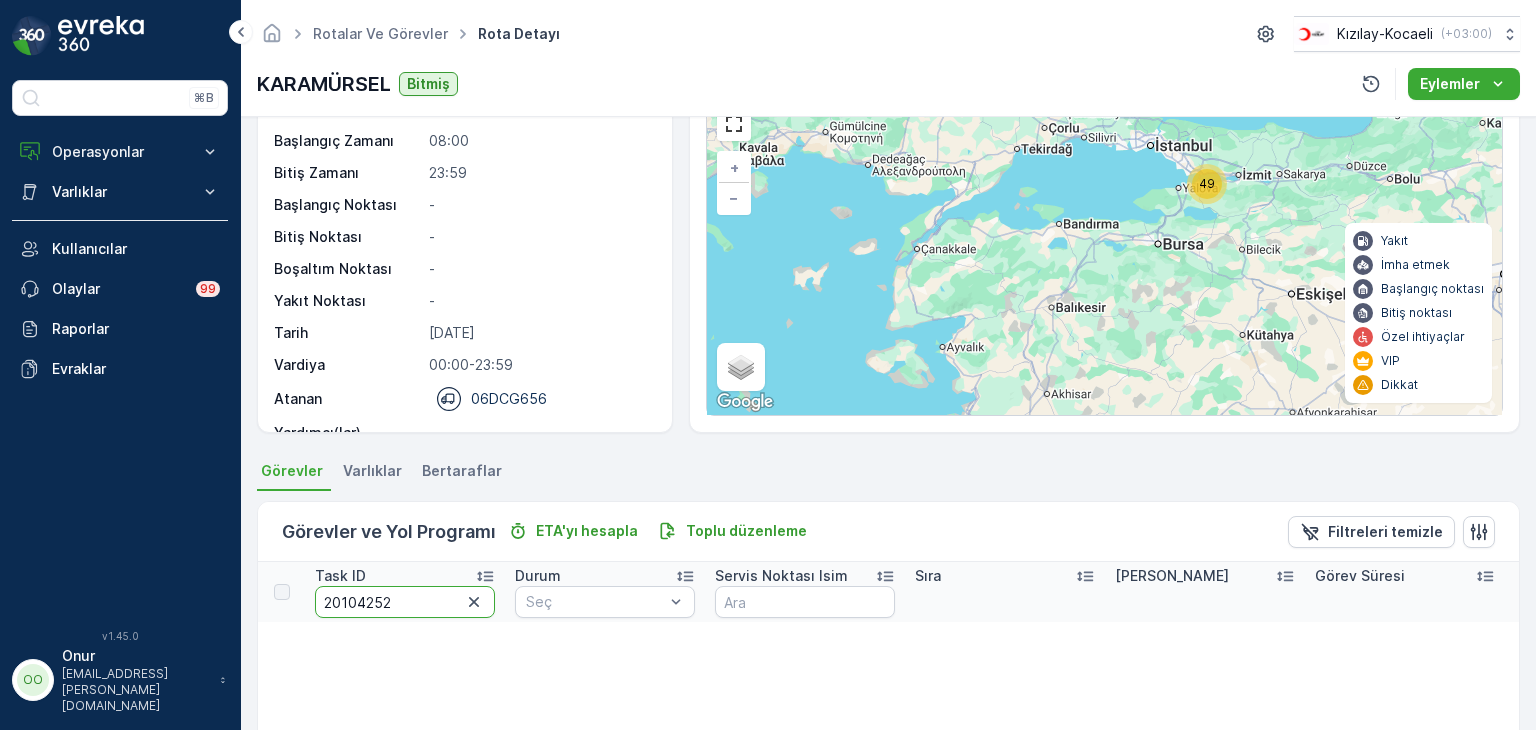 scroll, scrollTop: 0, scrollLeft: 0, axis: both 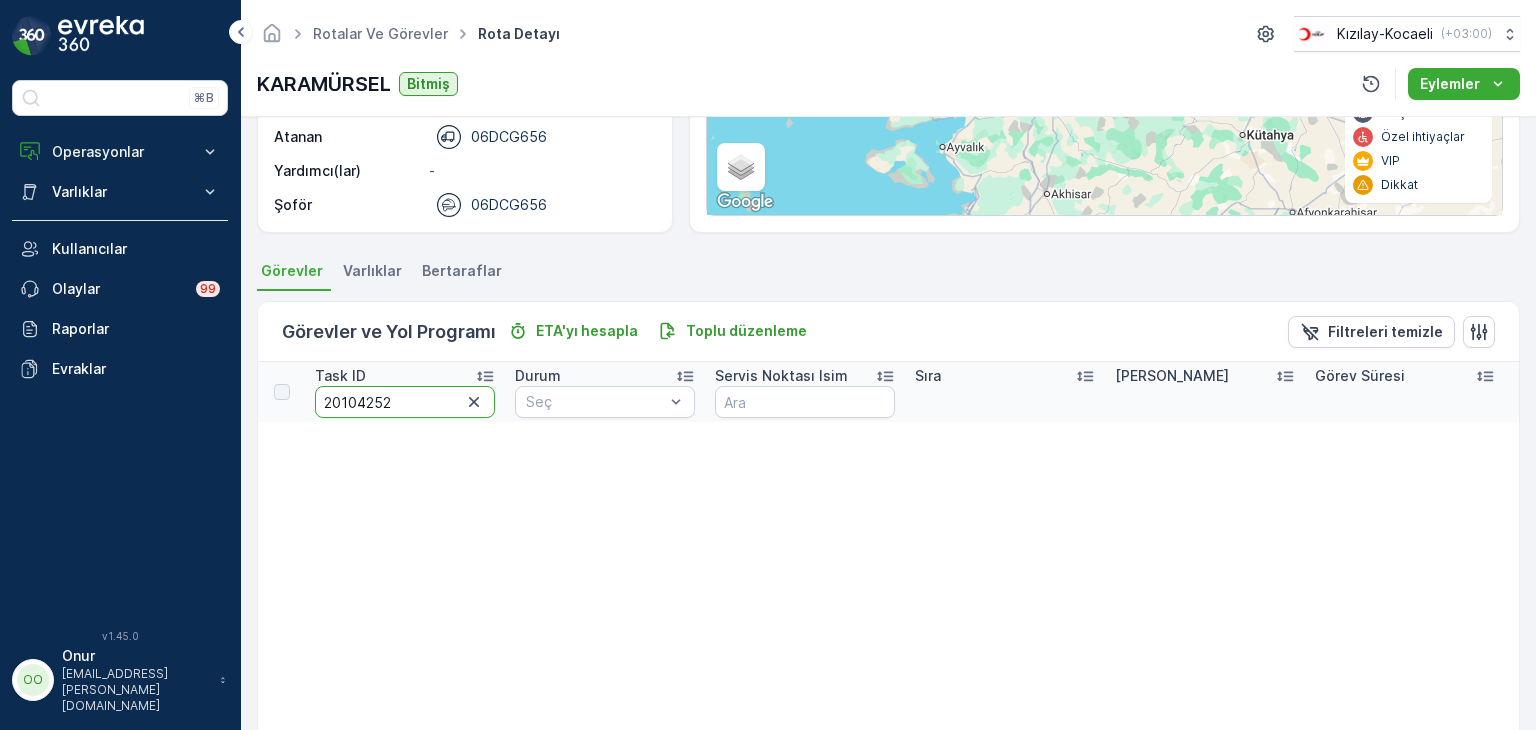drag, startPoint x: 393, startPoint y: 401, endPoint x: 284, endPoint y: 381, distance: 110.81967 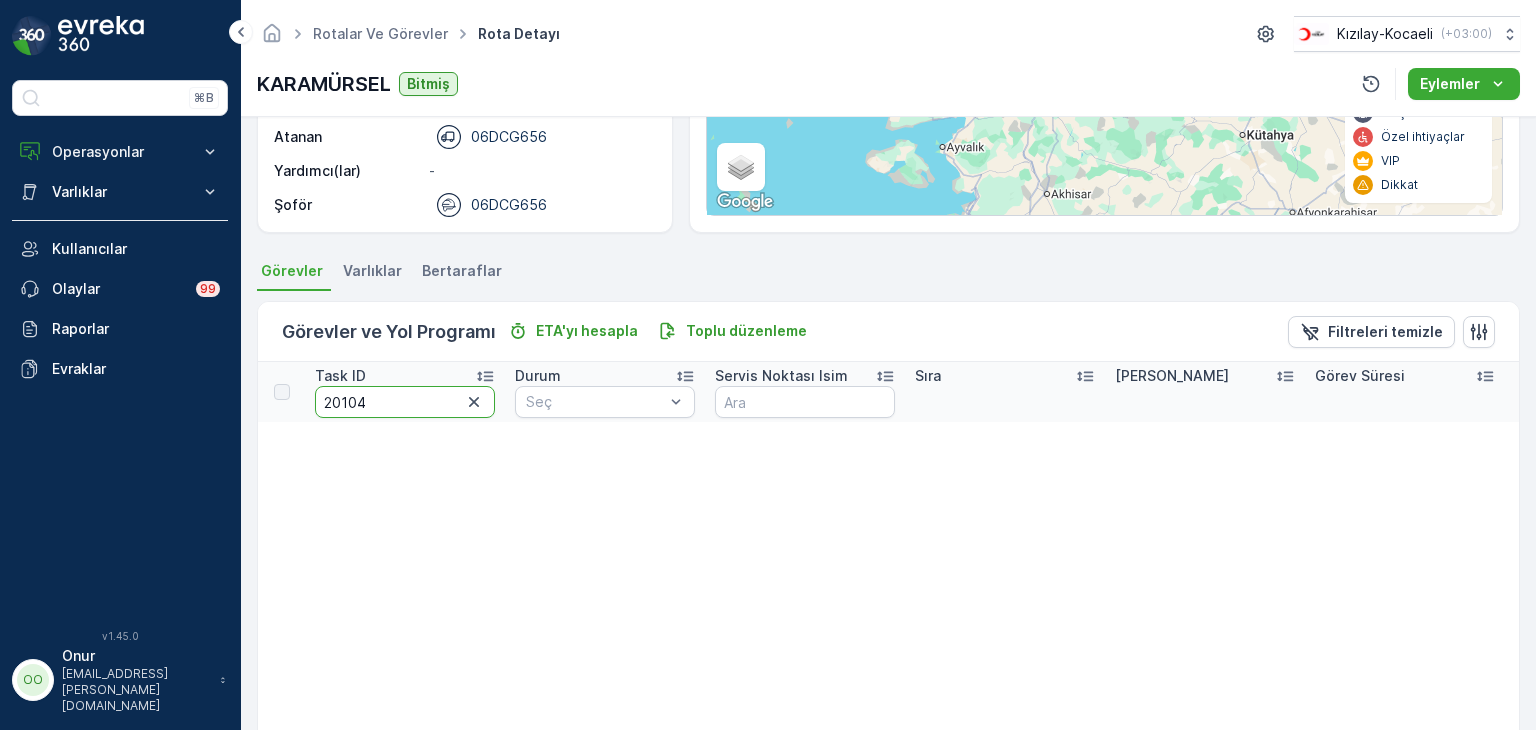 type on "201042" 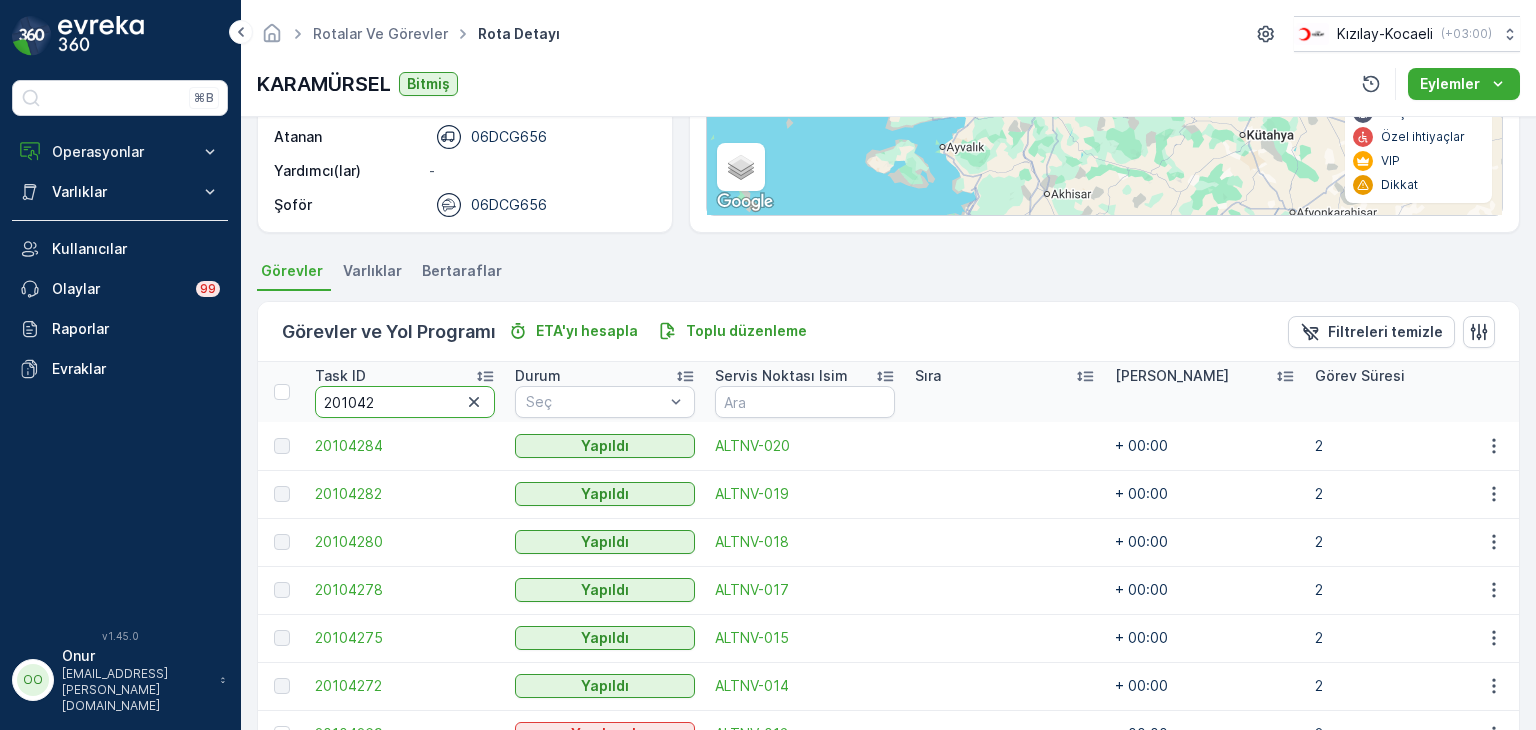 click on "201042" at bounding box center (405, 402) 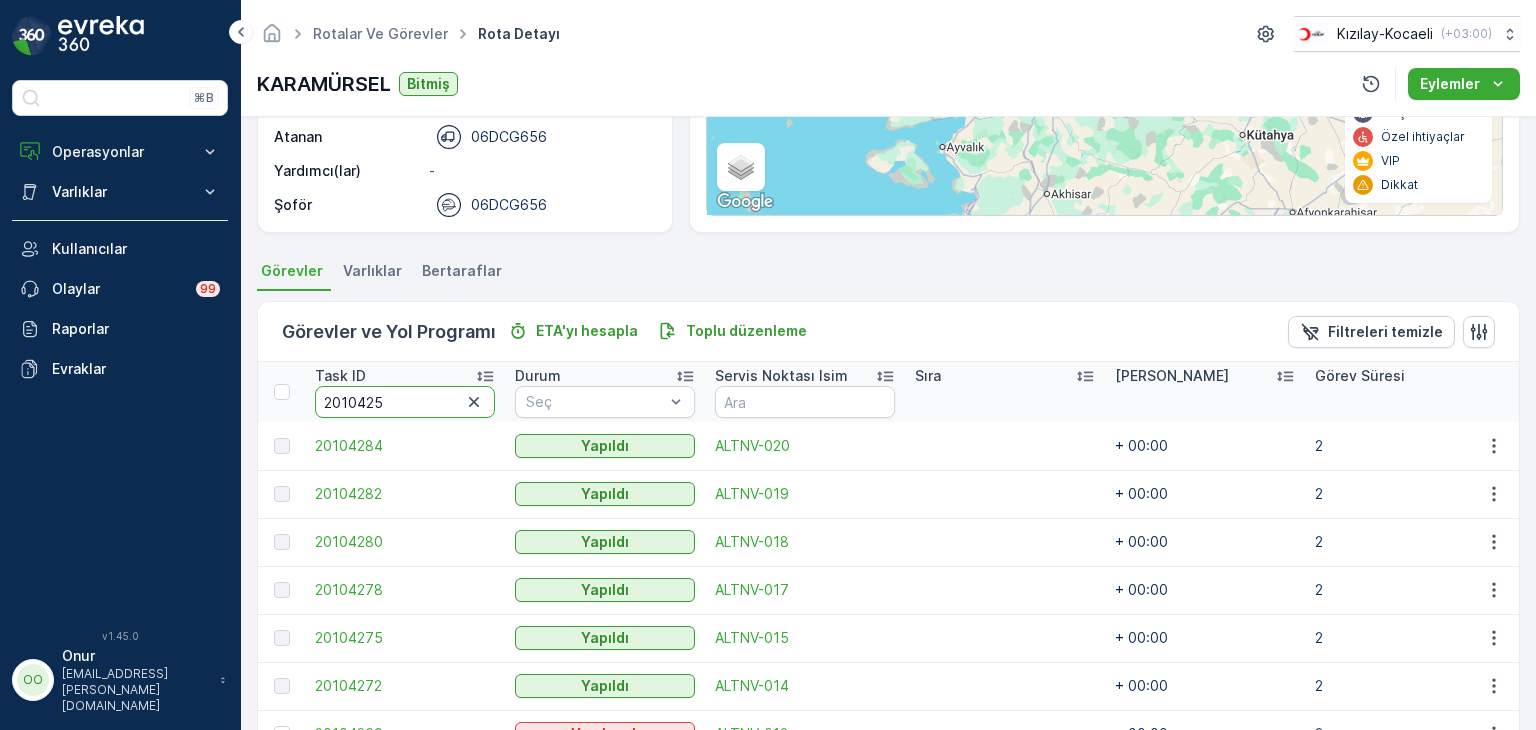 type on "20104251" 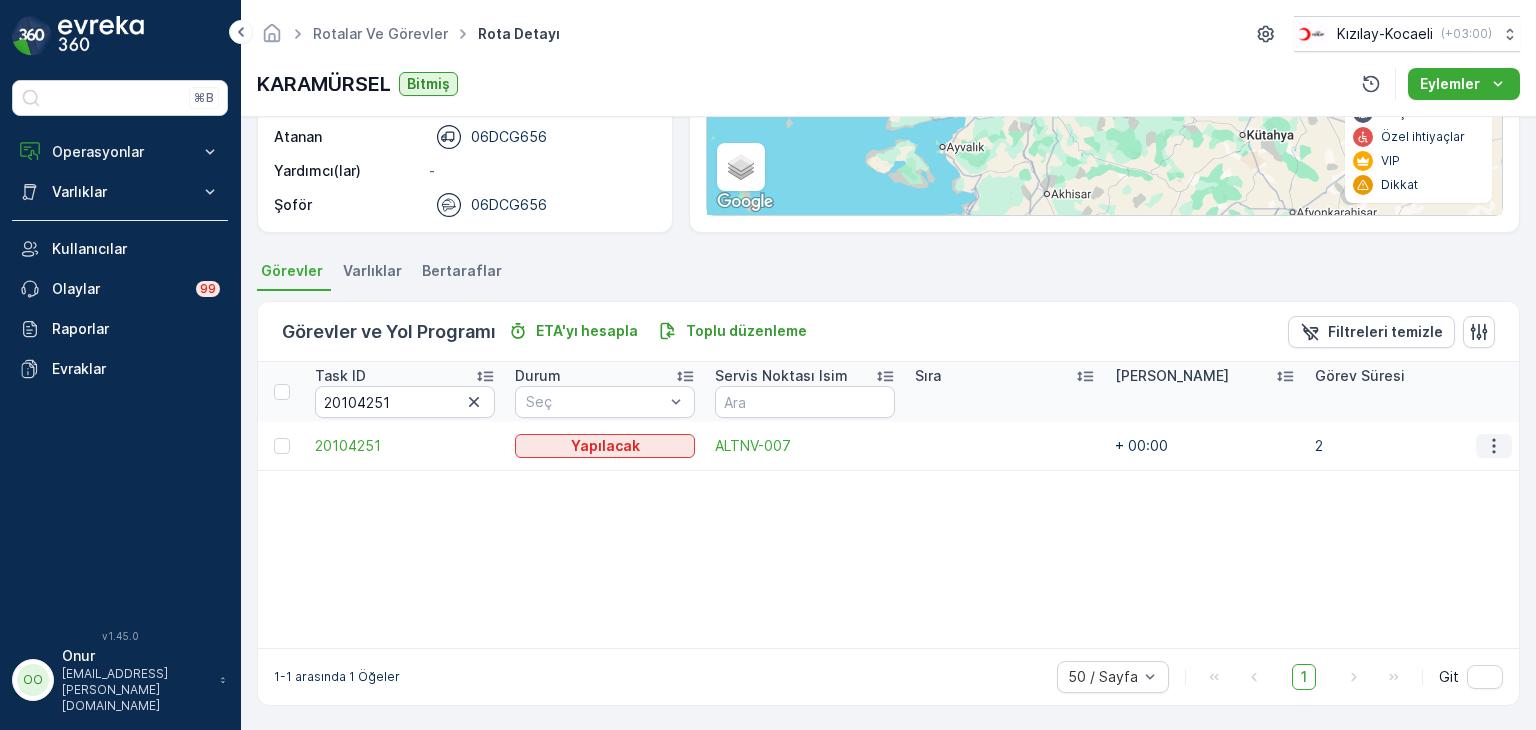 click 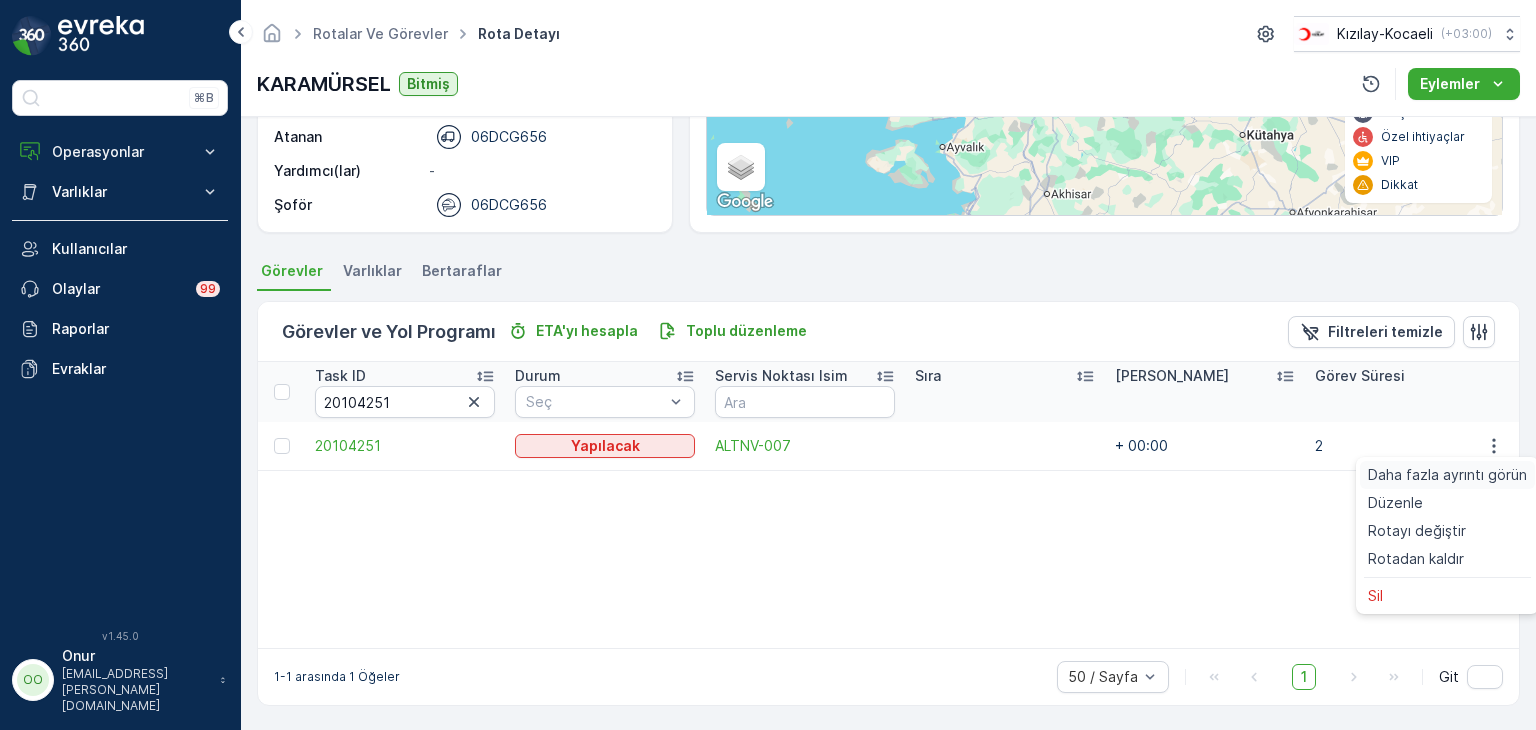 click on "Daha fazla ayrıntı görün" at bounding box center [1447, 475] 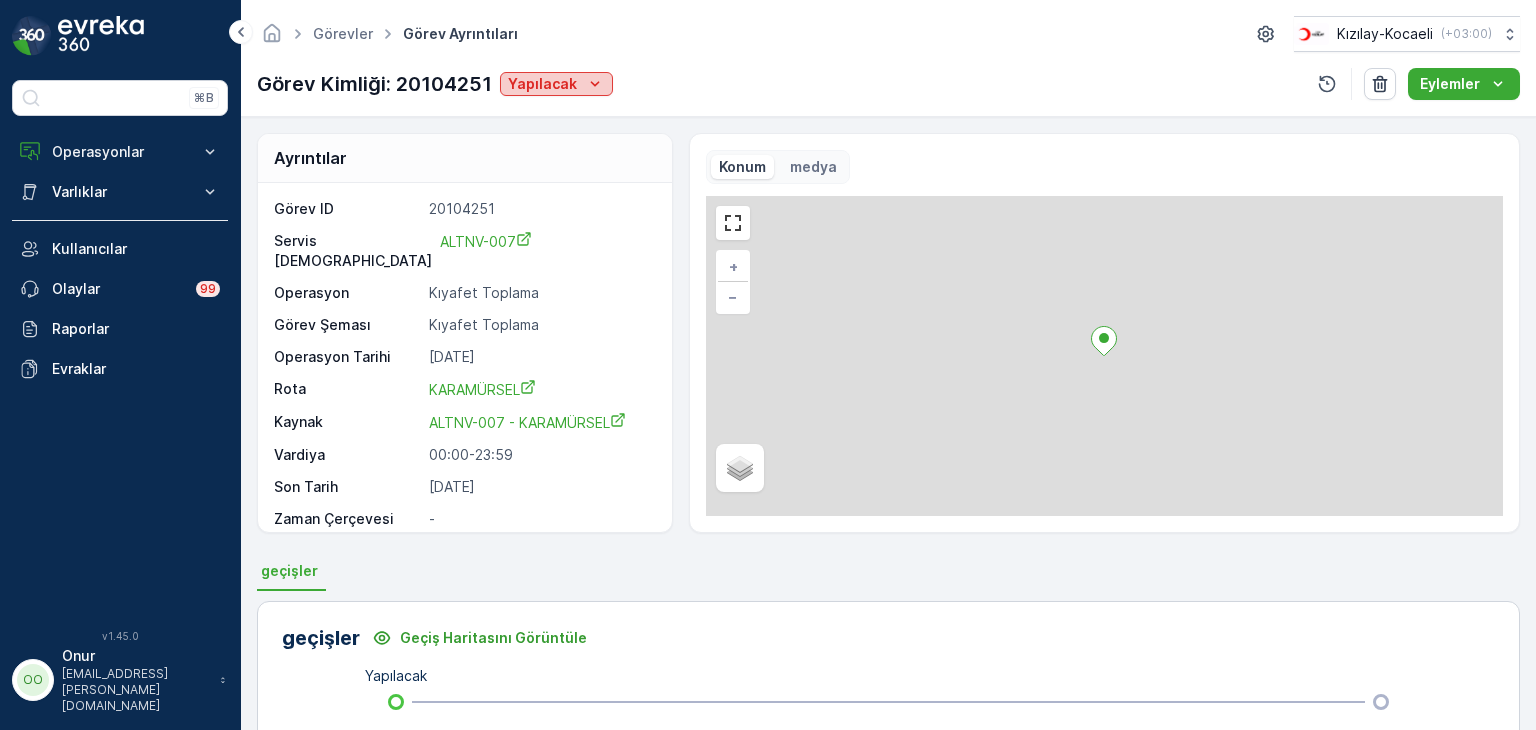click 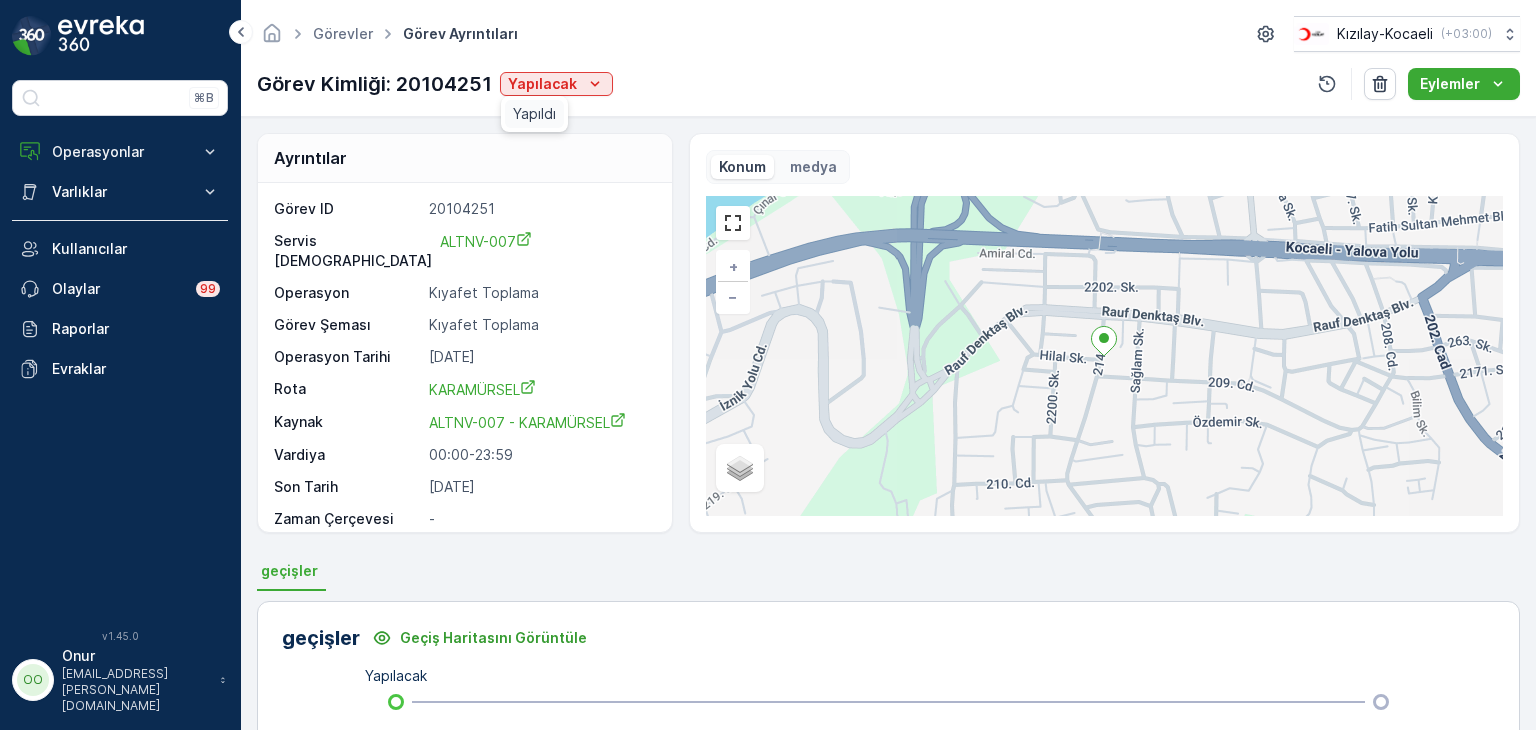 click on "Yapıldı" at bounding box center [534, 114] 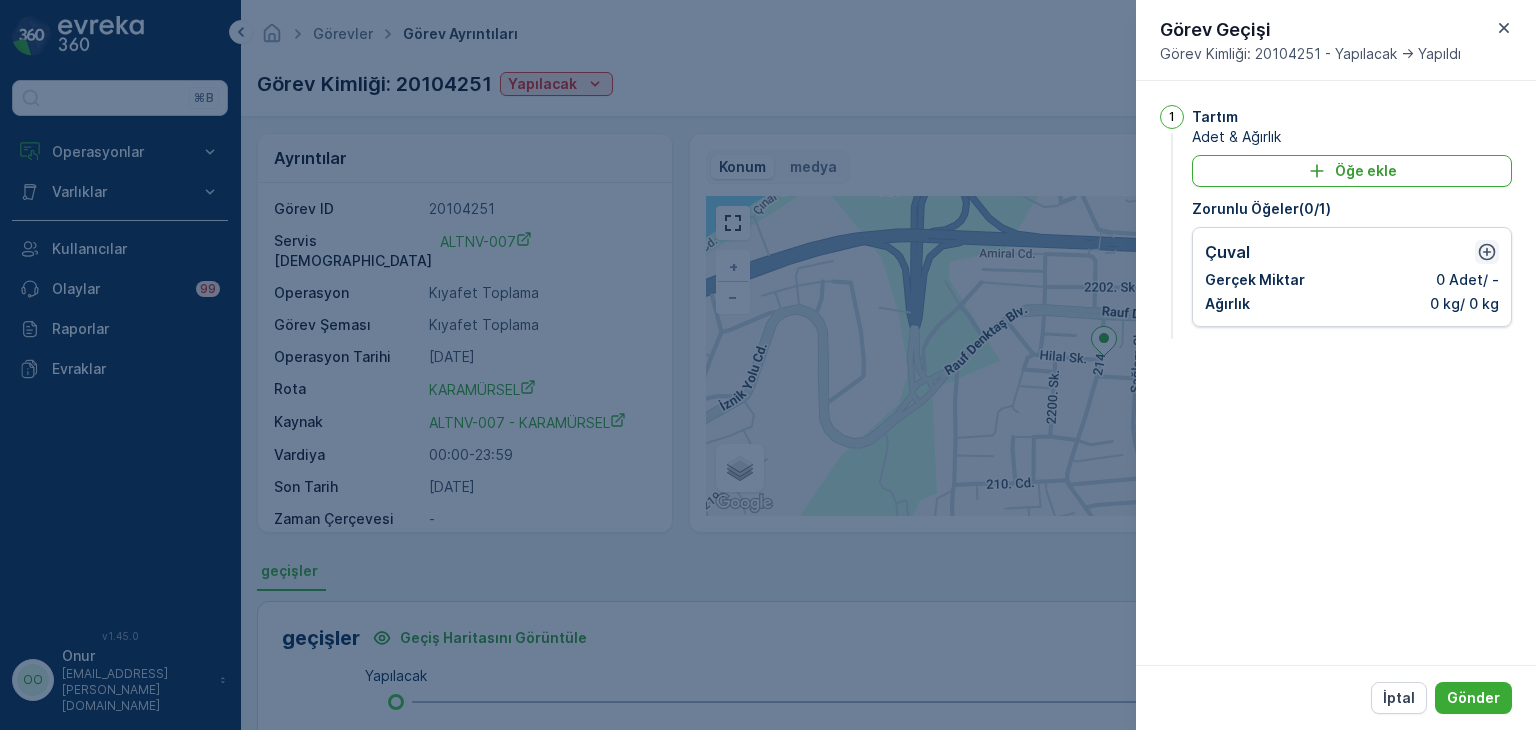 click 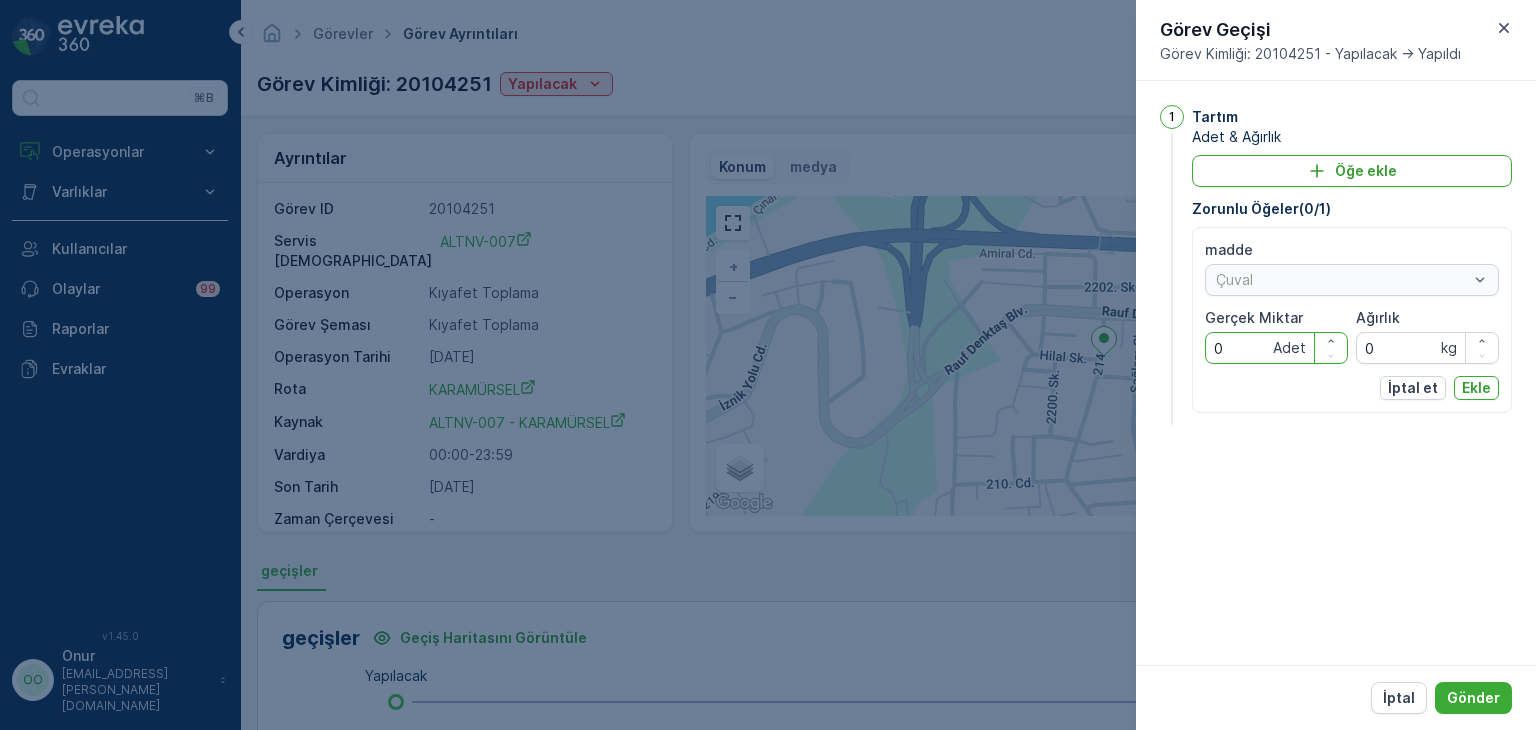 drag, startPoint x: 1248, startPoint y: 344, endPoint x: 1142, endPoint y: 361, distance: 107.35455 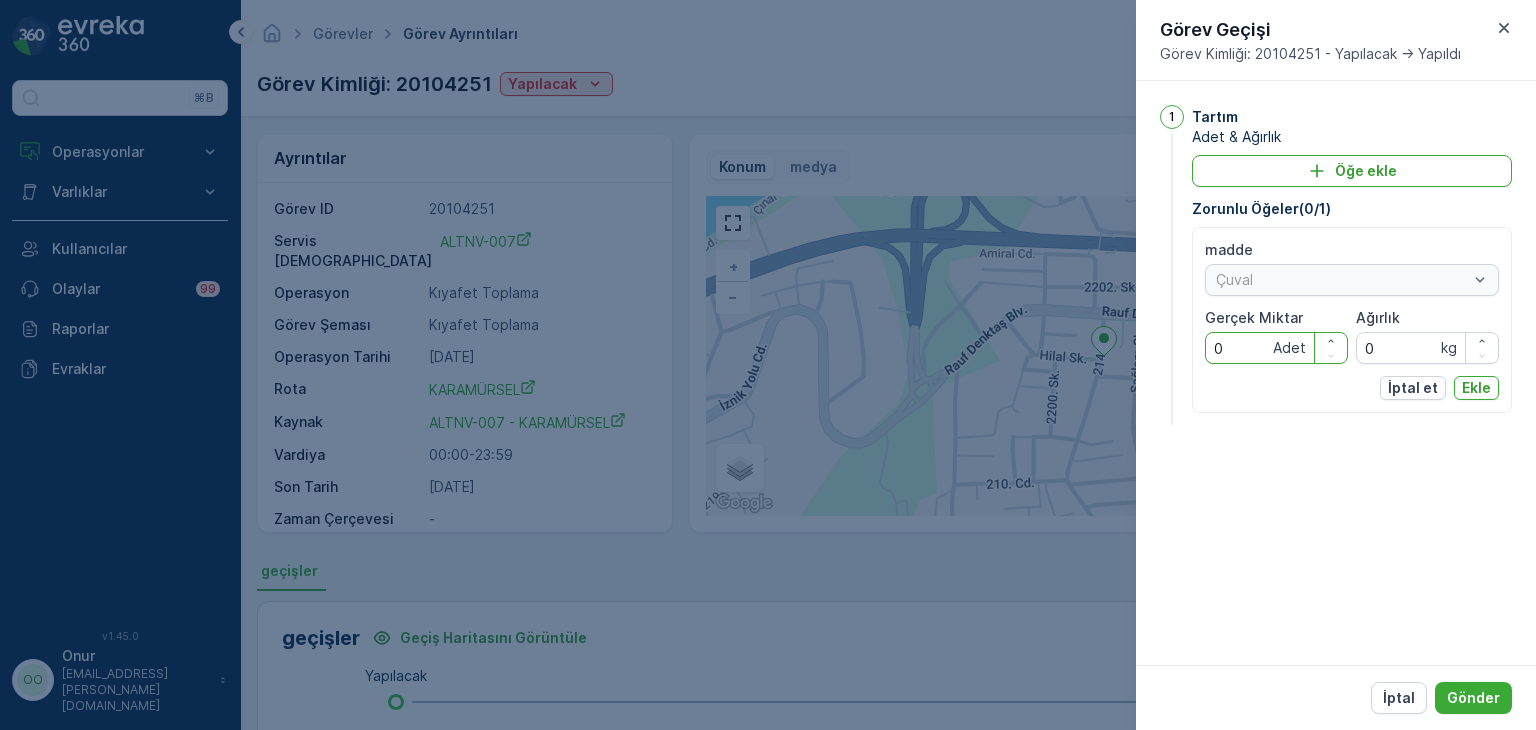 click on "1 Tartım Adet & Ağırlık Öğe ekle Zorunlu Öğeler  ( 0 / 1 ) madde Çuval Gerçek Miktar 0 Adet Ağırlık 0 kg İptal et Ekle" at bounding box center [1336, 373] 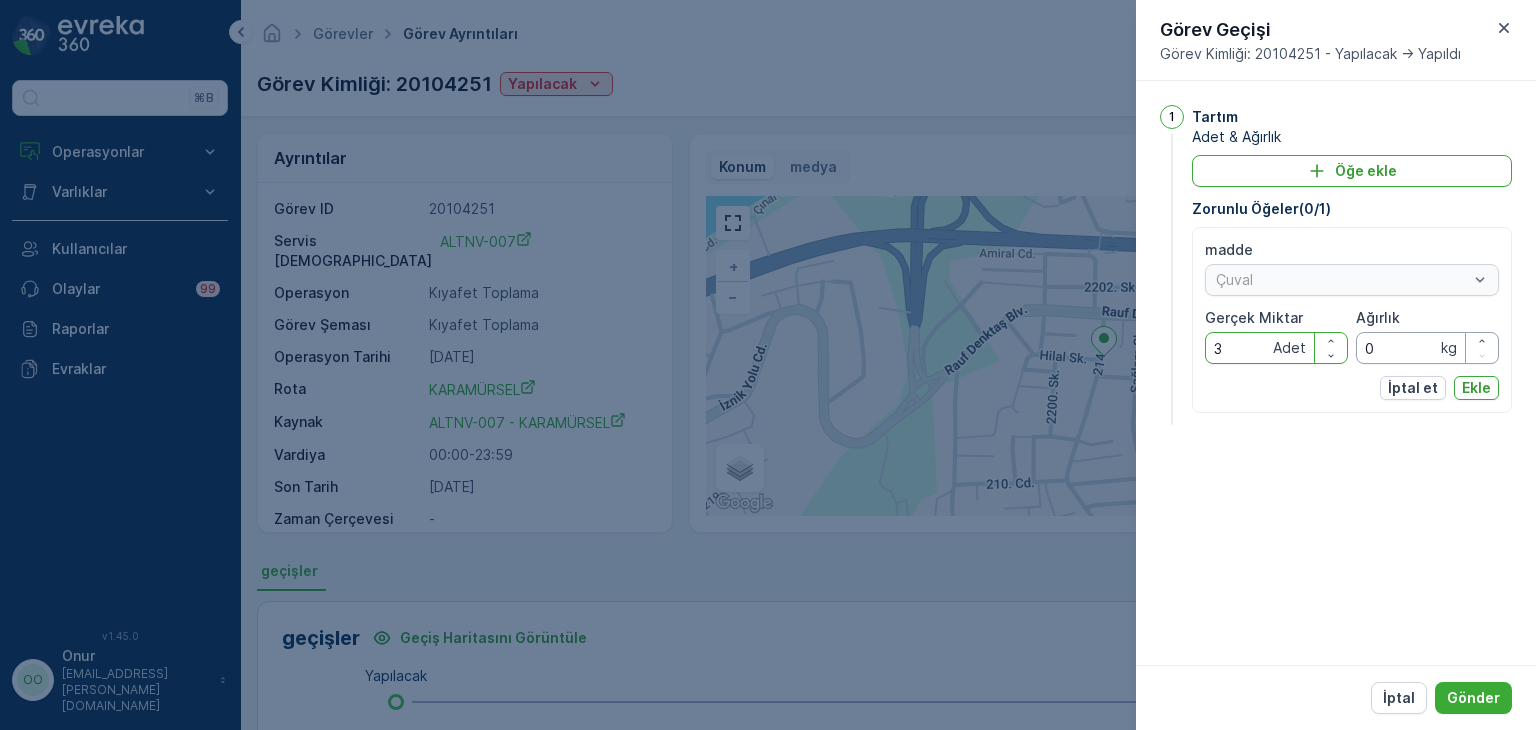 type on "3" 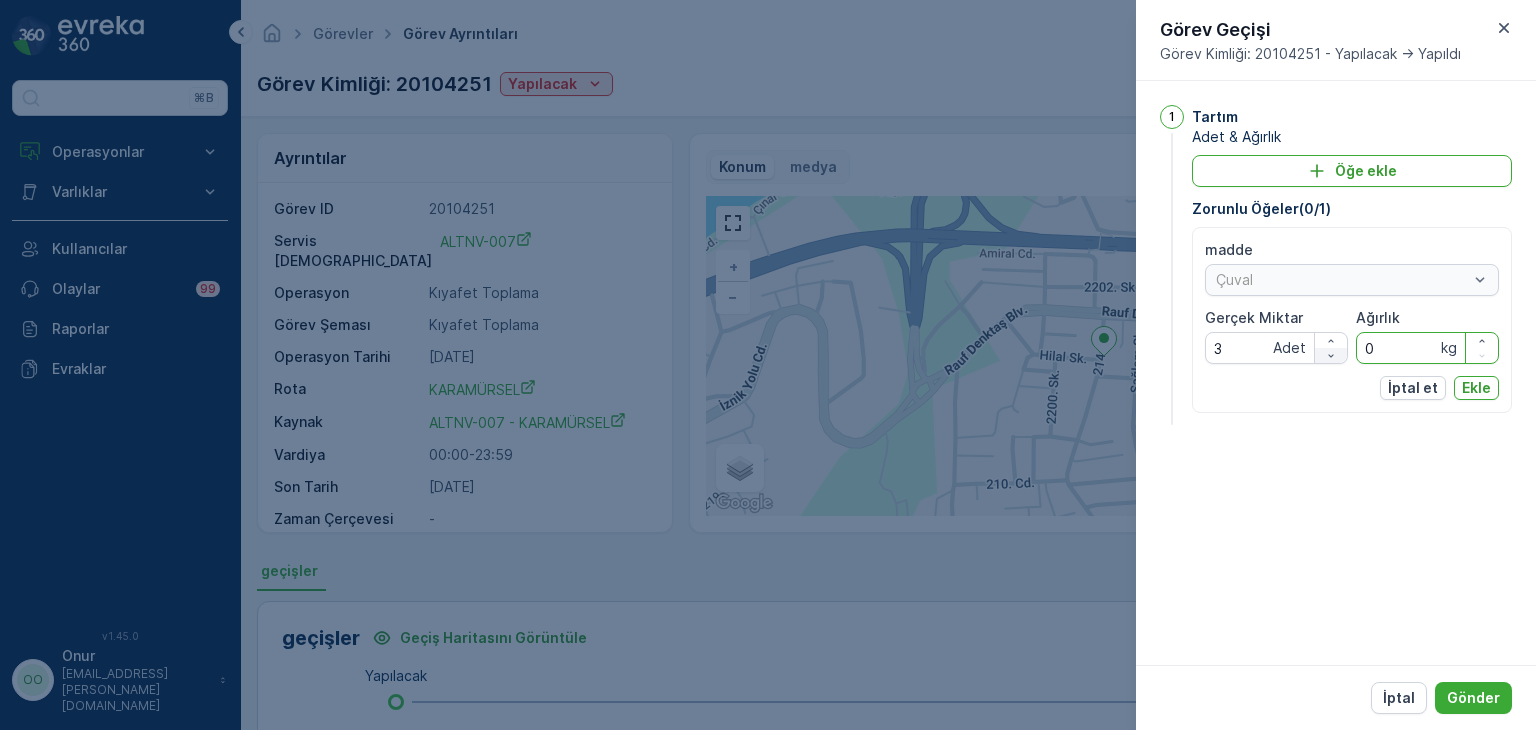 drag, startPoint x: 1407, startPoint y: 345, endPoint x: 1329, endPoint y: 354, distance: 78.51752 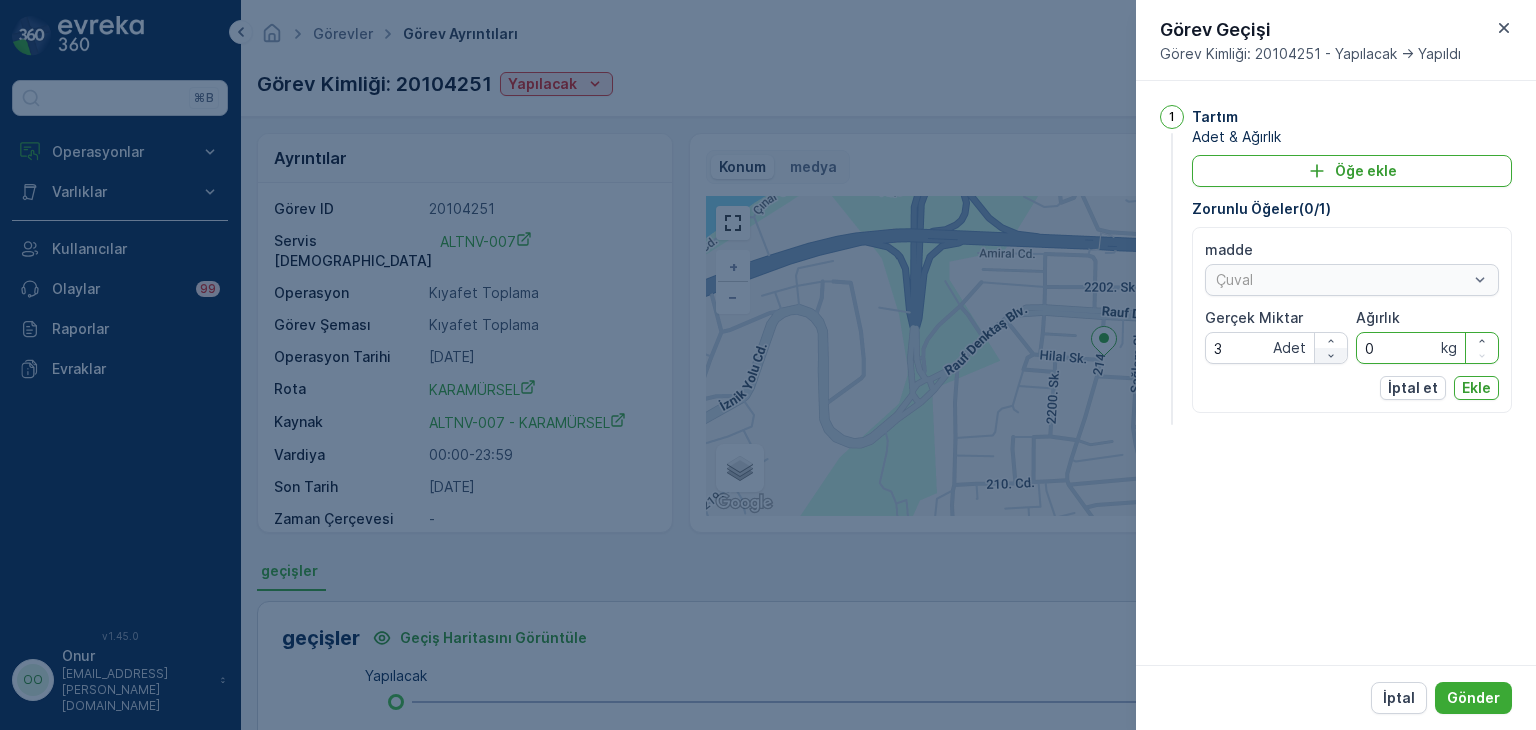 click on "madde Çuval Gerçek Miktar 3 Adet Ağırlık 0 kg" at bounding box center [1352, 302] 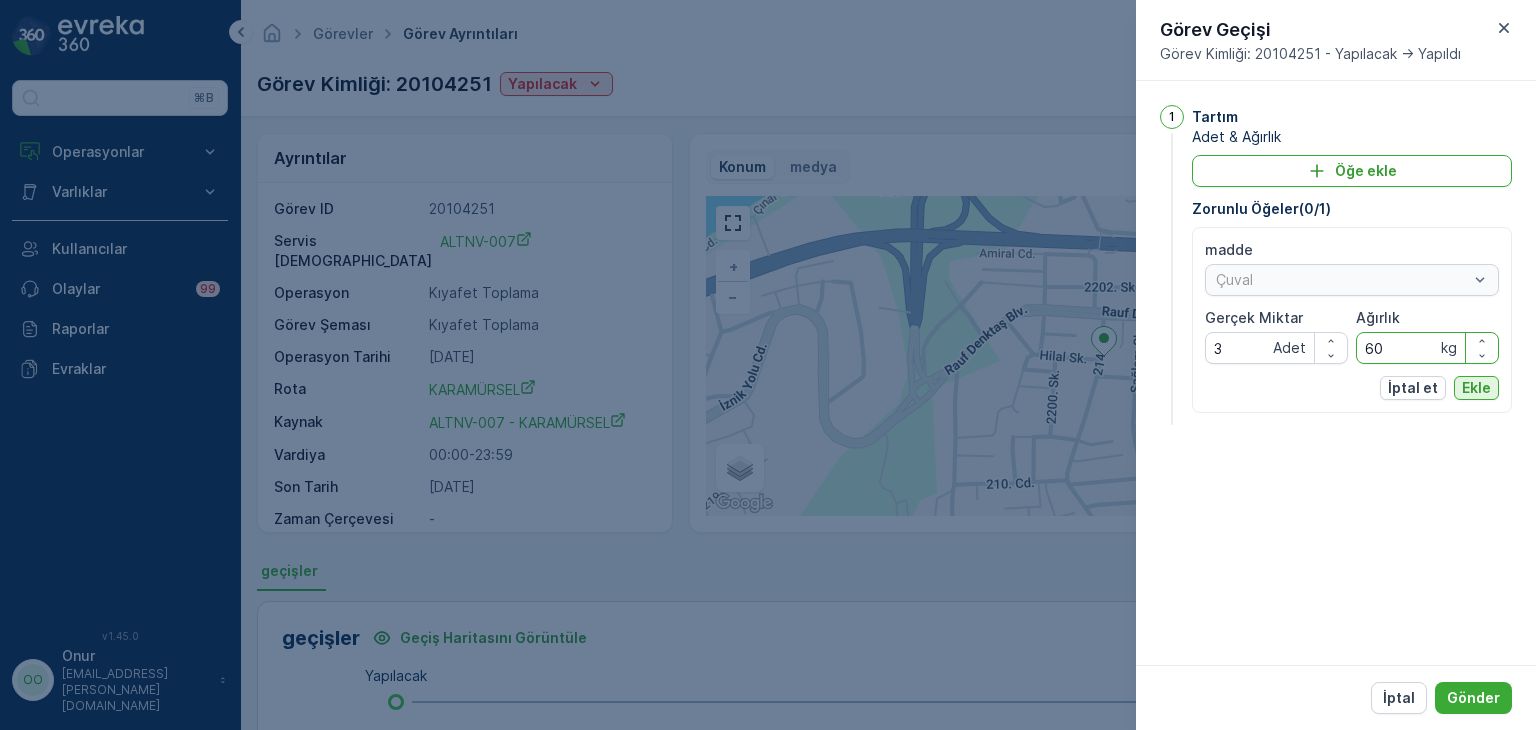 type on "60" 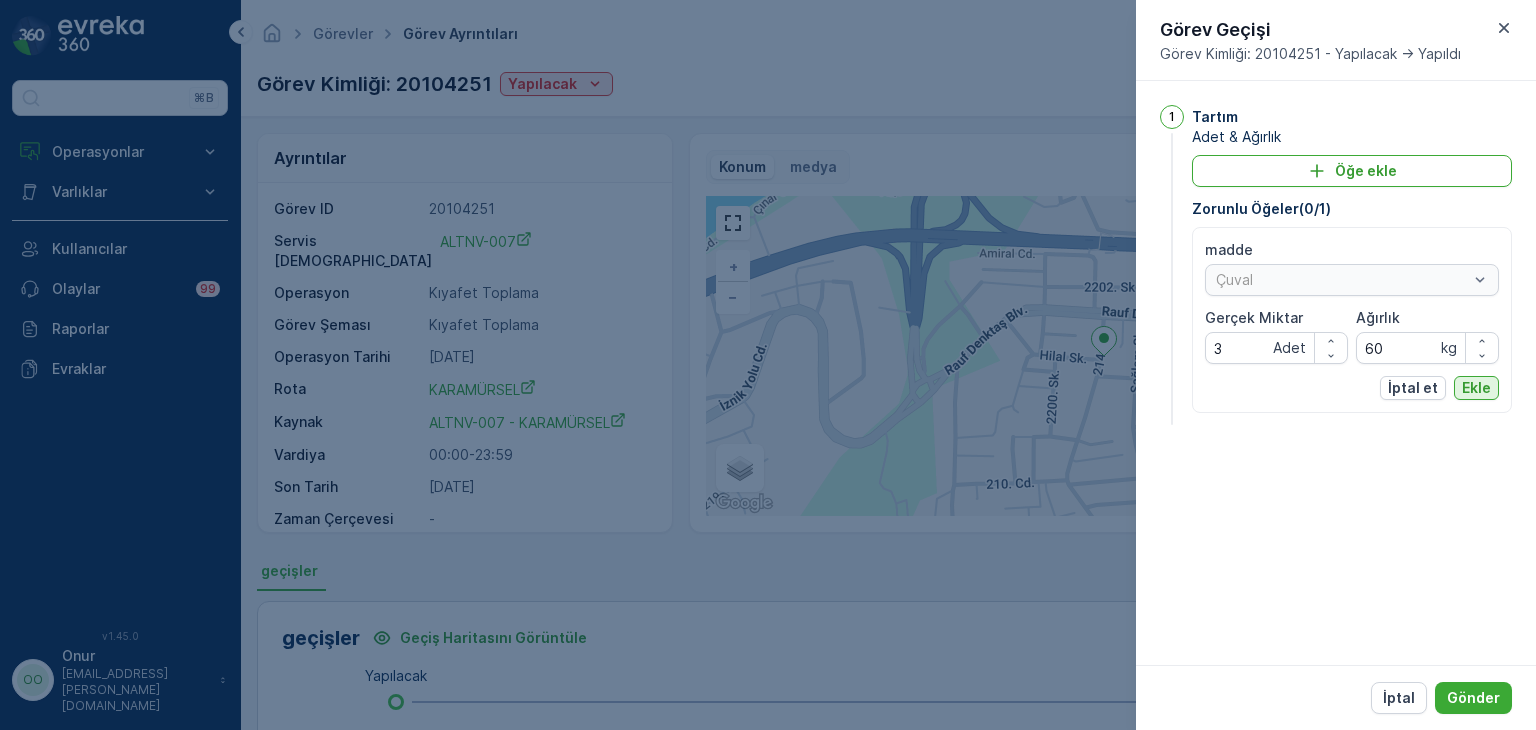 click on "Ekle" at bounding box center [1476, 388] 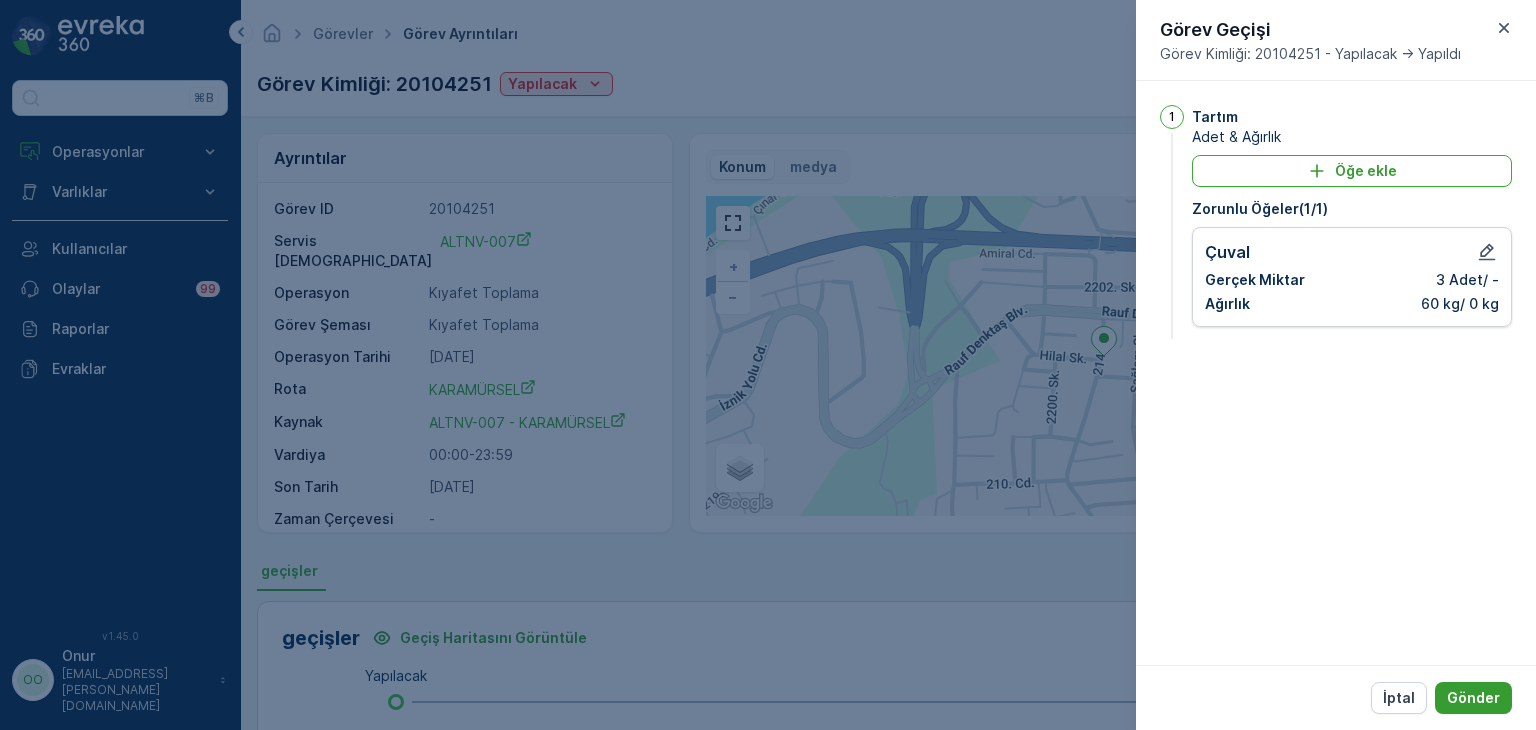click on "Gönder" at bounding box center [1473, 698] 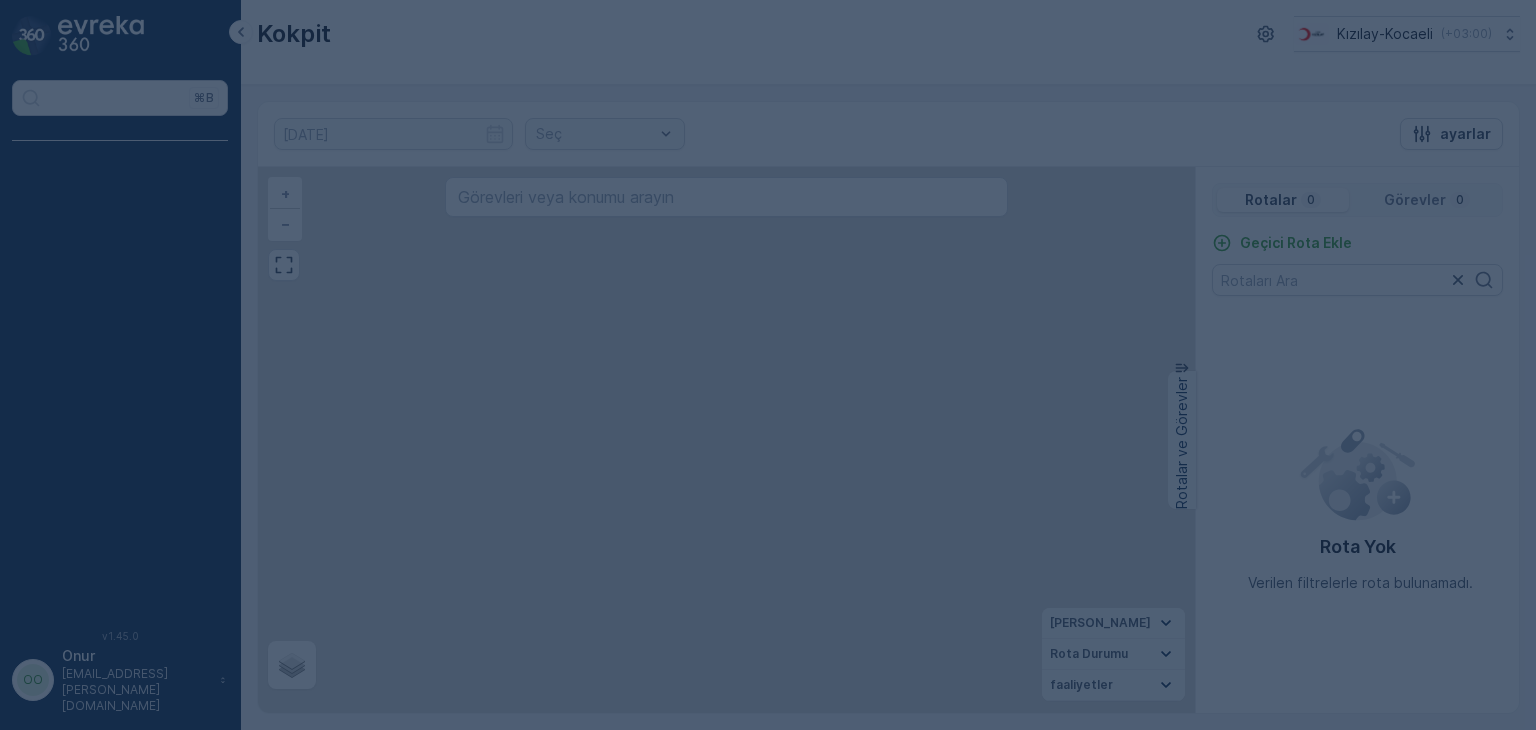 scroll, scrollTop: 0, scrollLeft: 0, axis: both 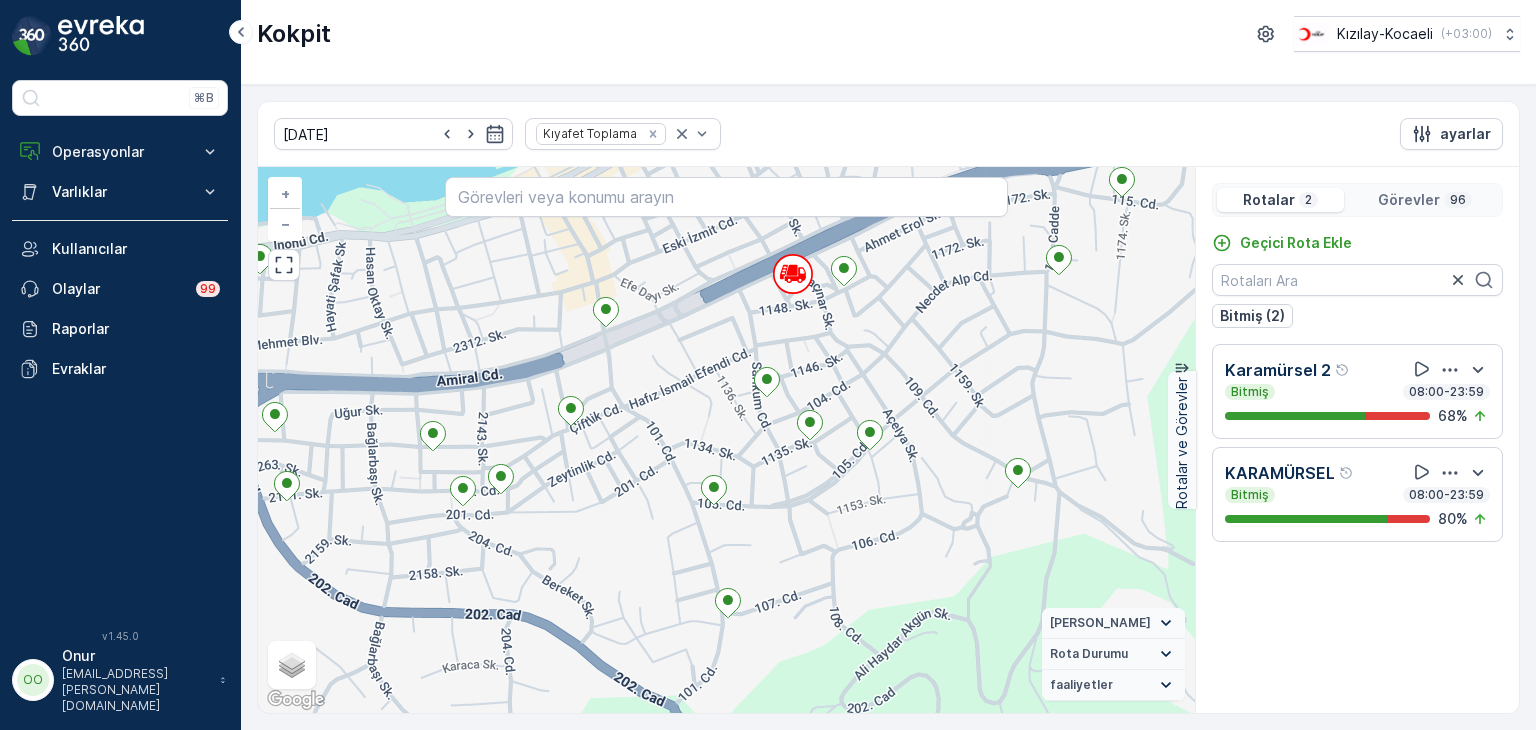 drag, startPoint x: 444, startPoint y: 508, endPoint x: 598, endPoint y: 491, distance: 154.93547 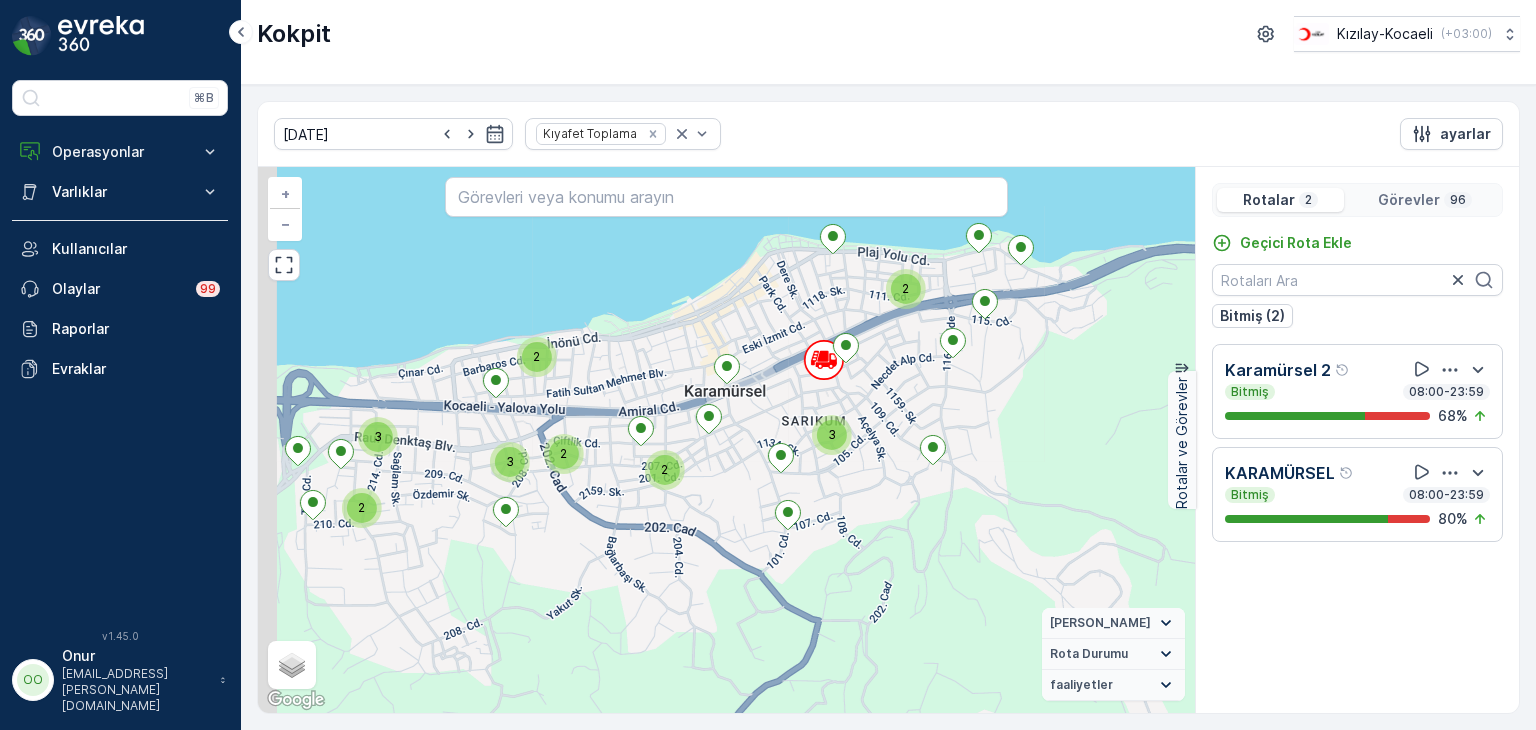 drag, startPoint x: 488, startPoint y: 537, endPoint x: 612, endPoint y: 512, distance: 126.495056 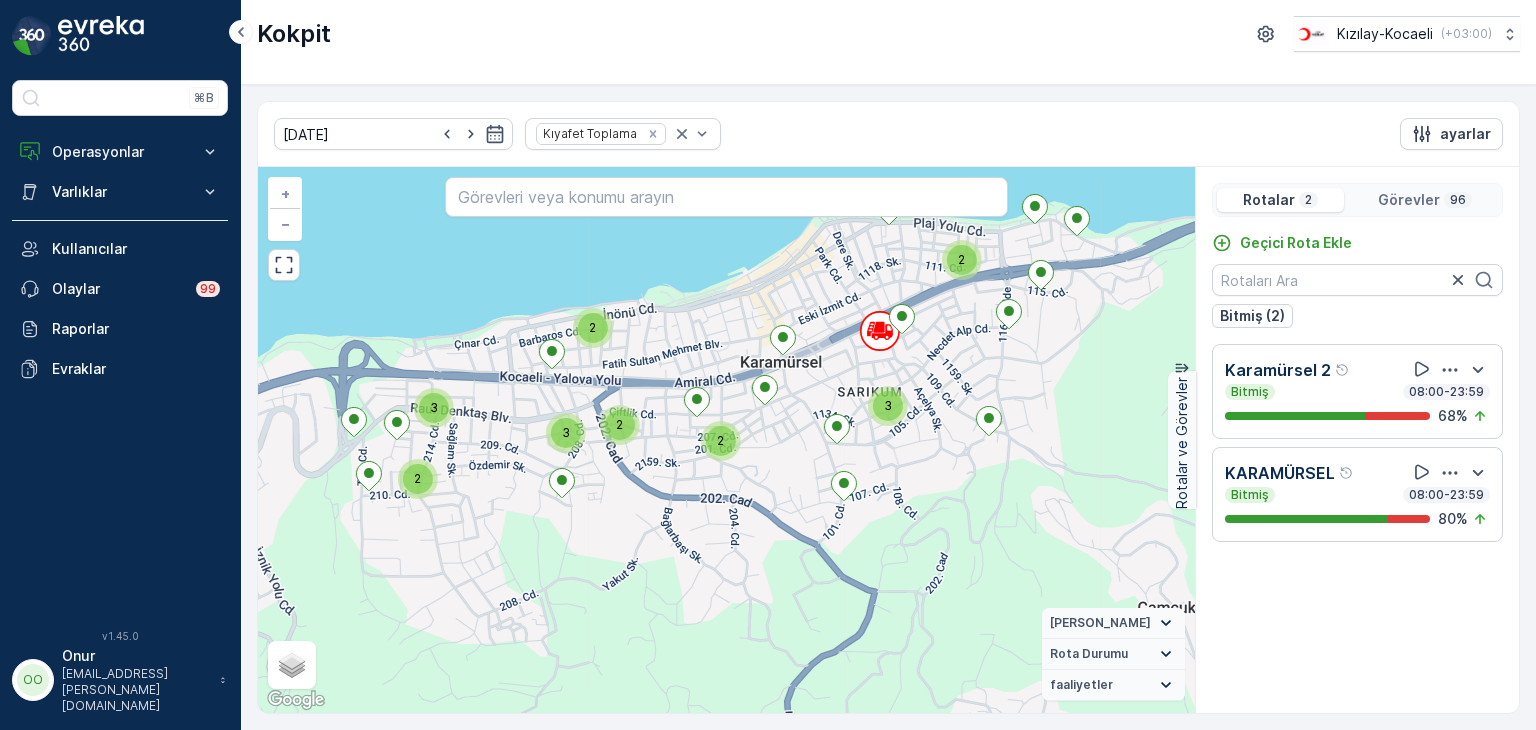 drag, startPoint x: 472, startPoint y: 490, endPoint x: 631, endPoint y: 501, distance: 159.38005 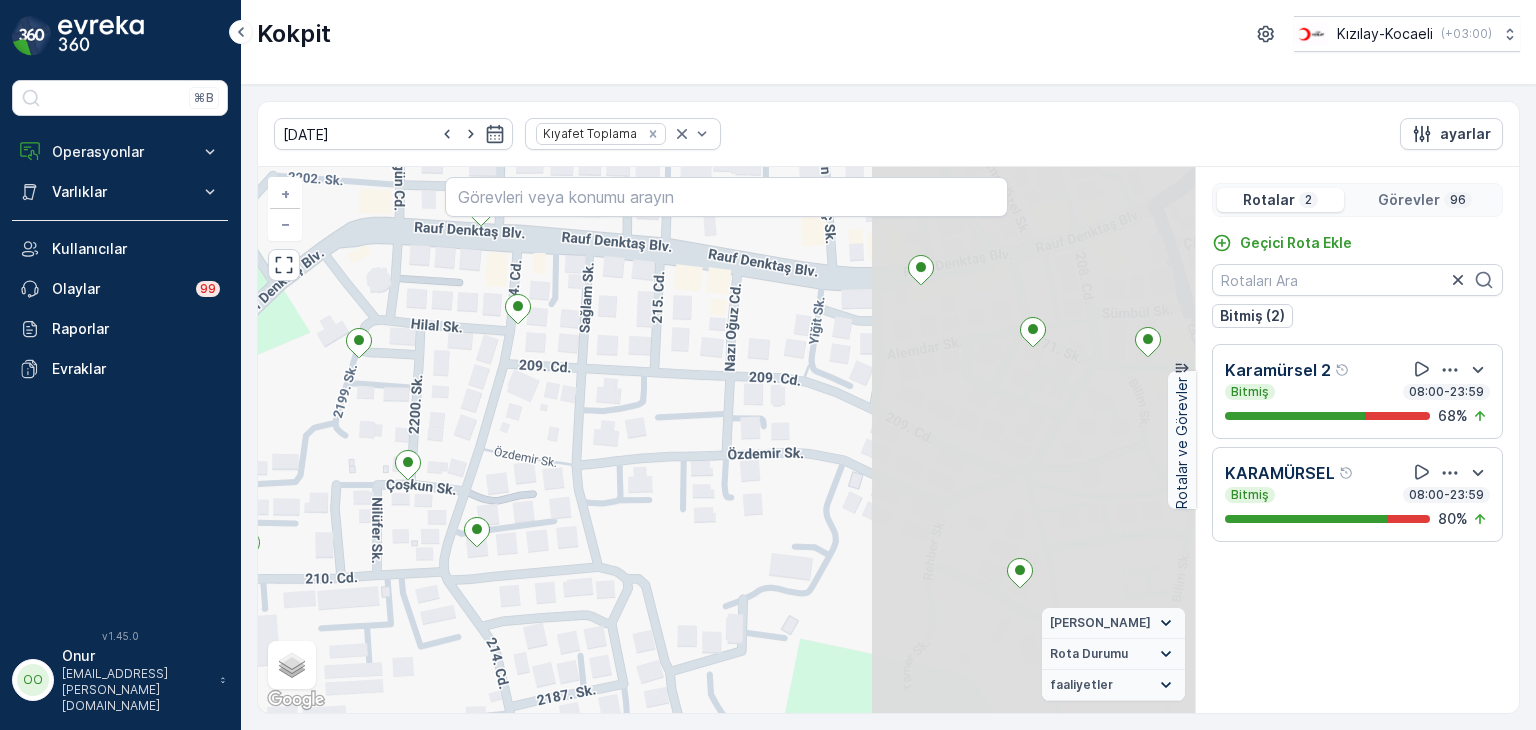 drag, startPoint x: 956, startPoint y: 579, endPoint x: 565, endPoint y: 654, distance: 398.1281 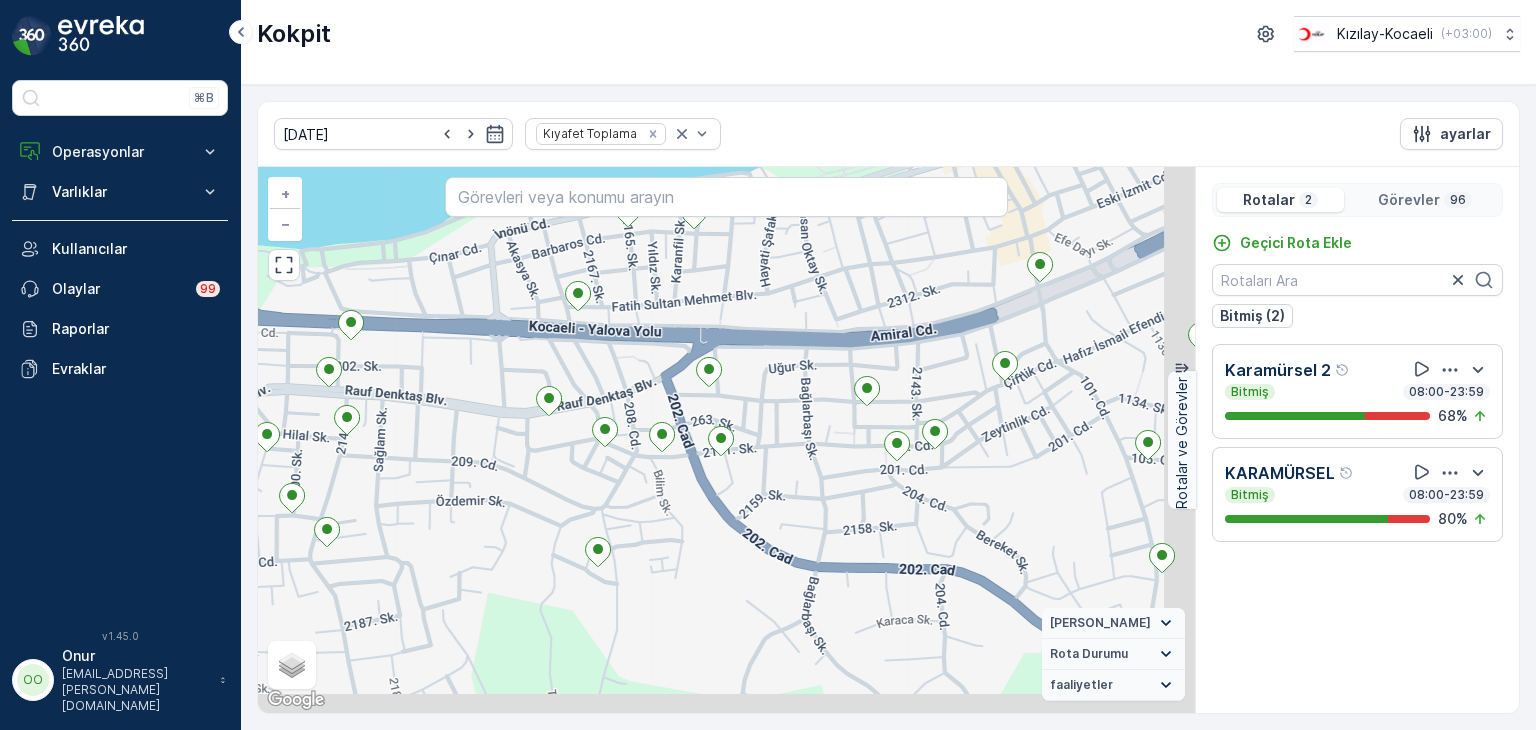drag, startPoint x: 936, startPoint y: 562, endPoint x: 646, endPoint y: 485, distance: 300.04834 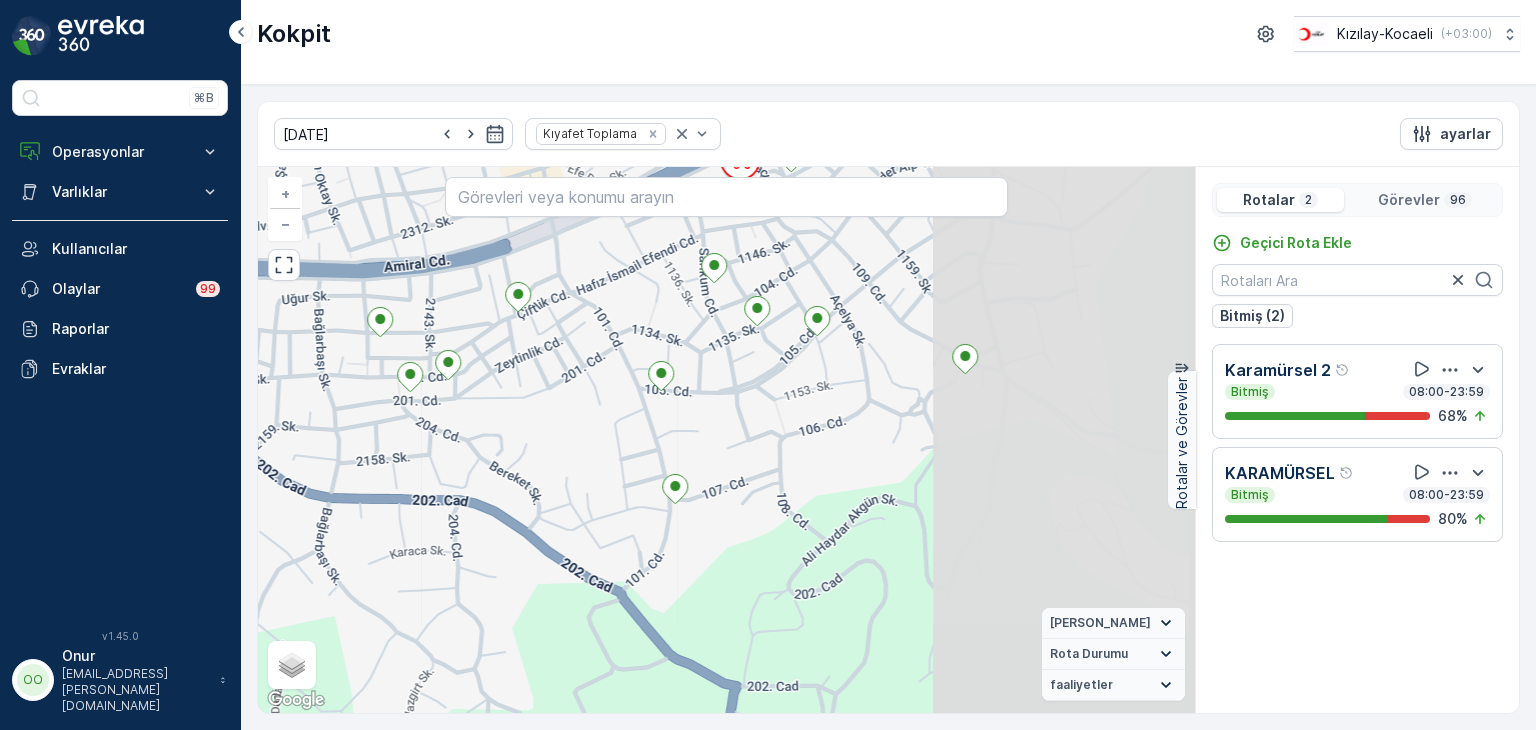 drag, startPoint x: 1024, startPoint y: 555, endPoint x: 632, endPoint y: 510, distance: 394.57446 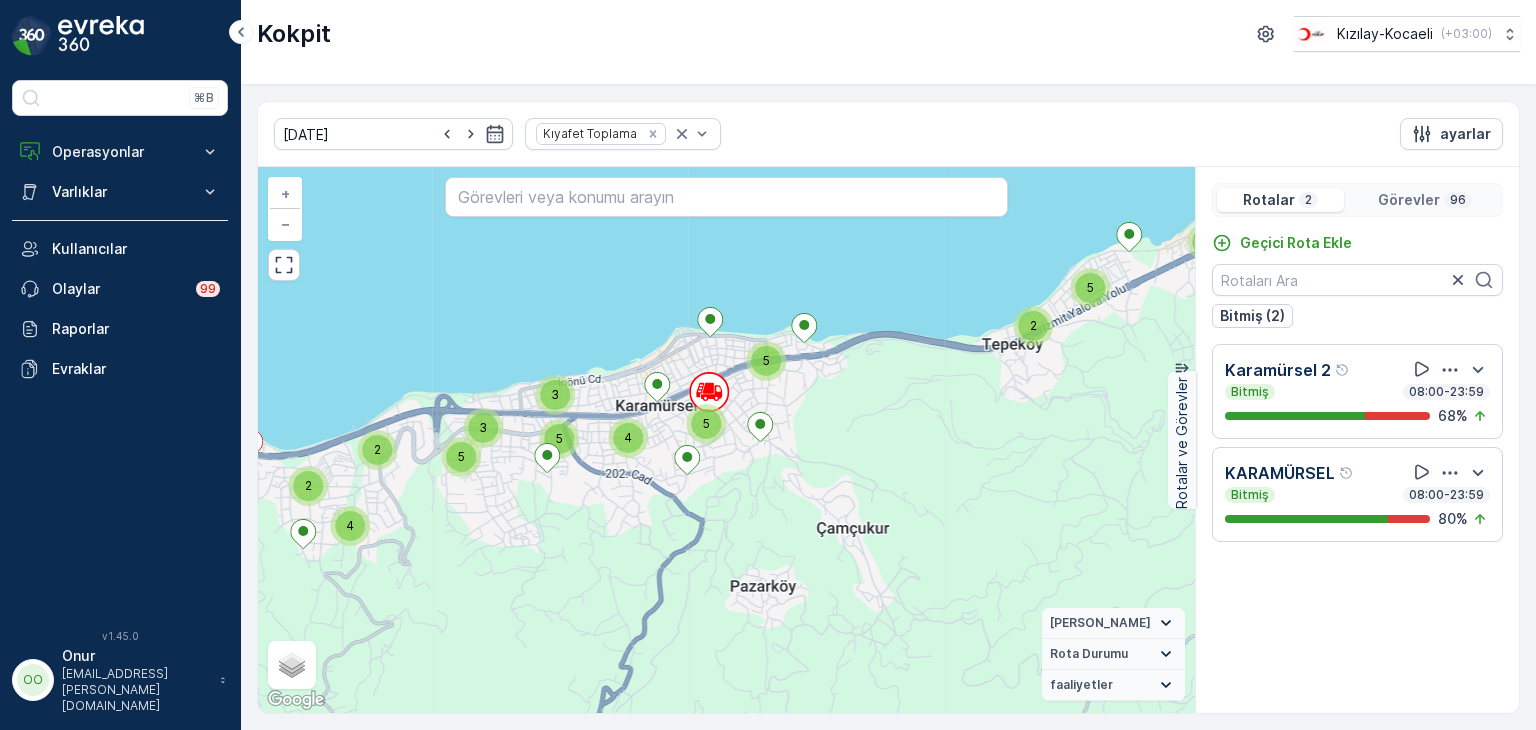 click on "Görevler" at bounding box center (1409, 200) 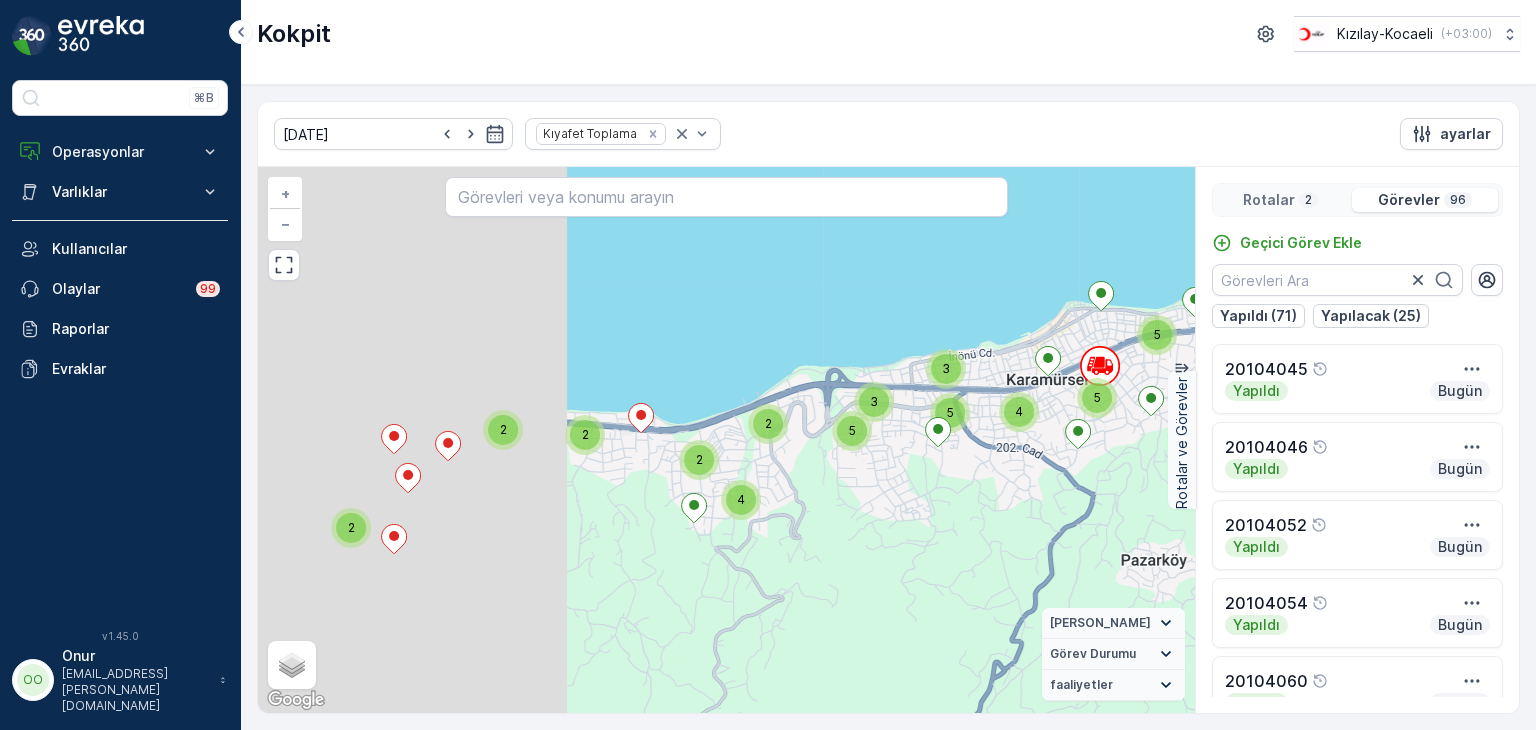 drag, startPoint x: 505, startPoint y: 537, endPoint x: 896, endPoint y: 511, distance: 391.8635 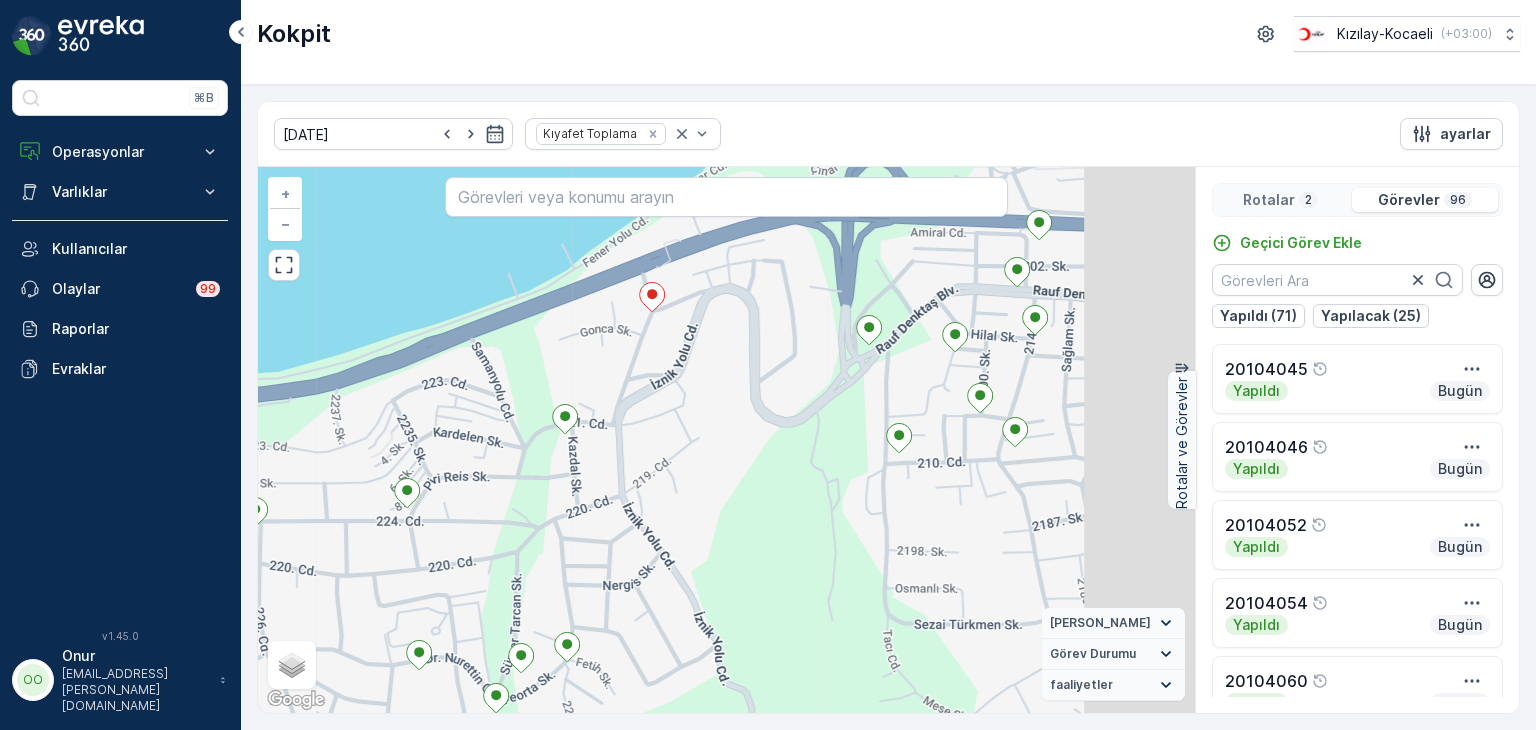 drag, startPoint x: 812, startPoint y: 417, endPoint x: 596, endPoint y: 616, distance: 293.69543 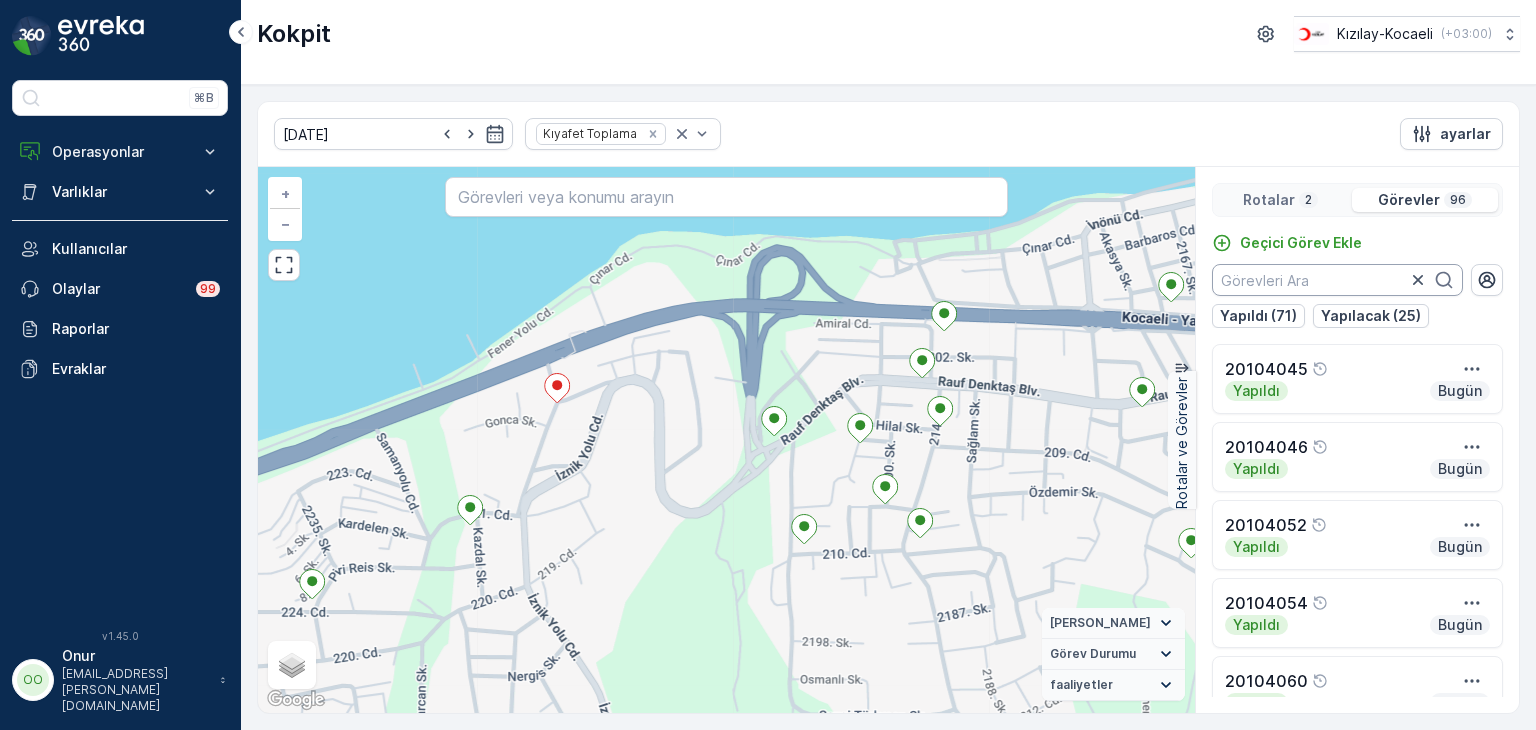 click at bounding box center (1337, 280) 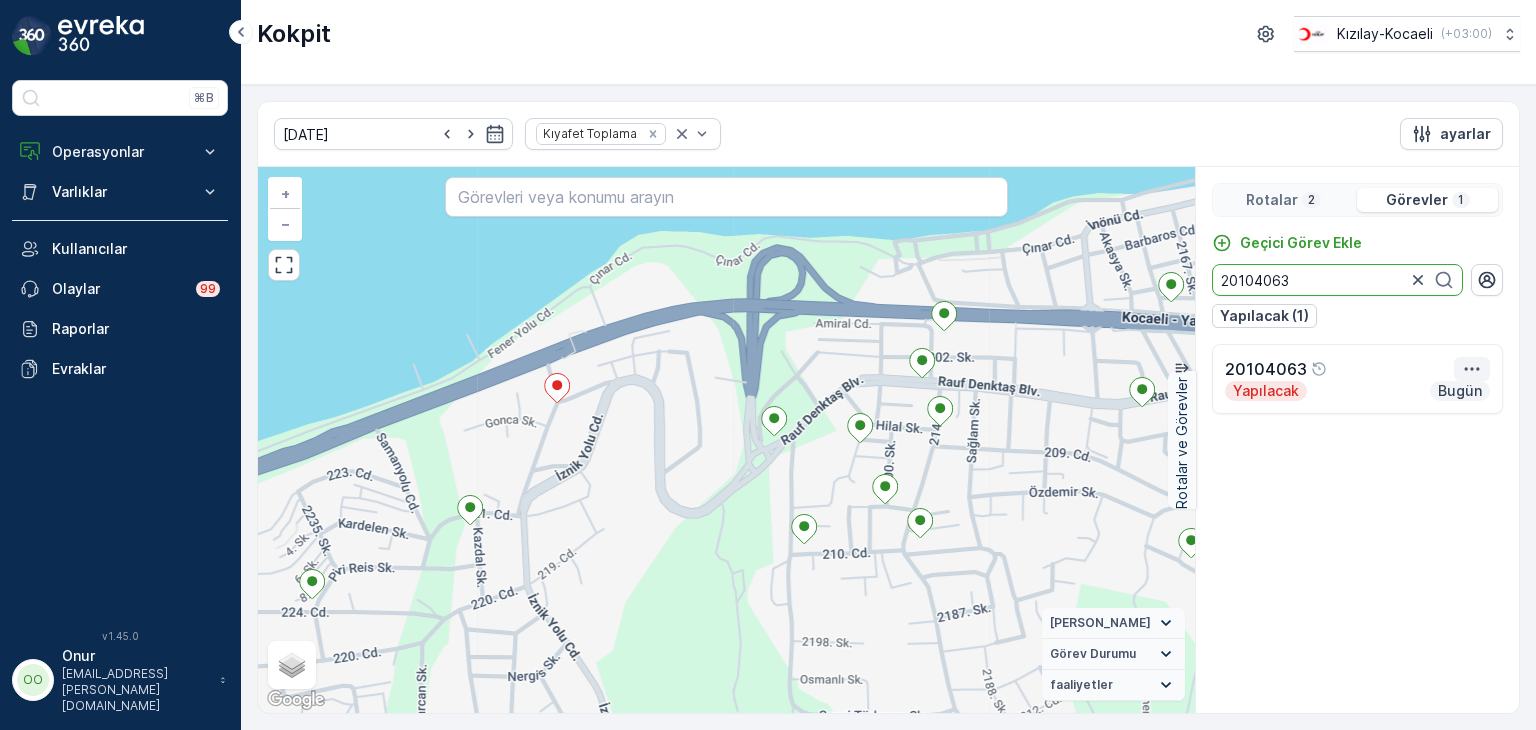 type on "20104063" 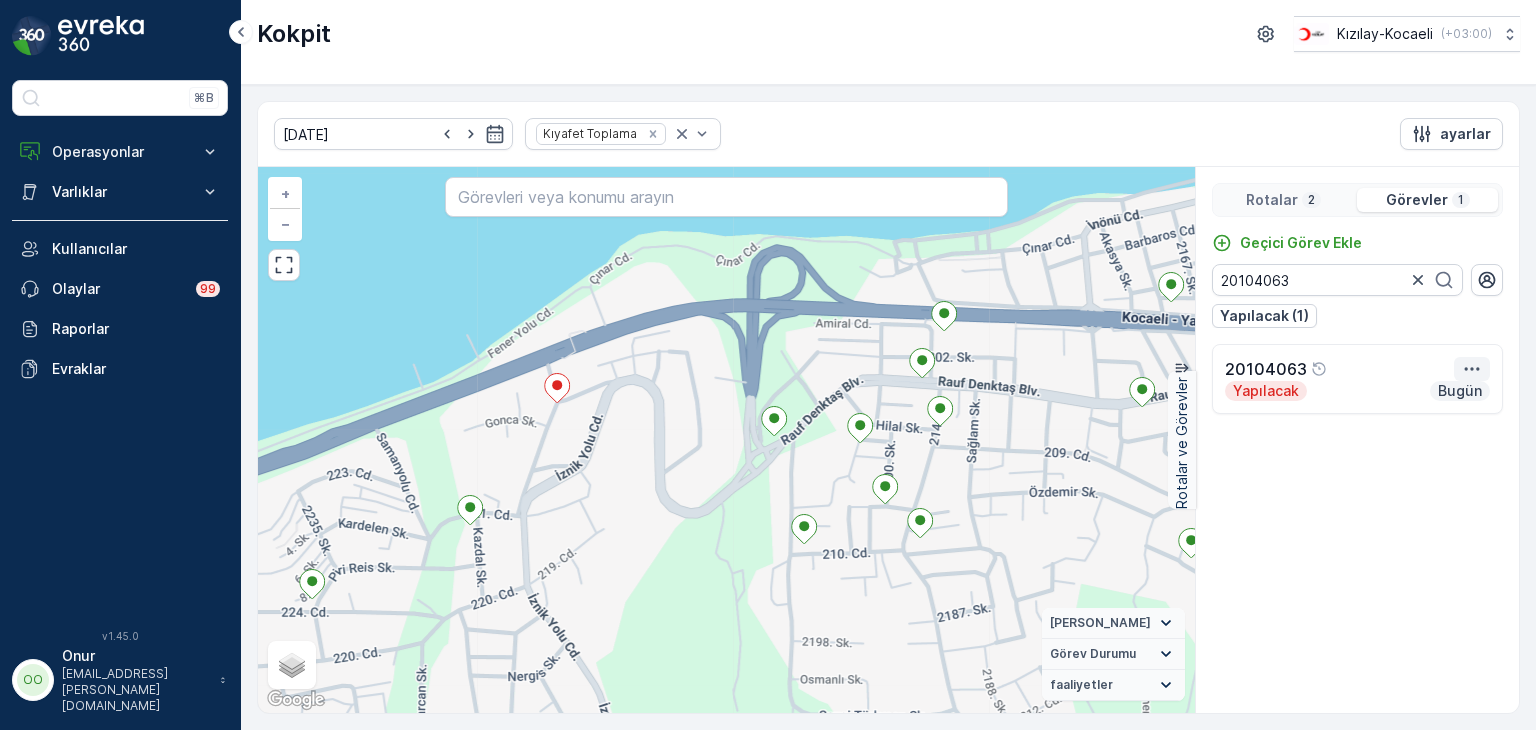 click 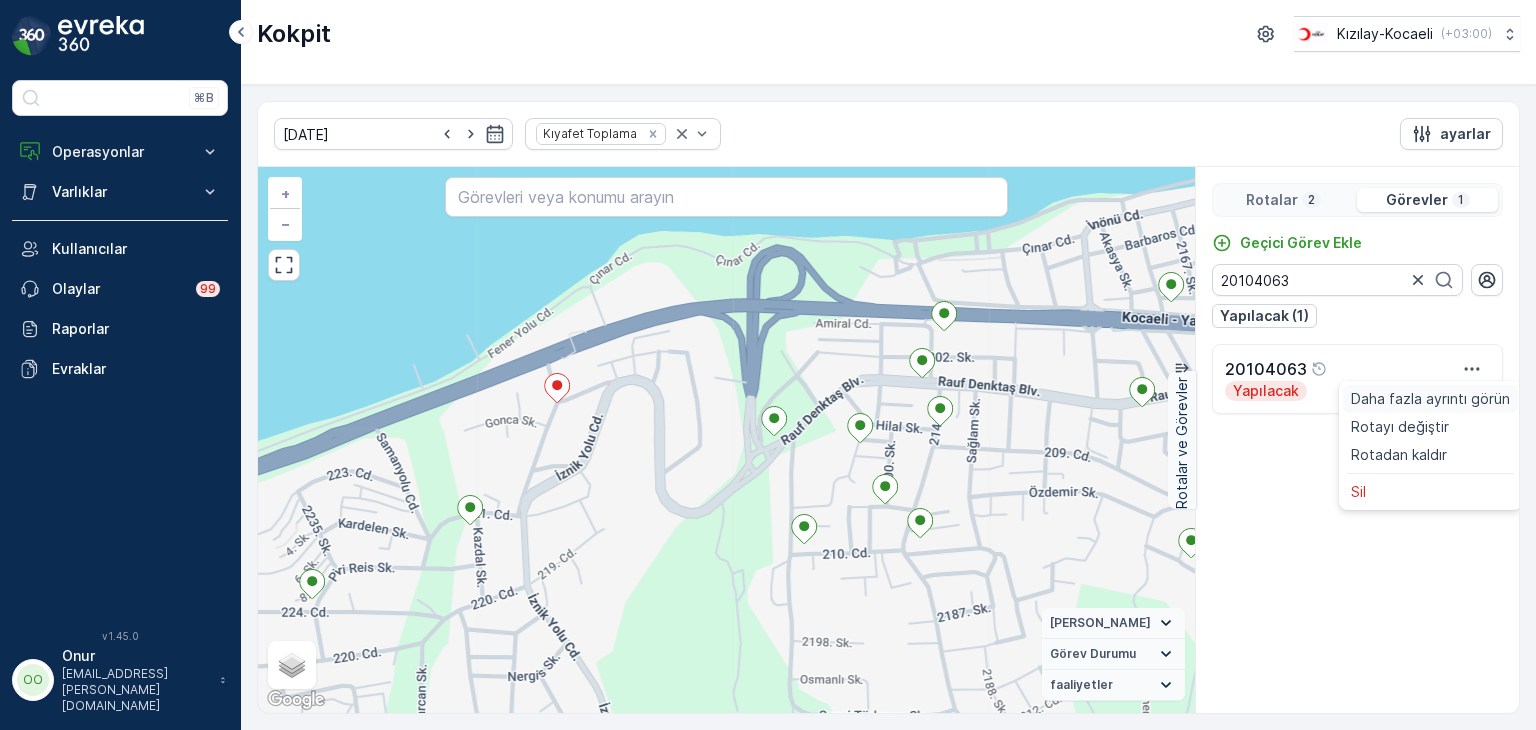 click on "Daha fazla ayrıntı görün" at bounding box center (1430, 399) 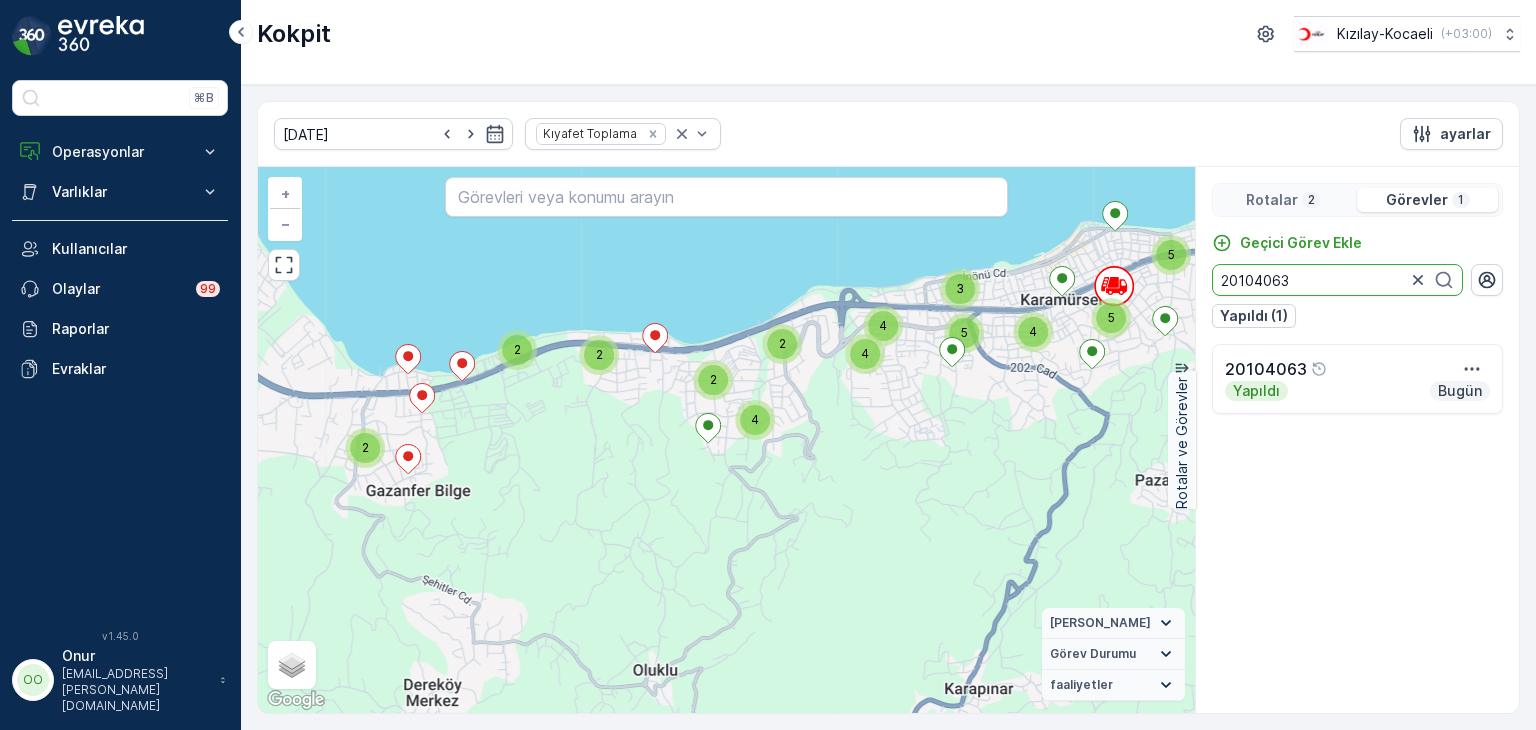 drag, startPoint x: 1320, startPoint y: 276, endPoint x: 1136, endPoint y: 278, distance: 184.01086 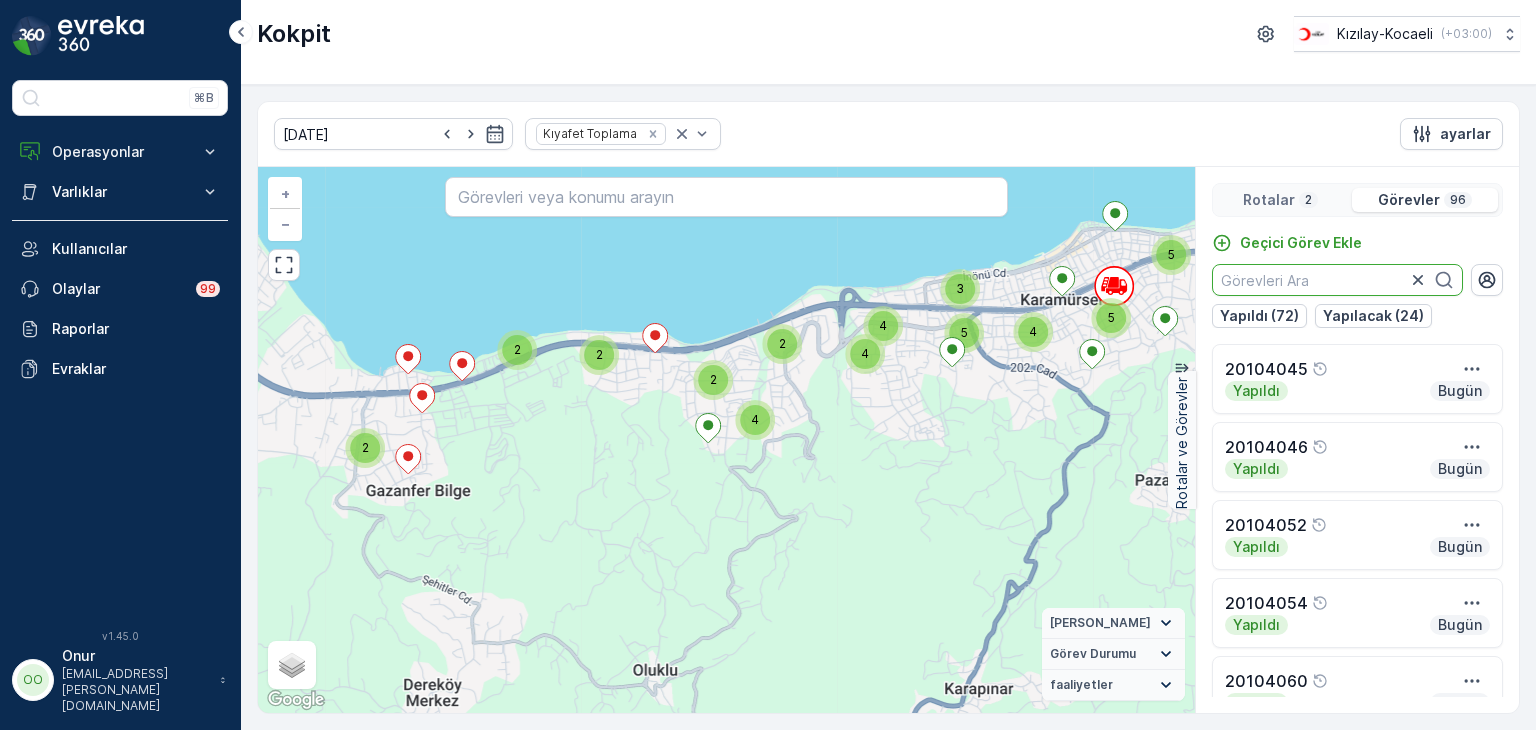 type 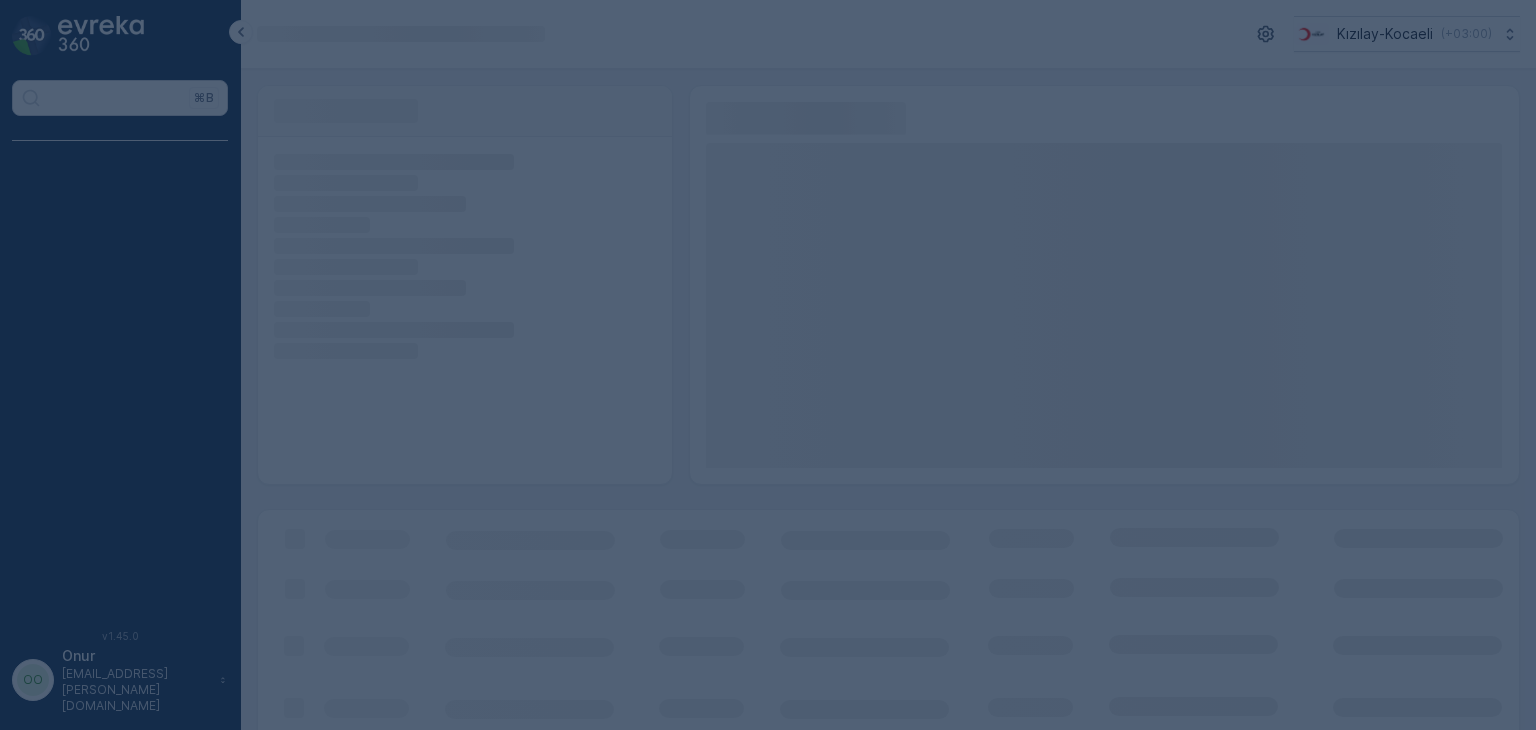 scroll, scrollTop: 0, scrollLeft: 0, axis: both 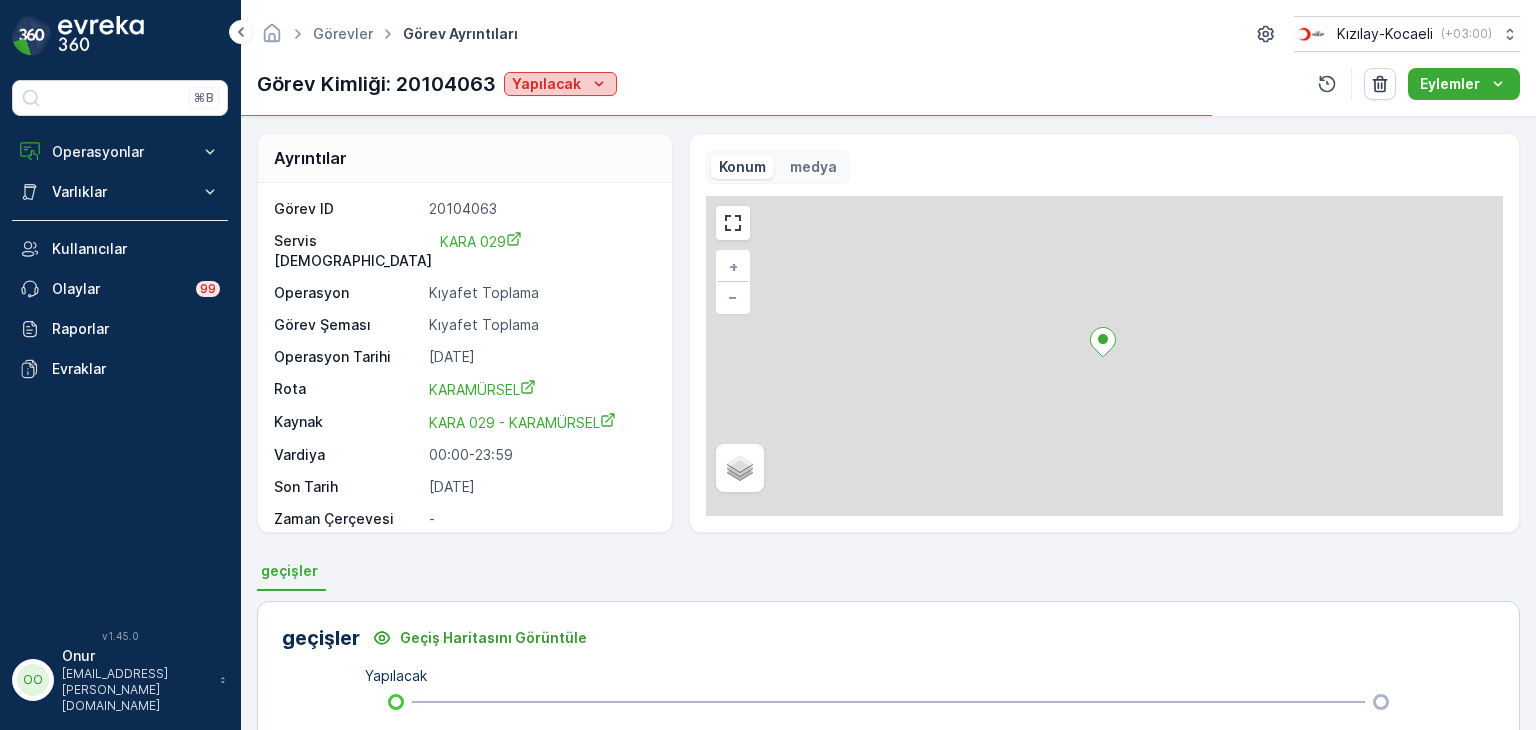 click 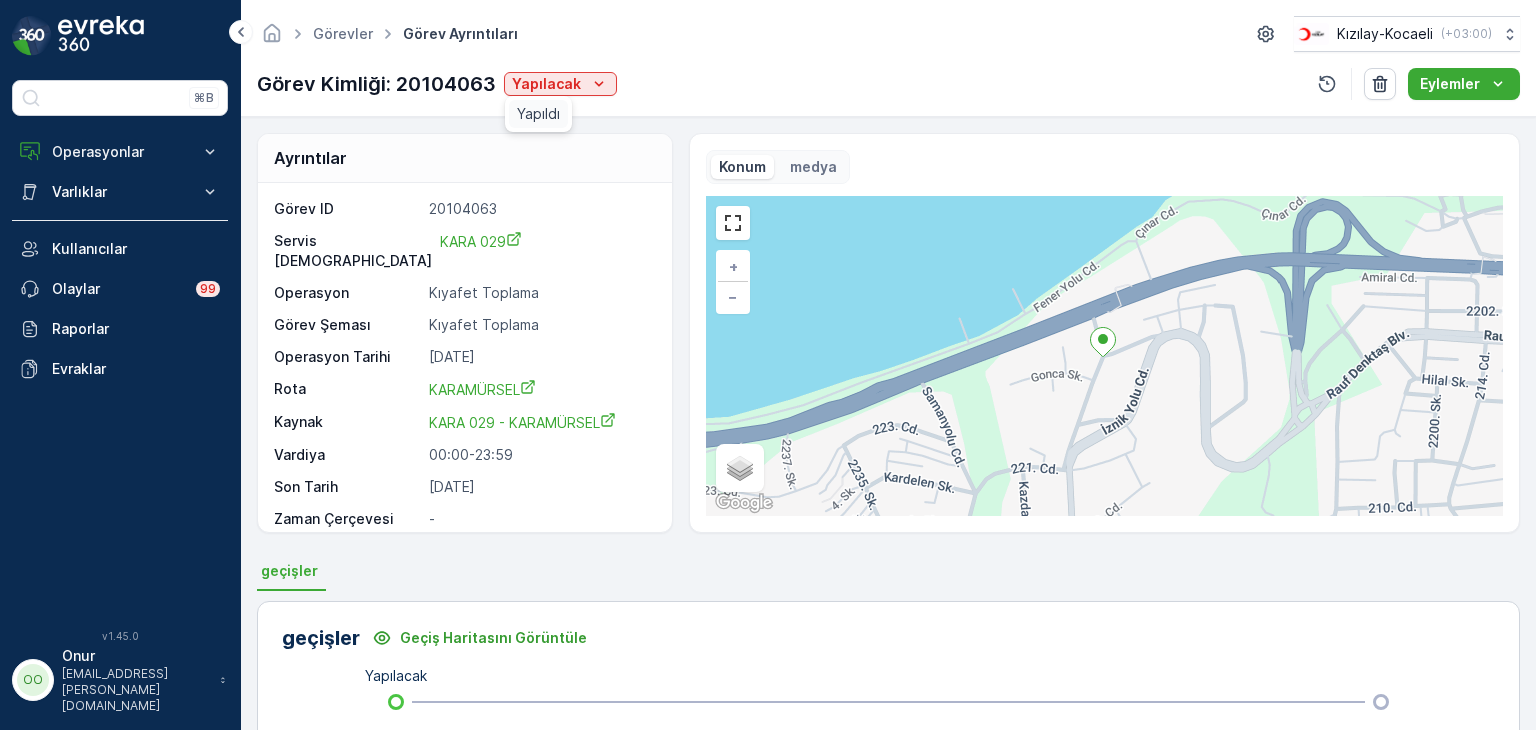 click on "Yapıldı" at bounding box center [538, 114] 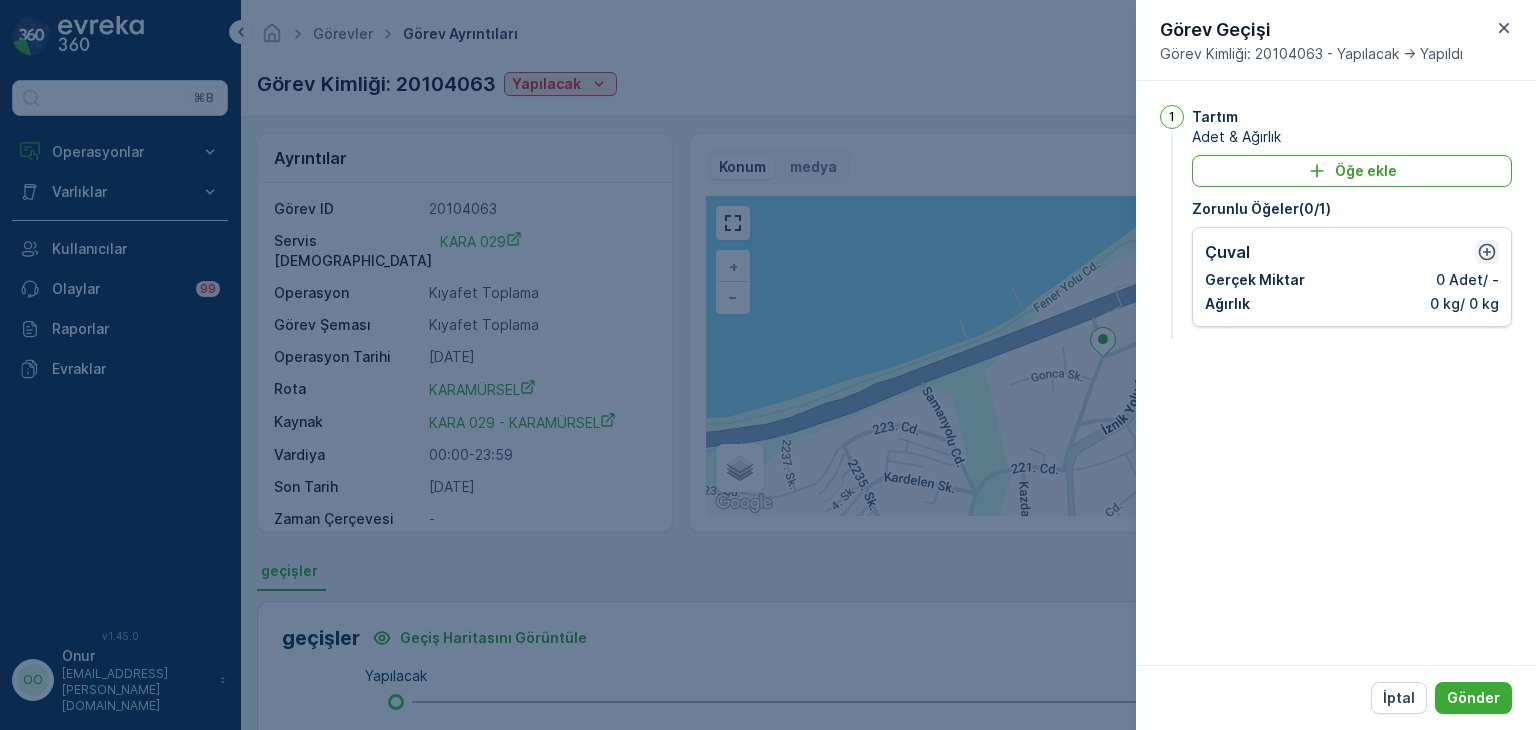 click 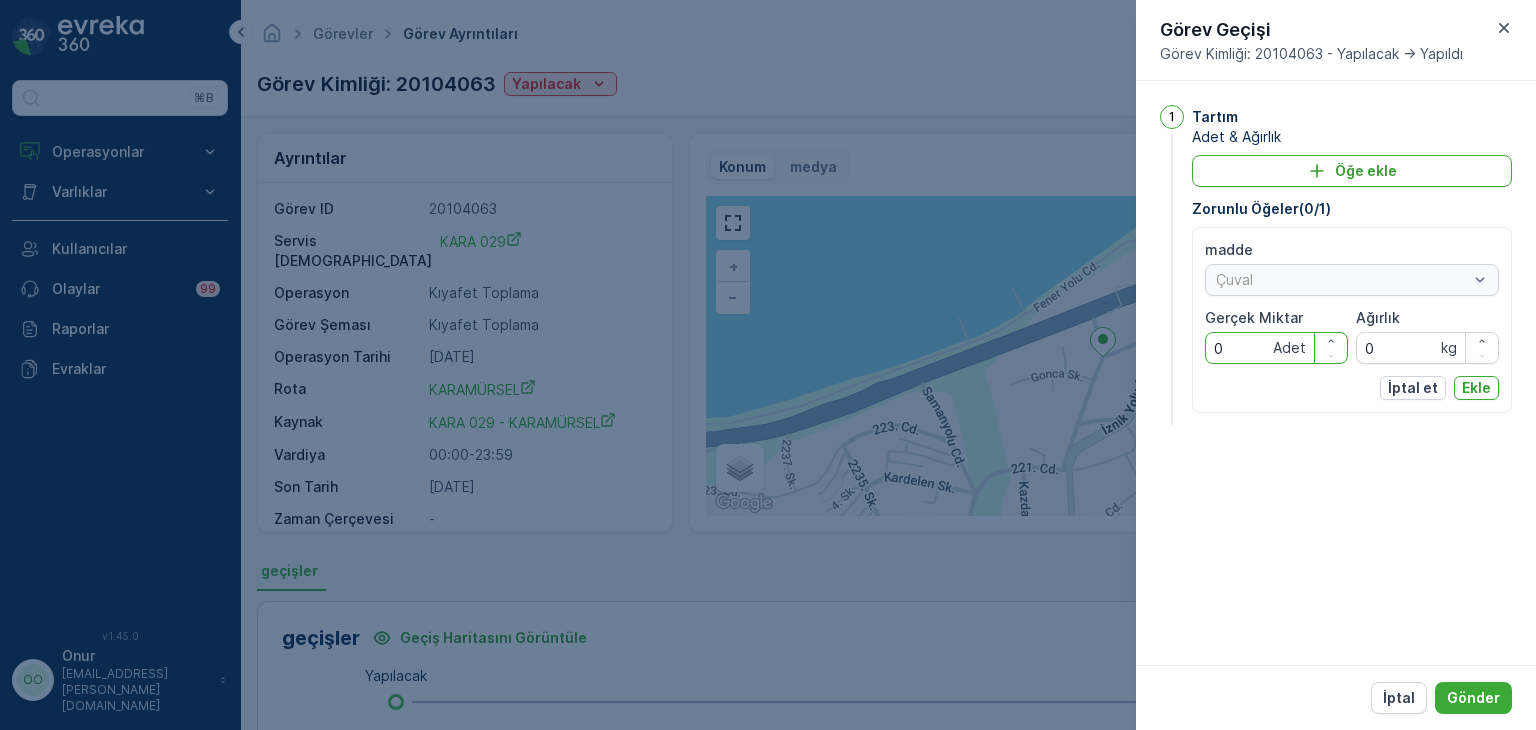 drag, startPoint x: 1252, startPoint y: 351, endPoint x: 1141, endPoint y: 367, distance: 112.147224 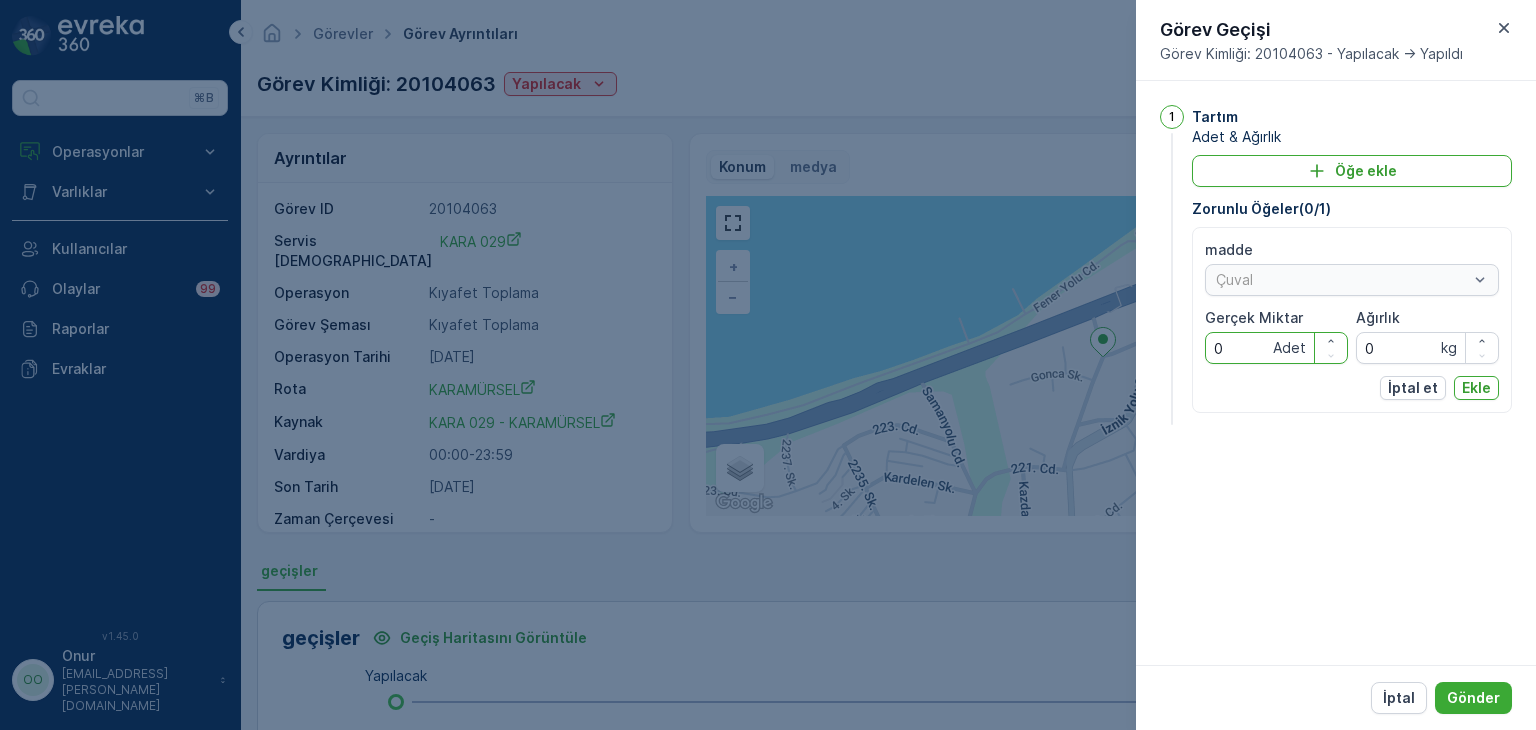 click on "1 Tartım Adet & Ağırlık Öğe ekle Zorunlu Öğeler  ( 0 / 1 ) madde Çuval Gerçek Miktar 0 Adet Ağırlık 0 kg İptal et Ekle" at bounding box center [1336, 373] 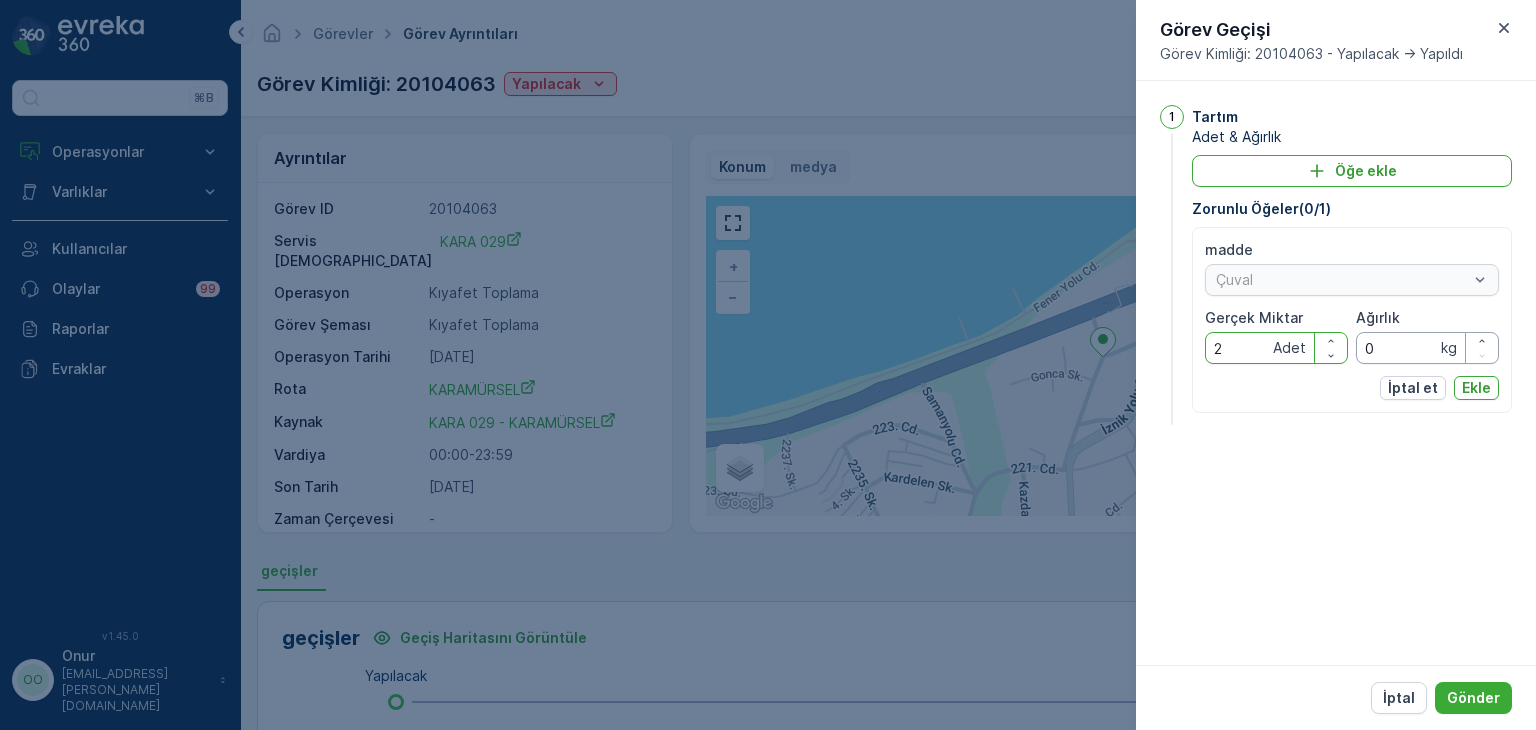 type on "2" 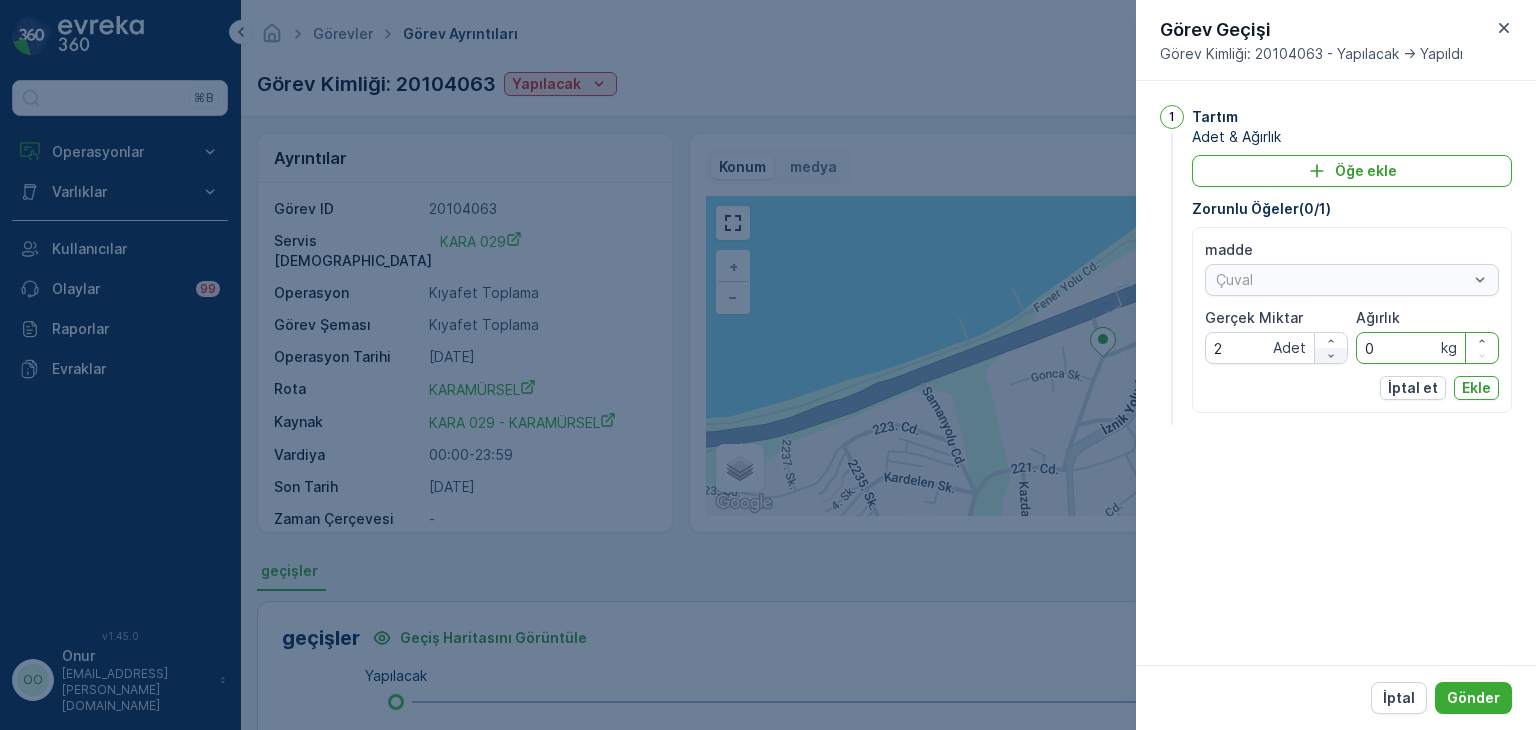 drag, startPoint x: 1387, startPoint y: 347, endPoint x: 1329, endPoint y: 347, distance: 58 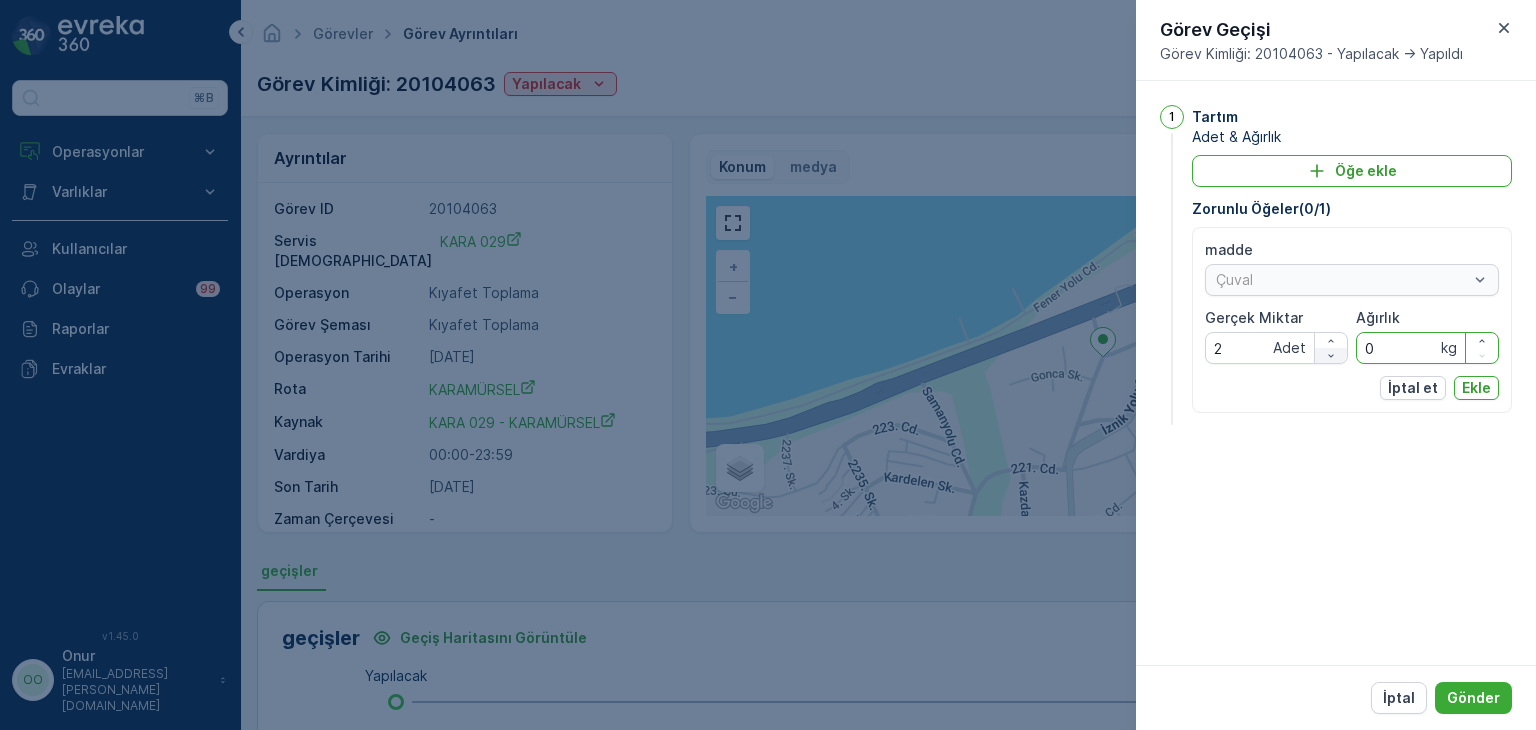 click on "madde Çuval Gerçek Miktar 2 Adet Ağırlık 0 kg" at bounding box center [1352, 302] 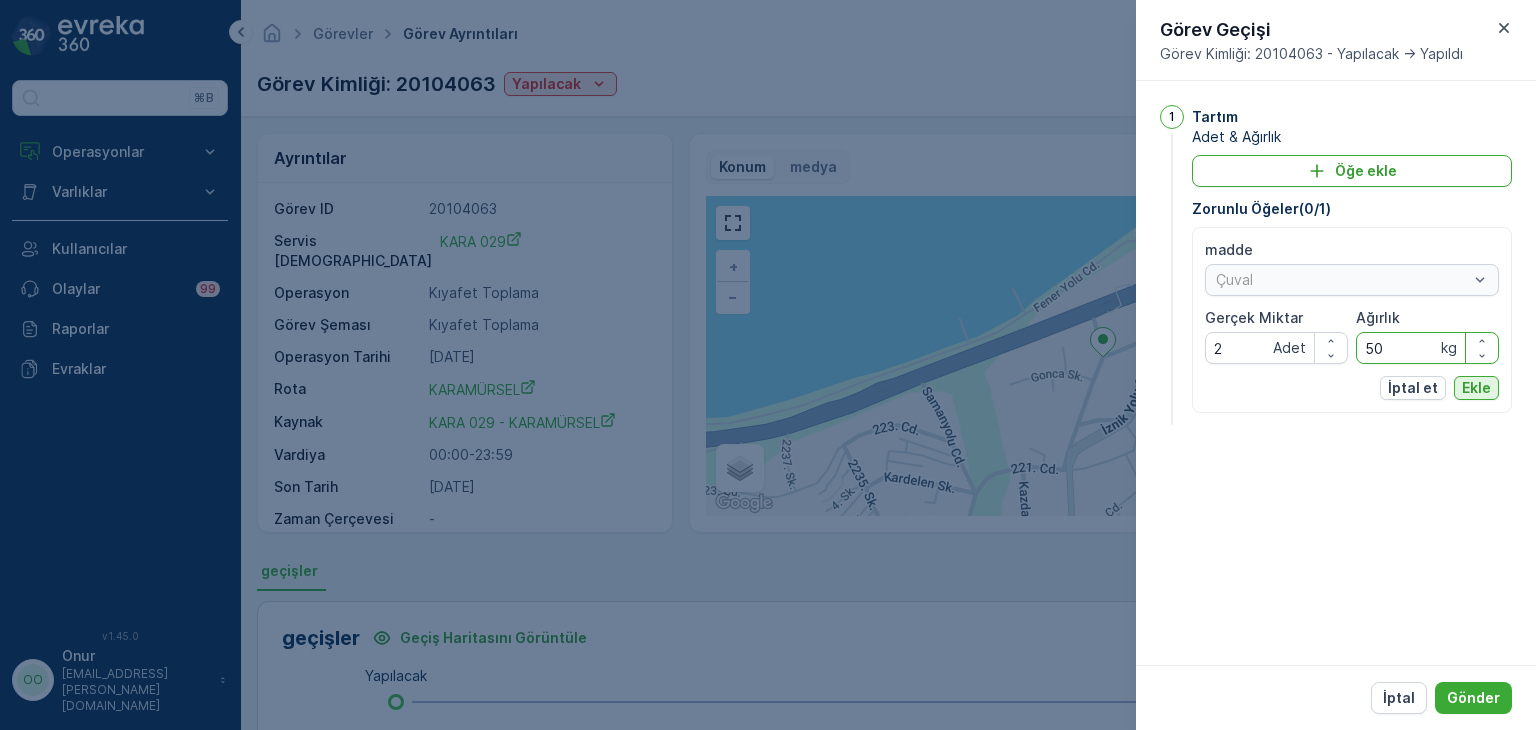 type on "50" 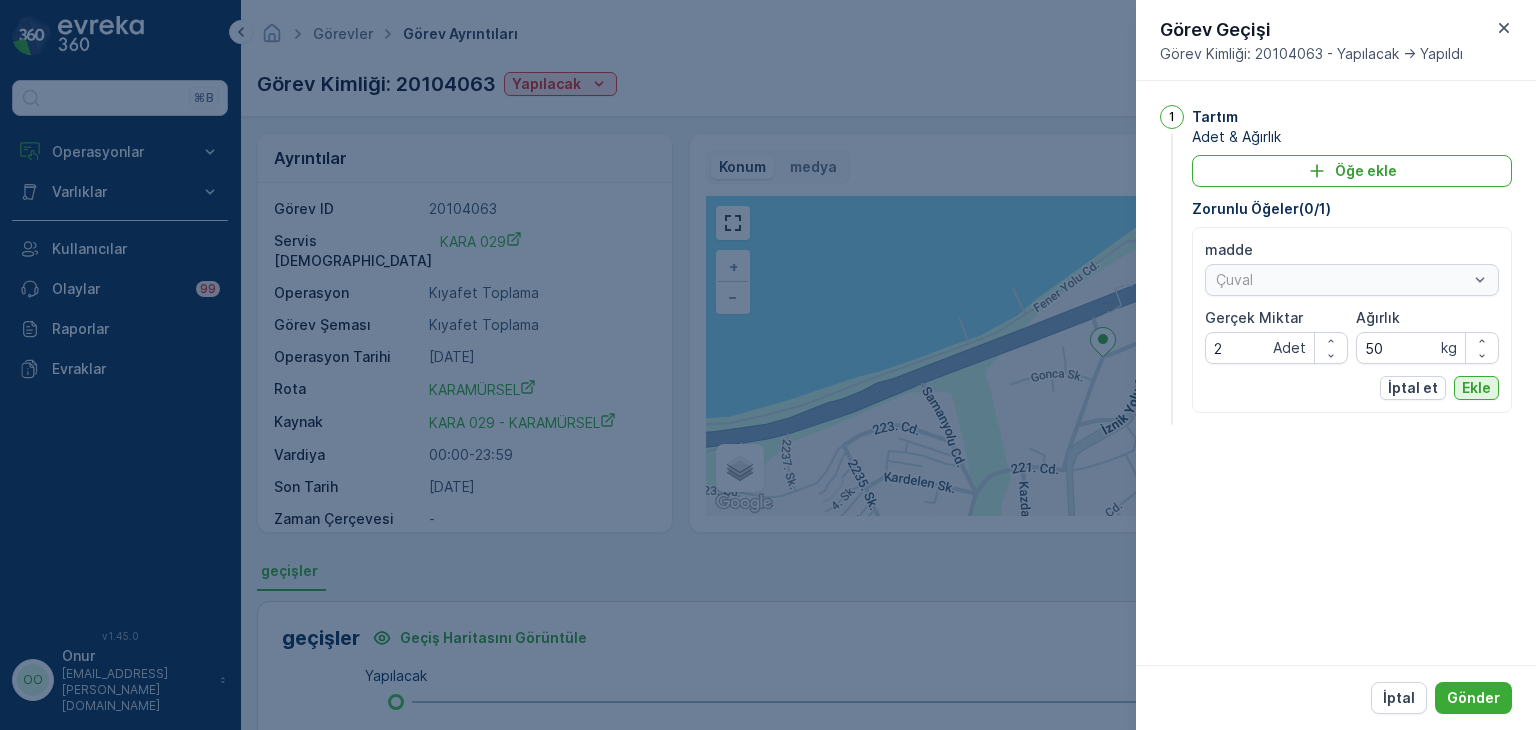 click on "Ekle" at bounding box center (1476, 388) 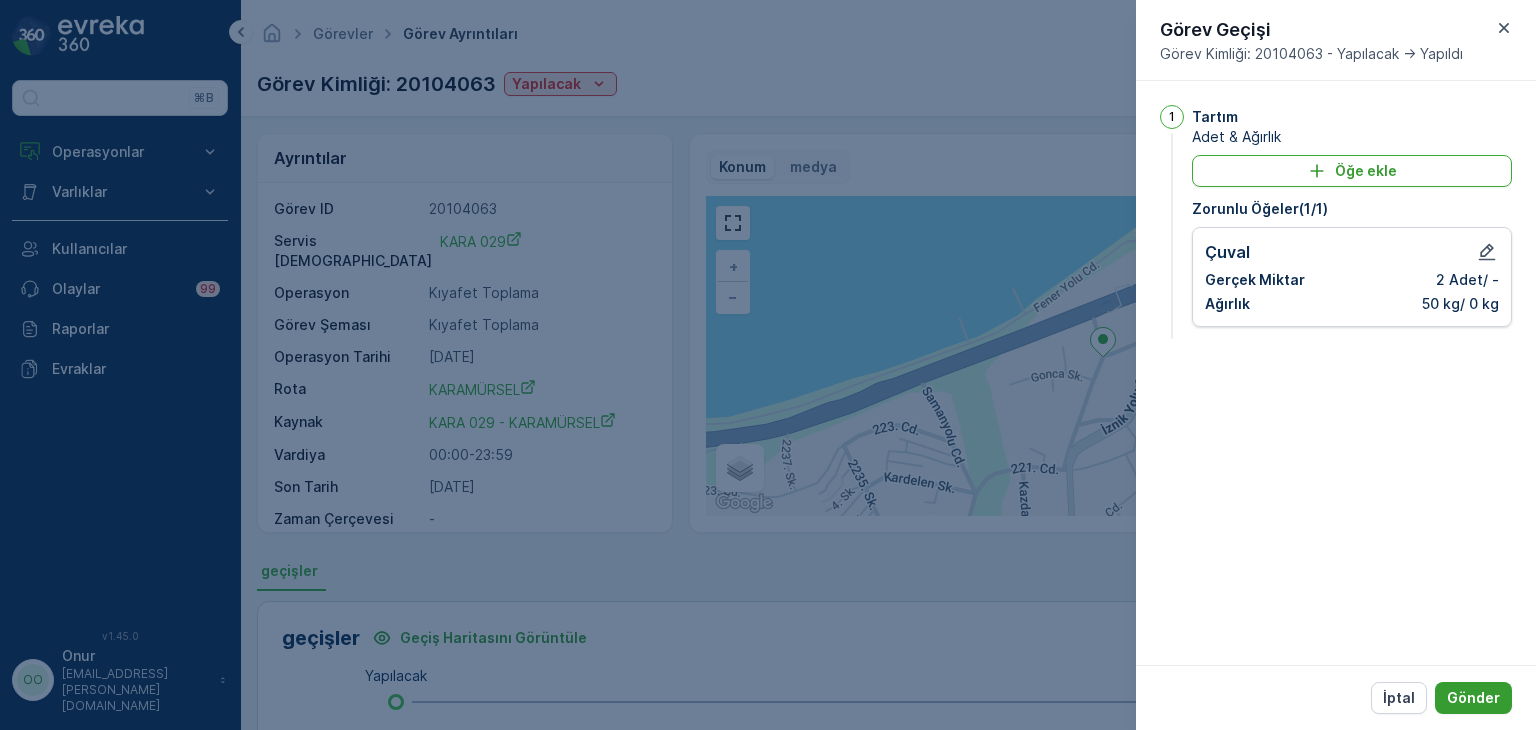 click on "Gönder" at bounding box center [1473, 698] 